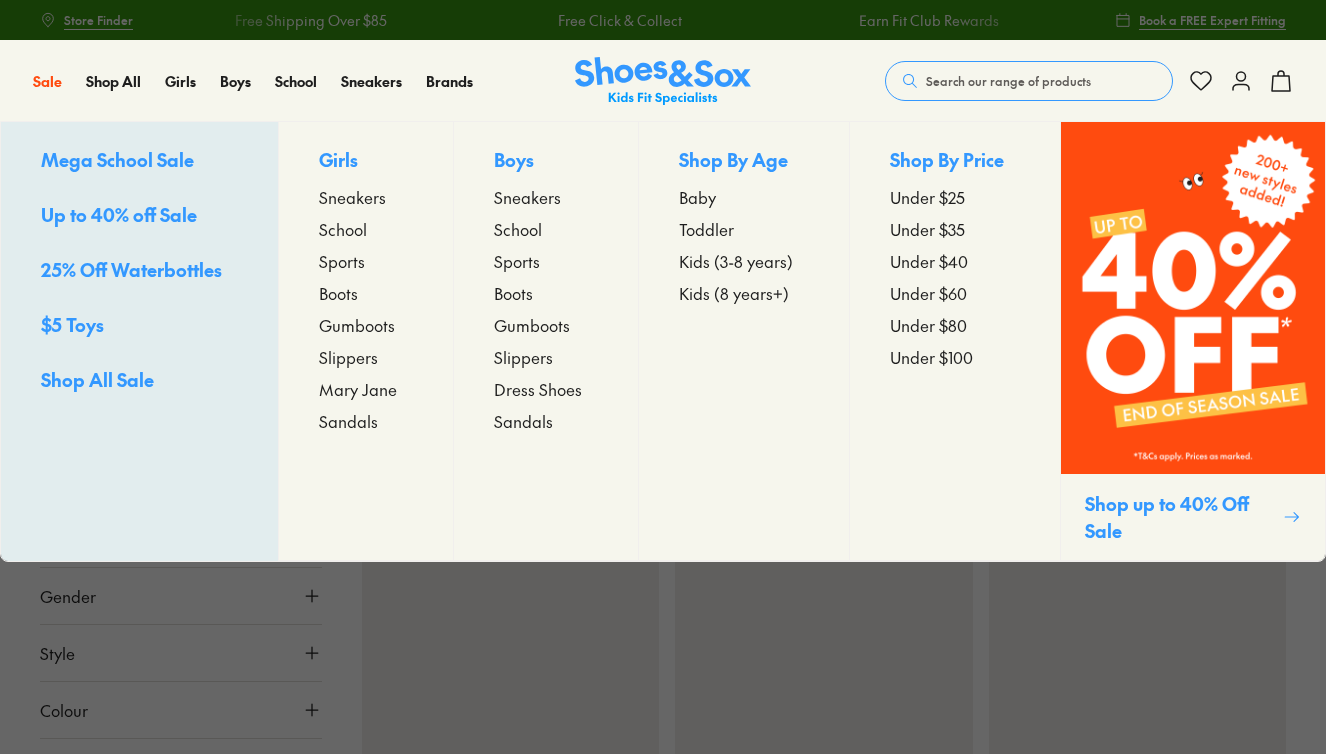 scroll, scrollTop: 0, scrollLeft: 0, axis: both 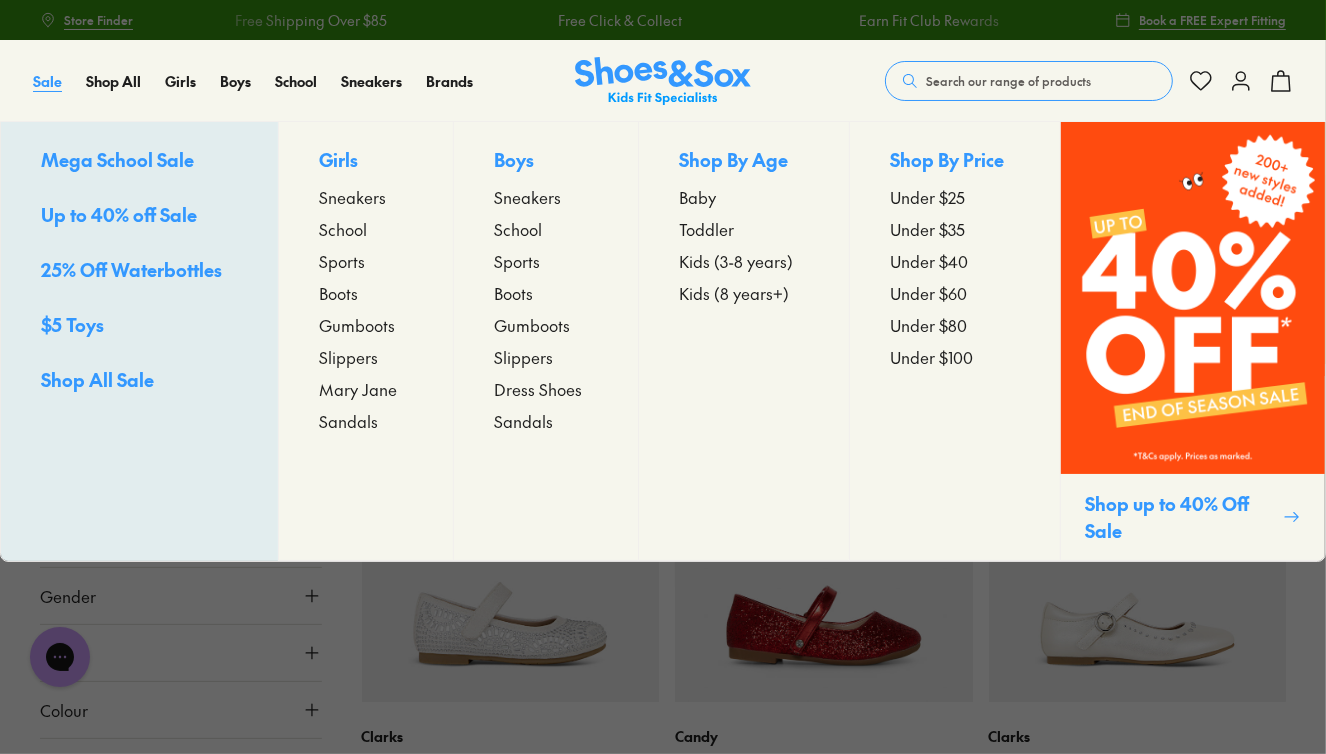 click on "Sale" at bounding box center (47, 81) 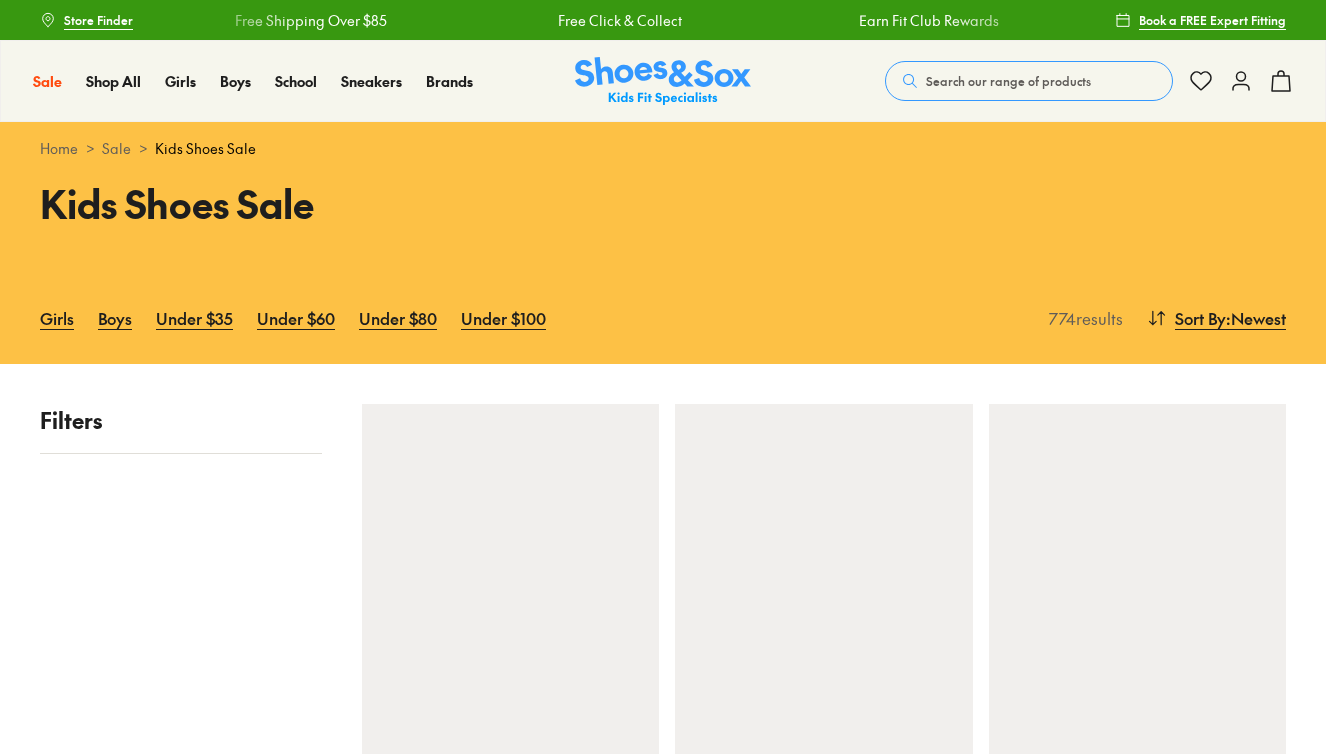 scroll, scrollTop: 0, scrollLeft: 0, axis: both 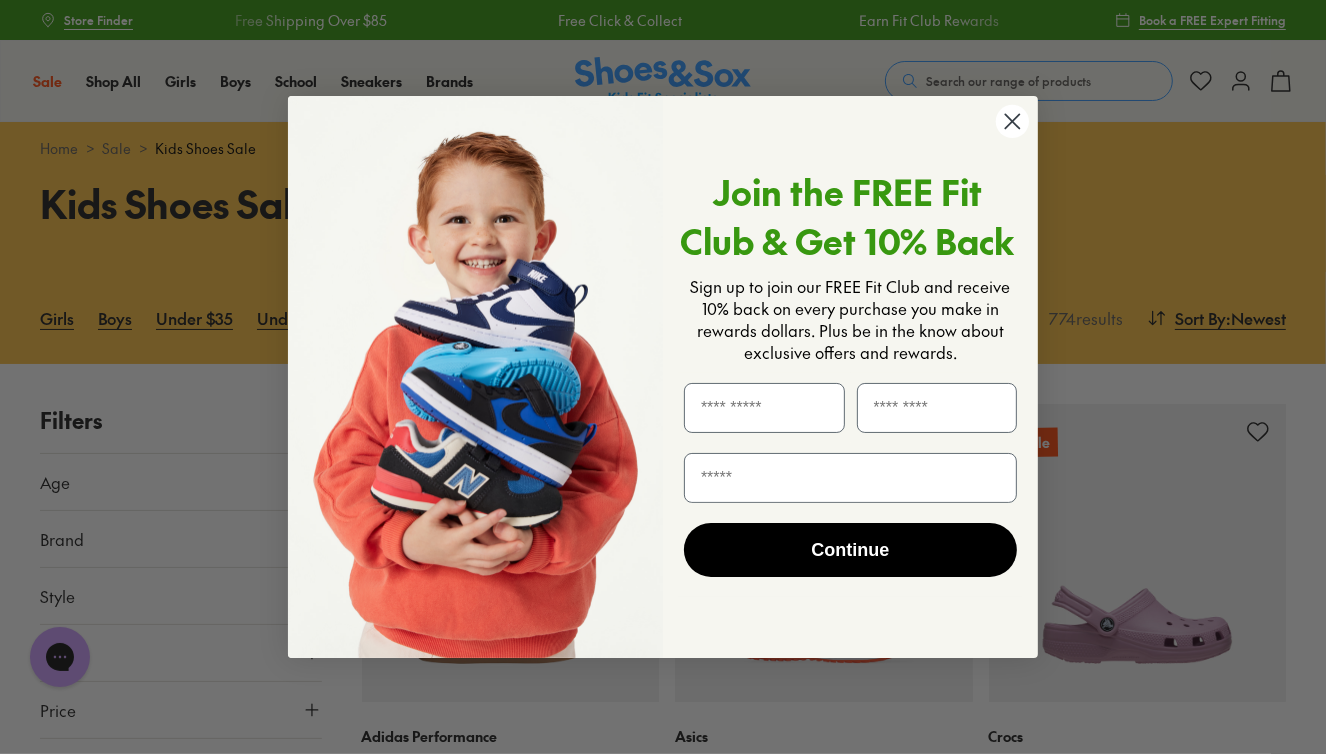 click on "Close dialog" 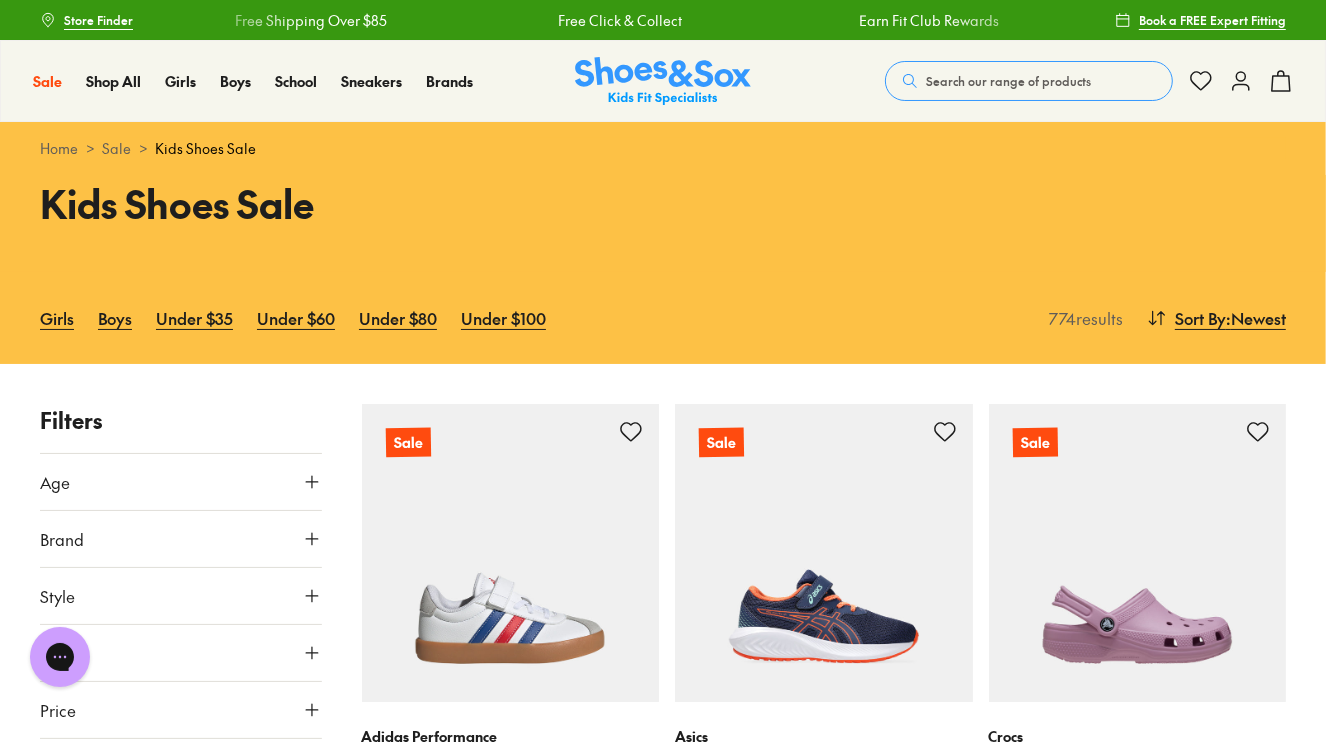 click on "Close dialog Join the FREE Fit Club & Get 10% Back Sign up to join our FREE Fit Club and receive 10% back on every purchase you make in rewards dollars. Plus be in the know about exclusive offers and rewards. Continue ******" at bounding box center [663, 437] 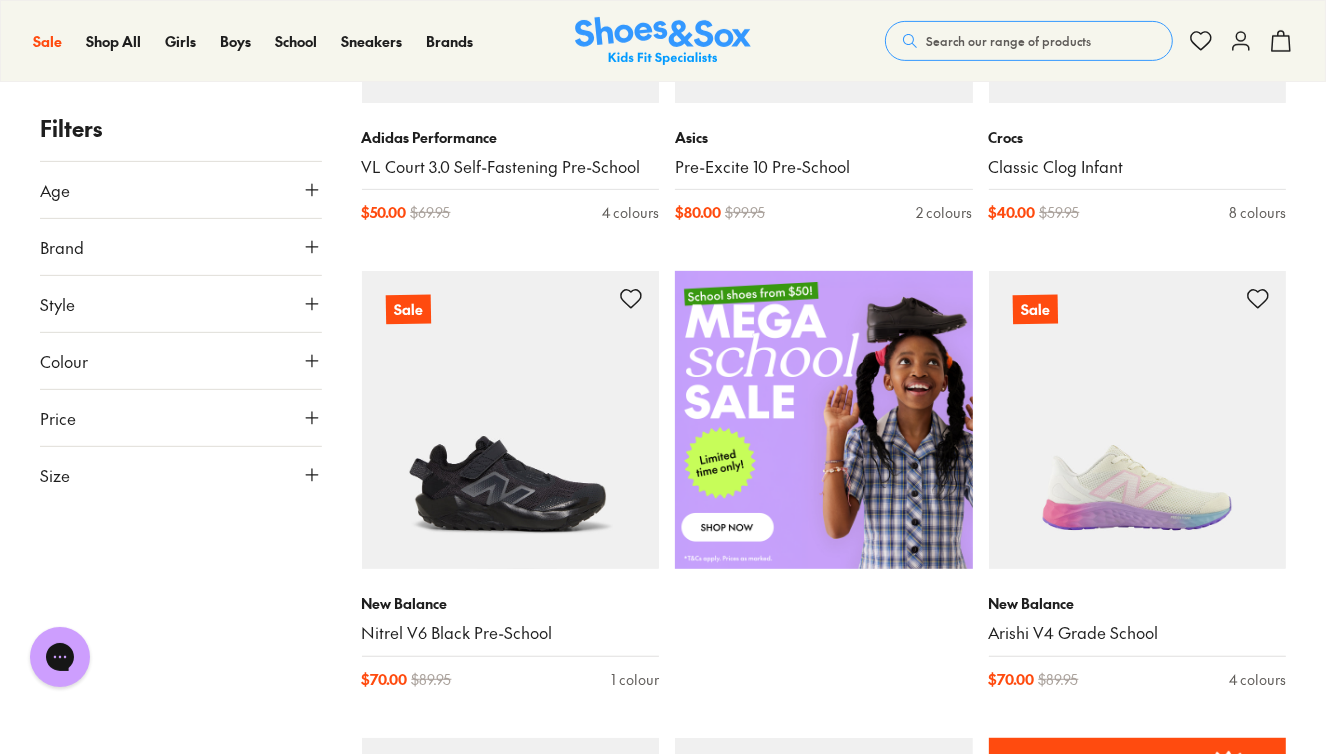 scroll, scrollTop: 327, scrollLeft: 0, axis: vertical 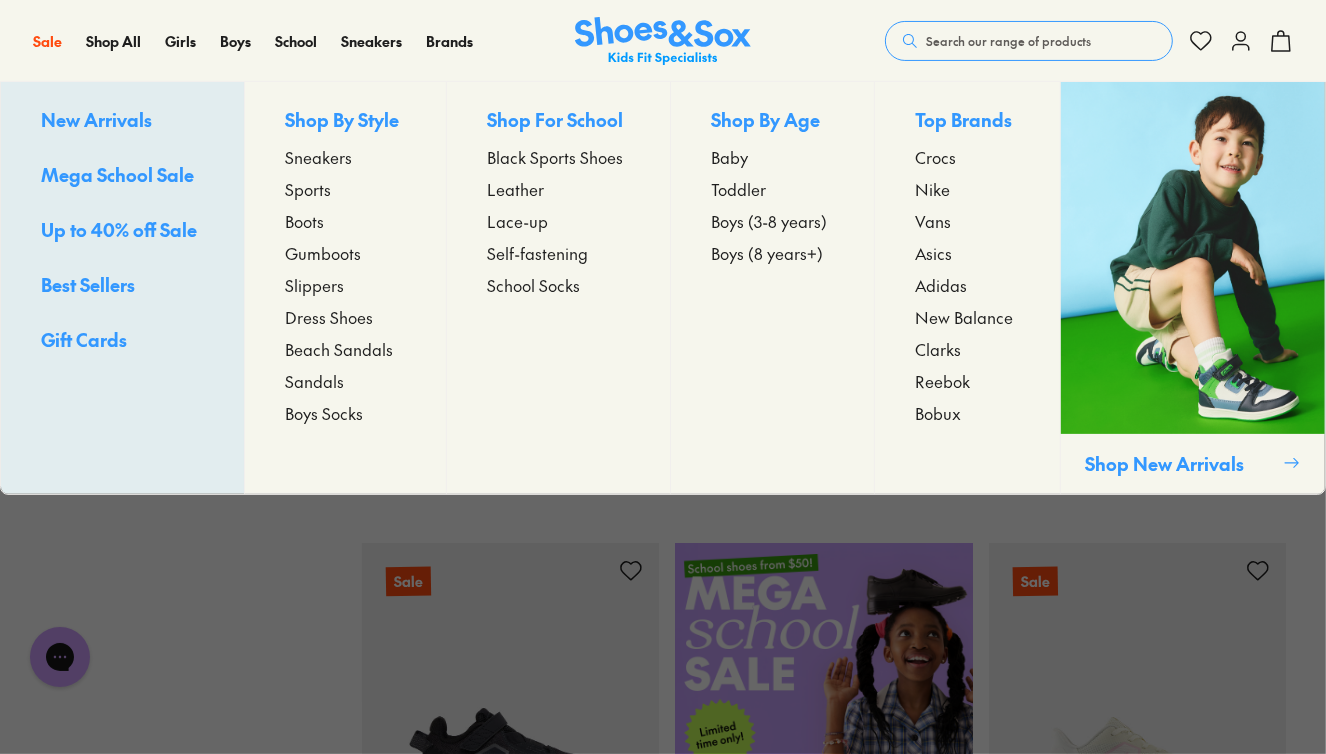 click on "Sneakers" at bounding box center [318, 157] 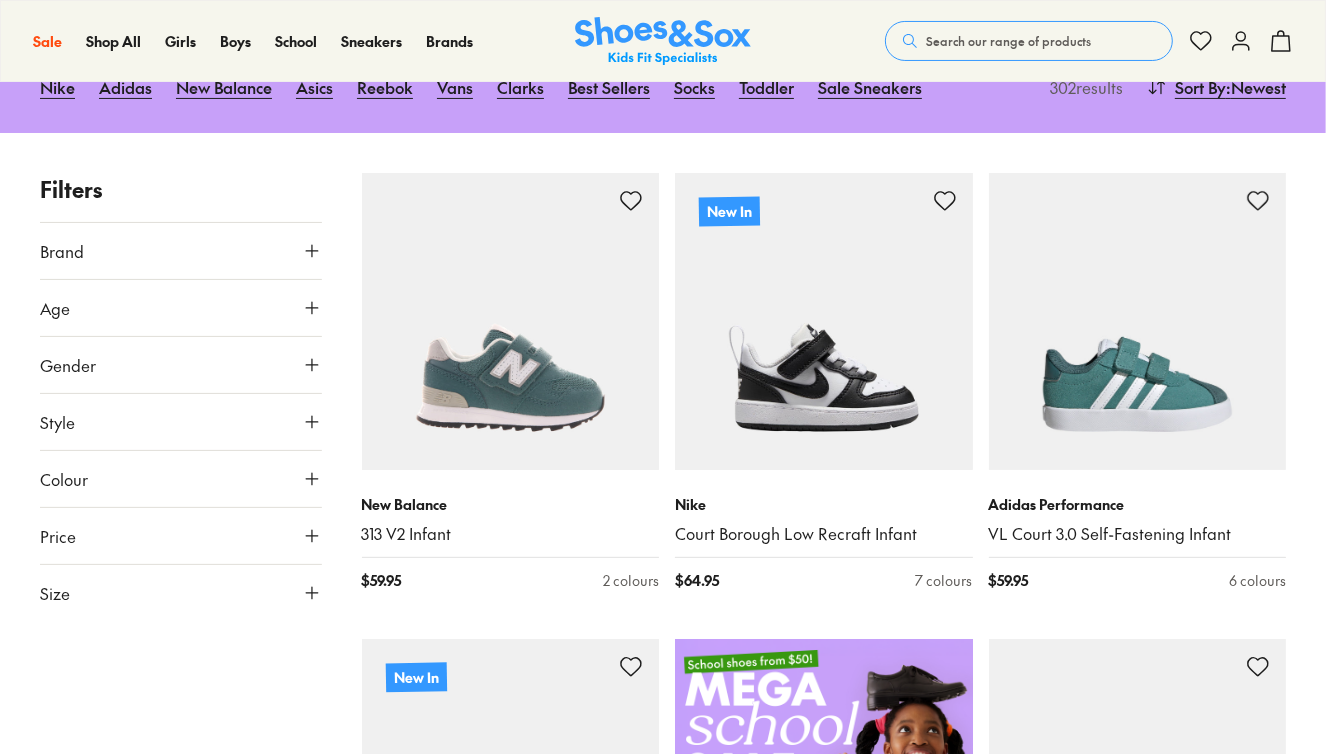 scroll, scrollTop: 270, scrollLeft: 0, axis: vertical 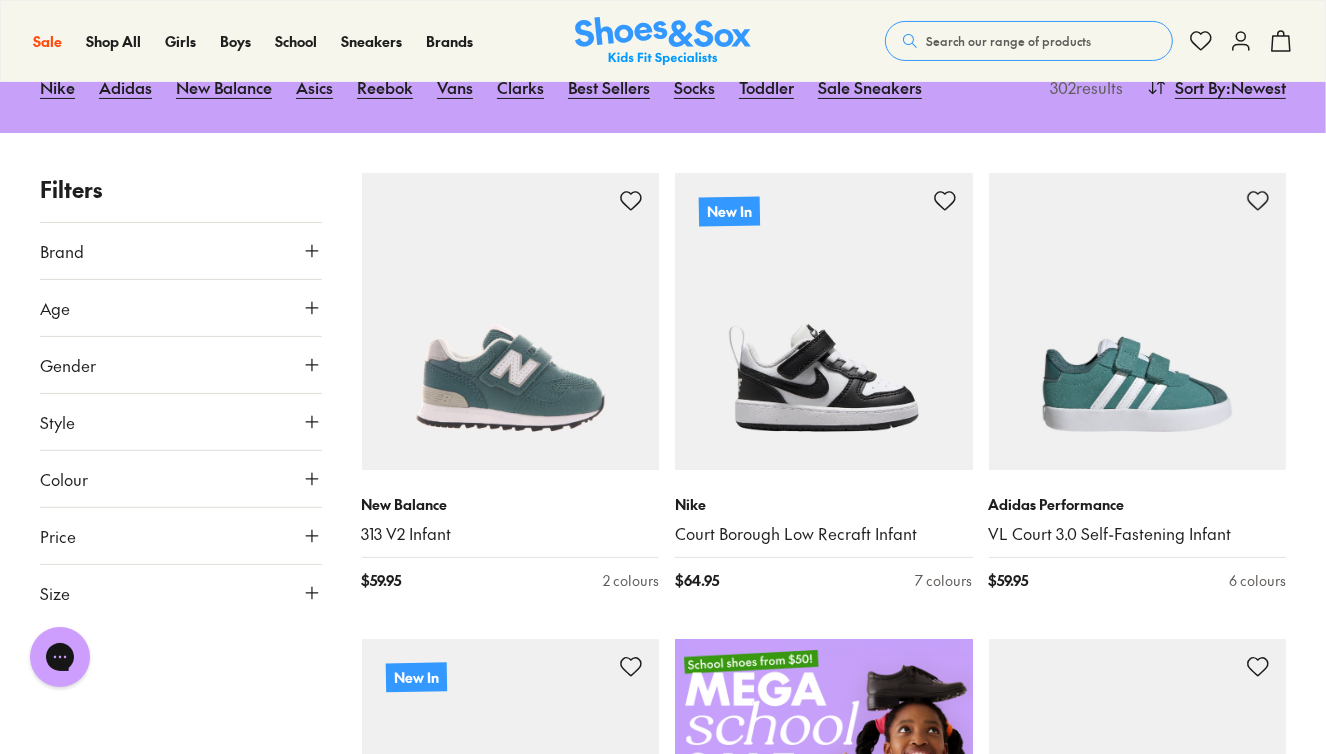 drag, startPoint x: 314, startPoint y: 590, endPoint x: 227, endPoint y: 589, distance: 87.005745 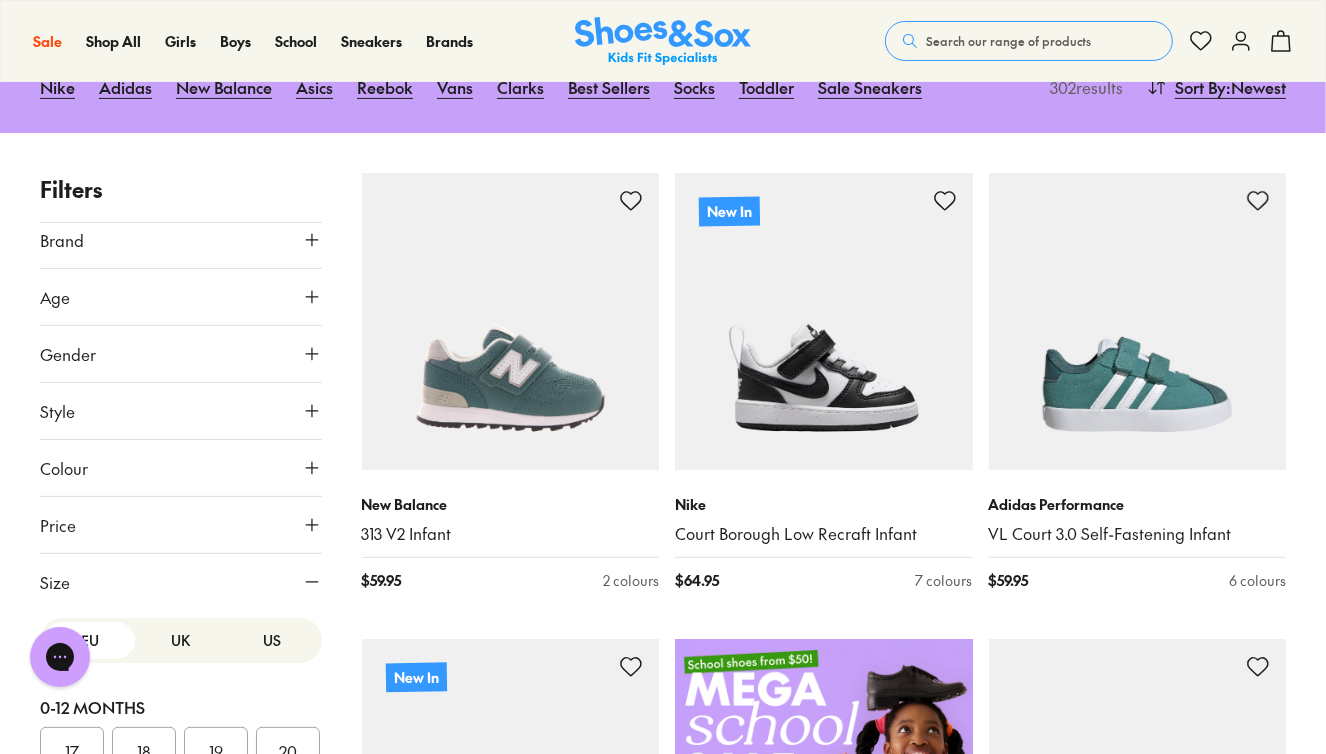 scroll, scrollTop: 0, scrollLeft: 0, axis: both 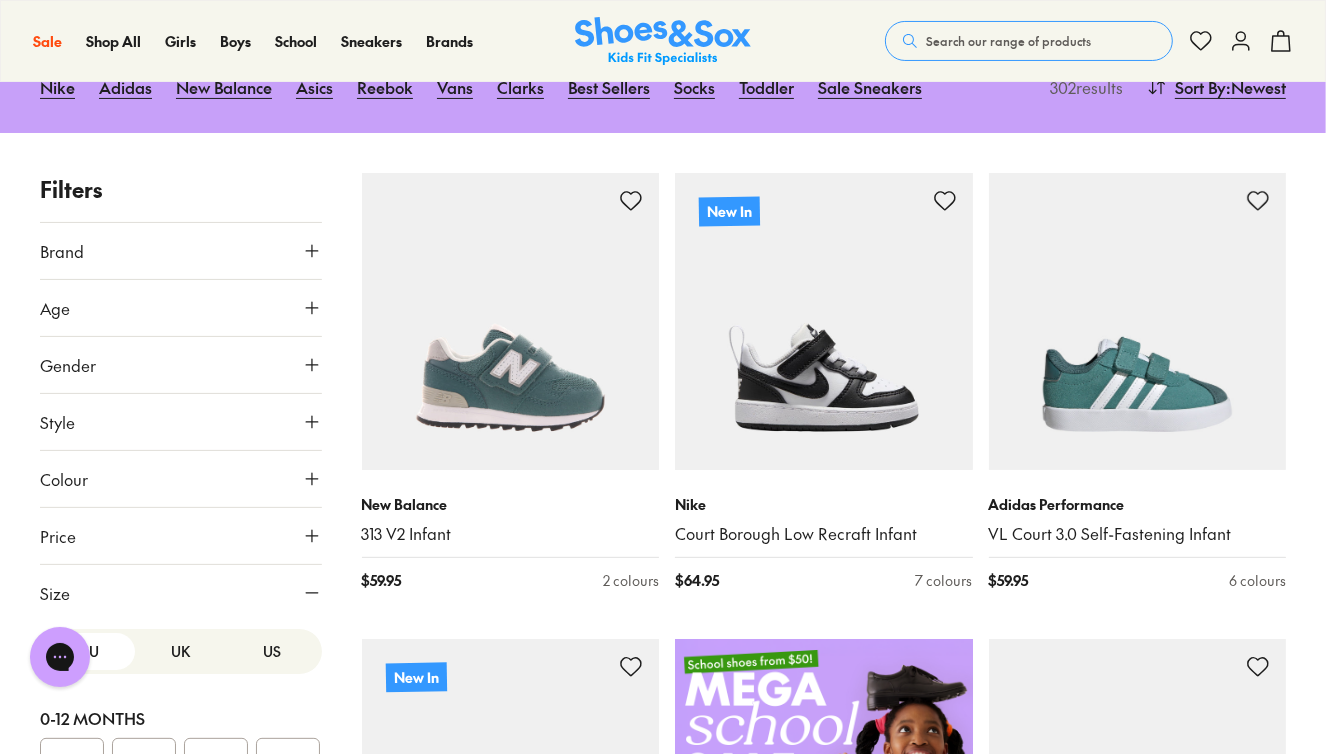 click 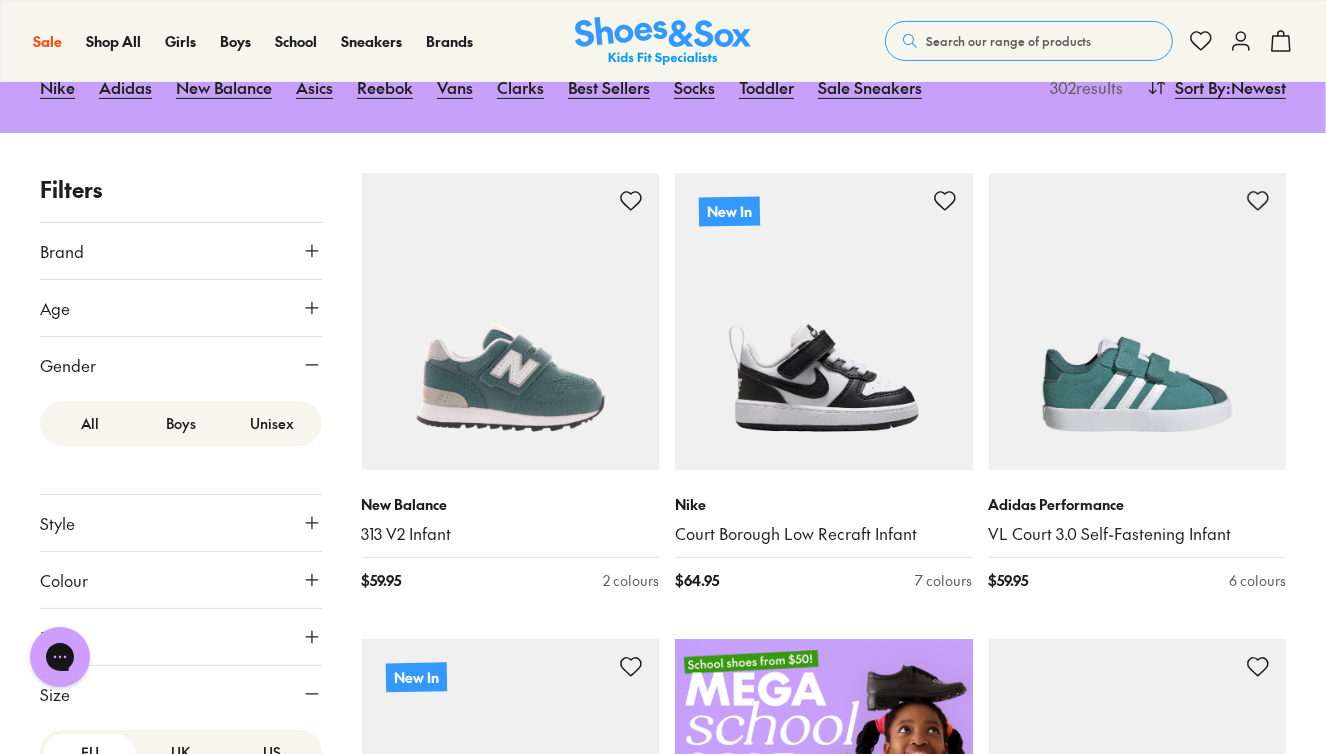 click on "Boys" at bounding box center [180, 423] 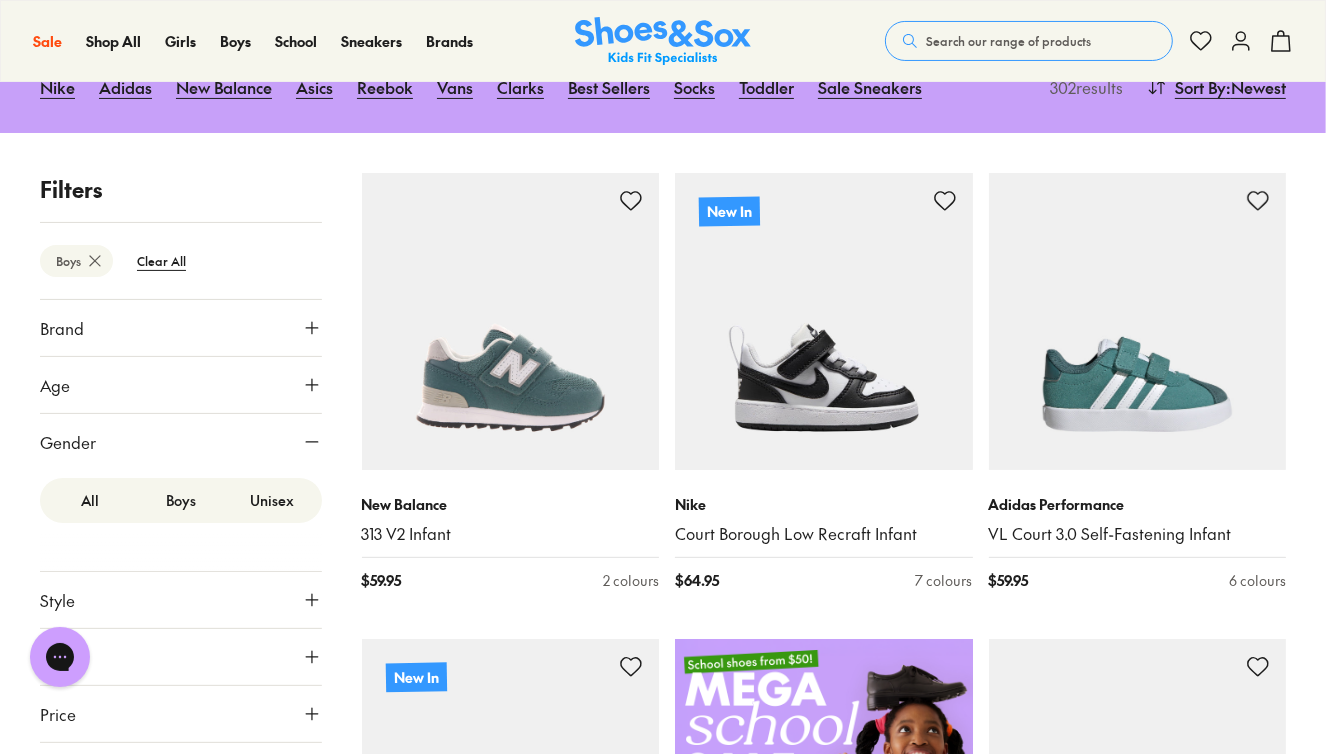 scroll, scrollTop: 302, scrollLeft: 0, axis: vertical 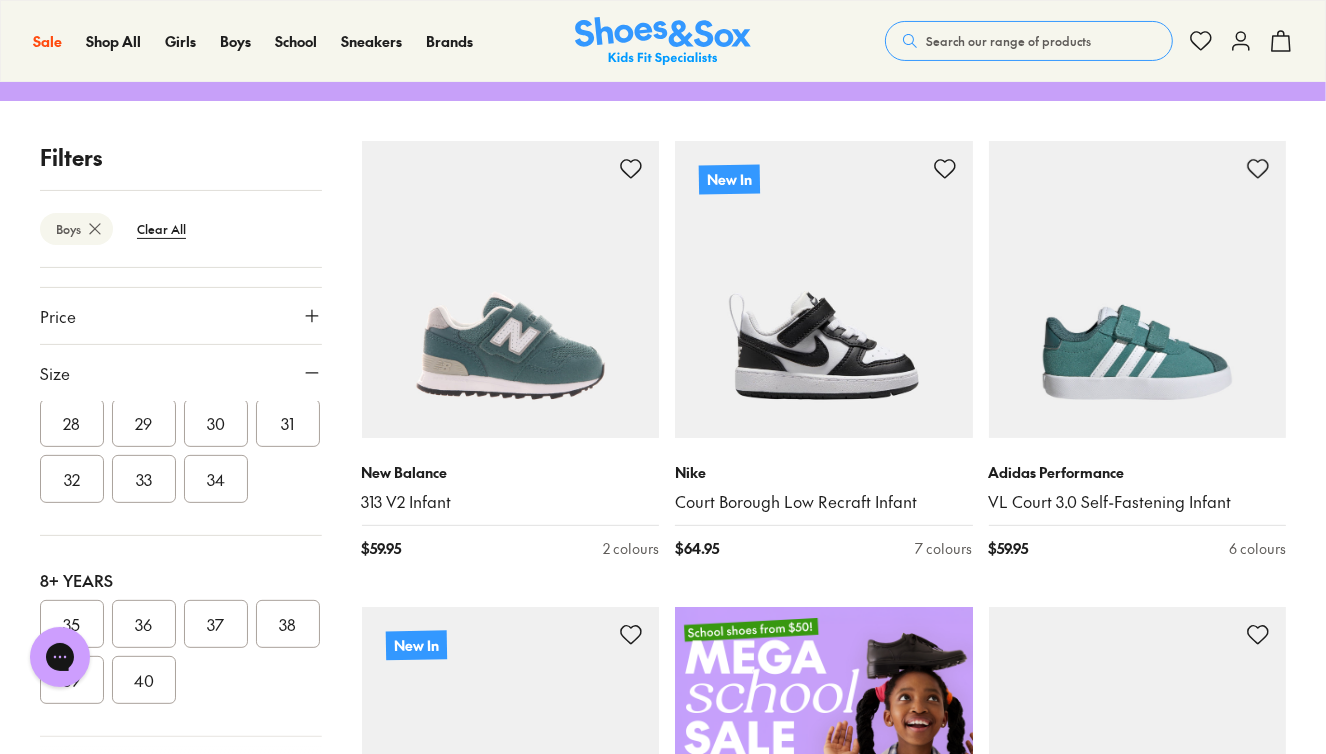 click on "37" at bounding box center [216, 624] 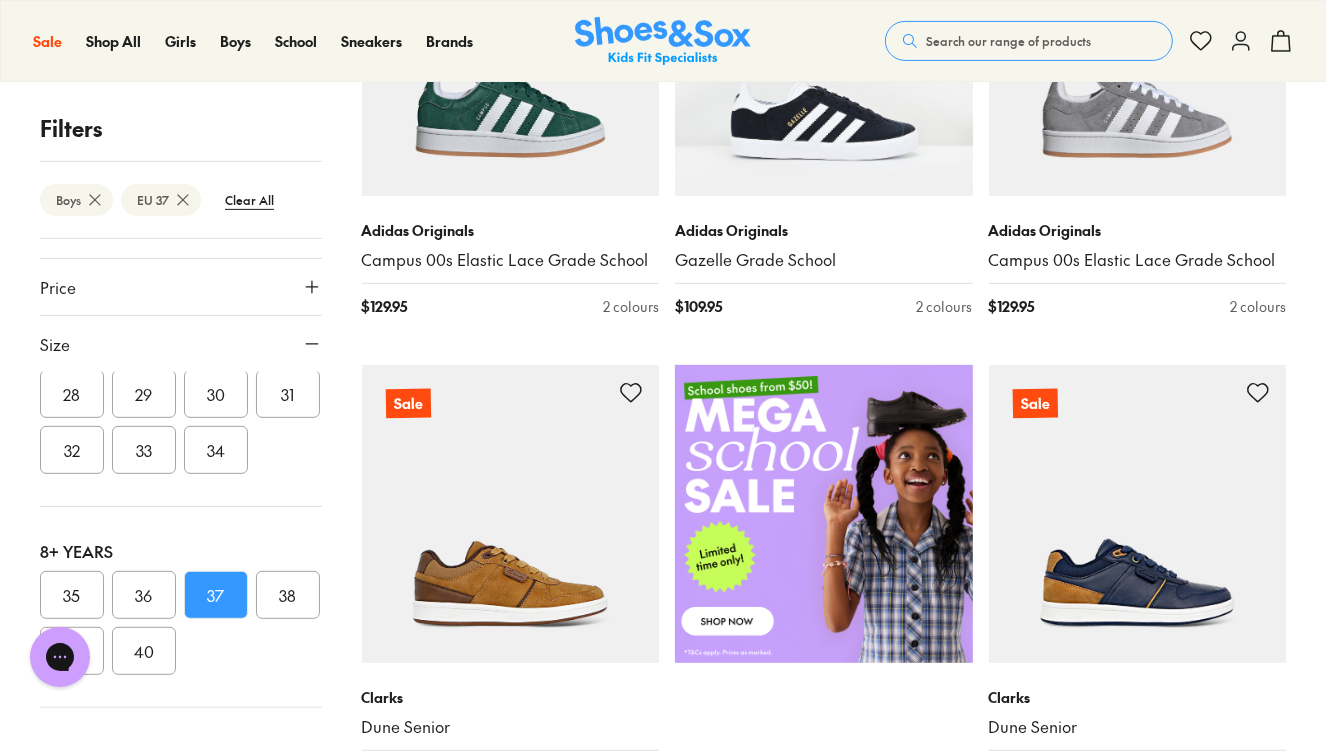 scroll, scrollTop: 481, scrollLeft: 0, axis: vertical 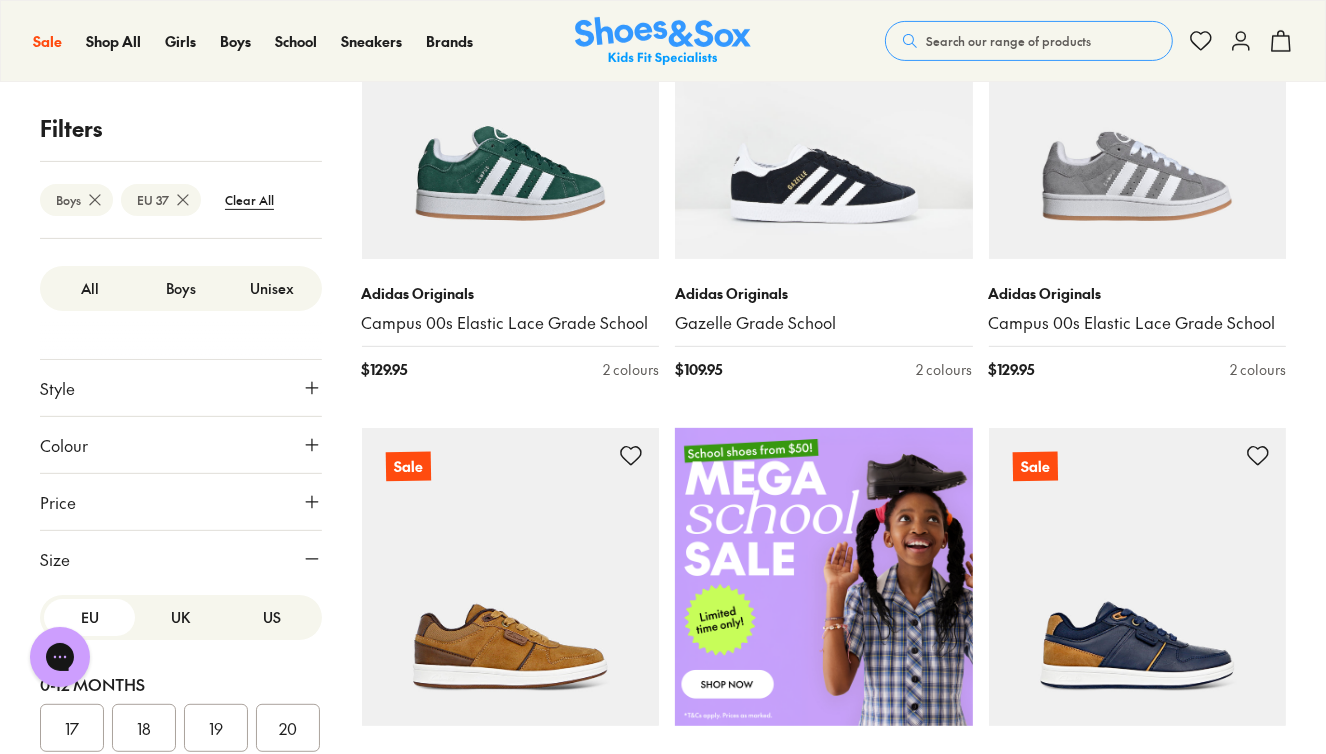 click 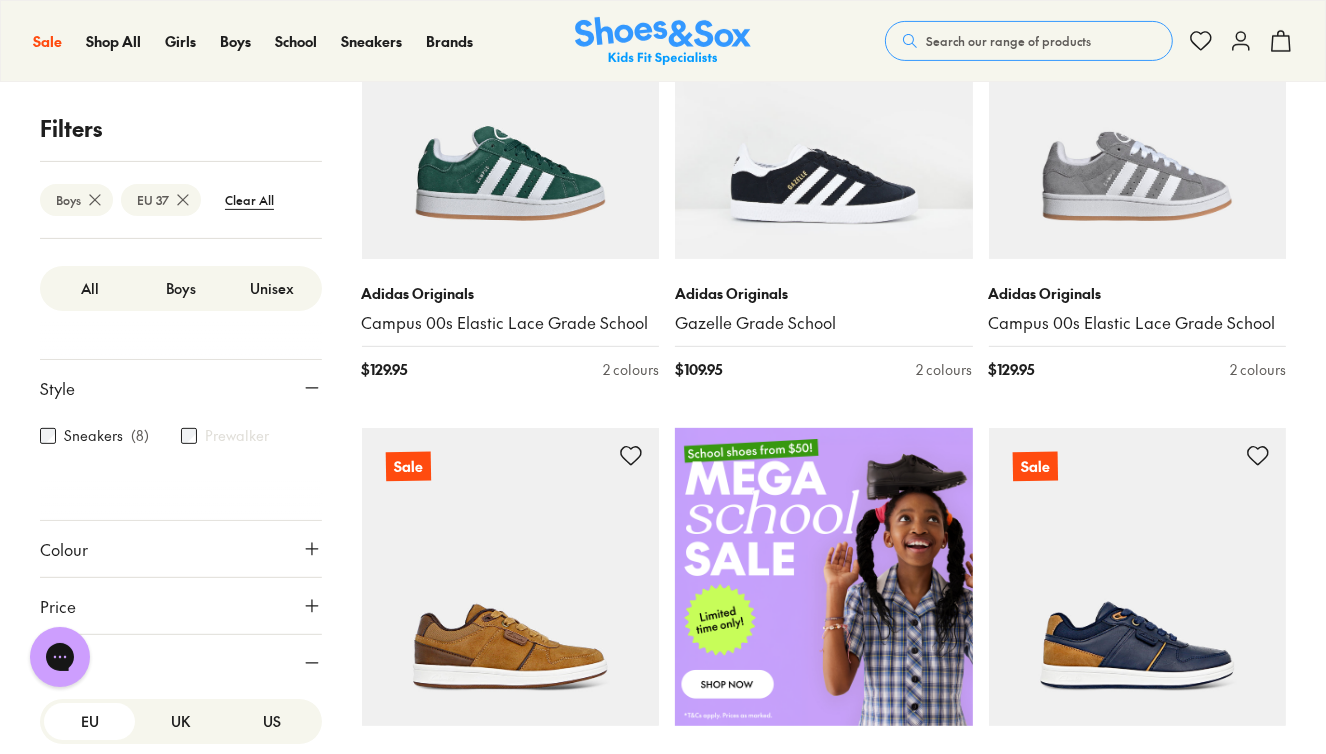 scroll, scrollTop: 0, scrollLeft: 0, axis: both 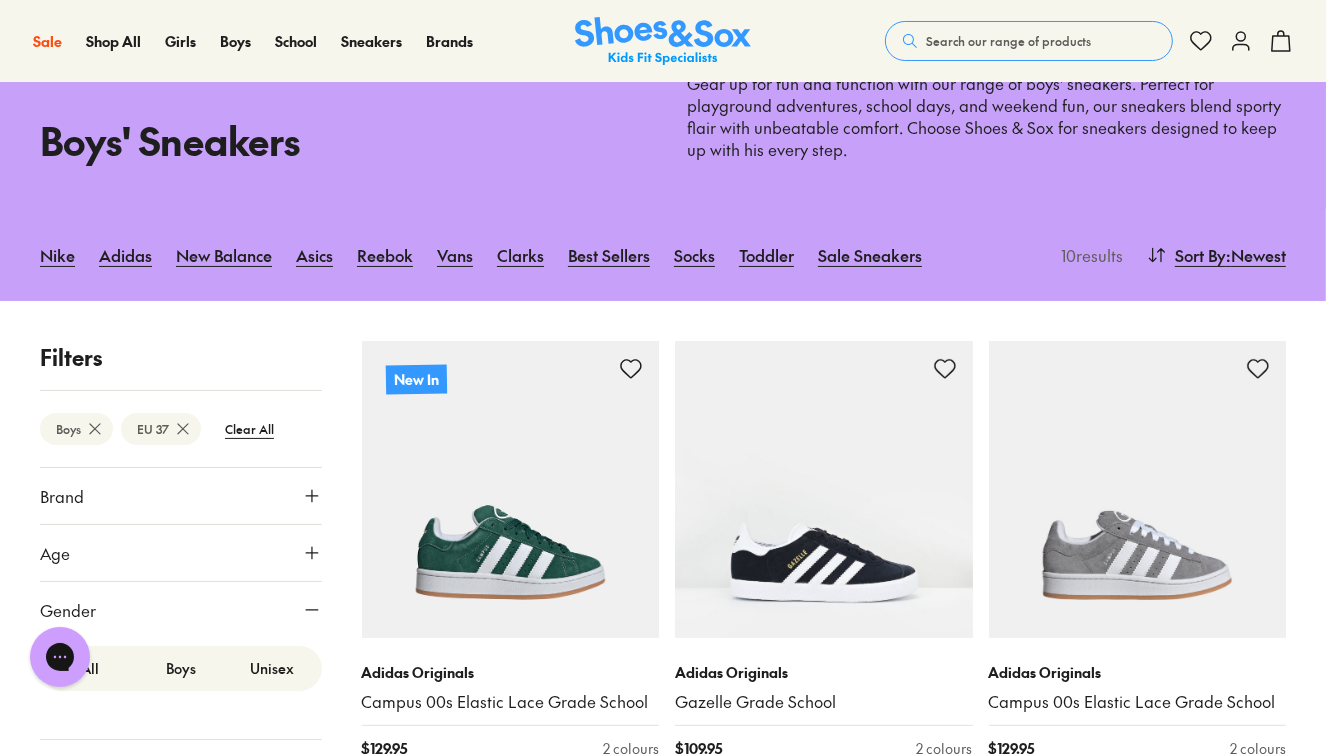 drag, startPoint x: 1006, startPoint y: 41, endPoint x: 955, endPoint y: 33, distance: 51.62364 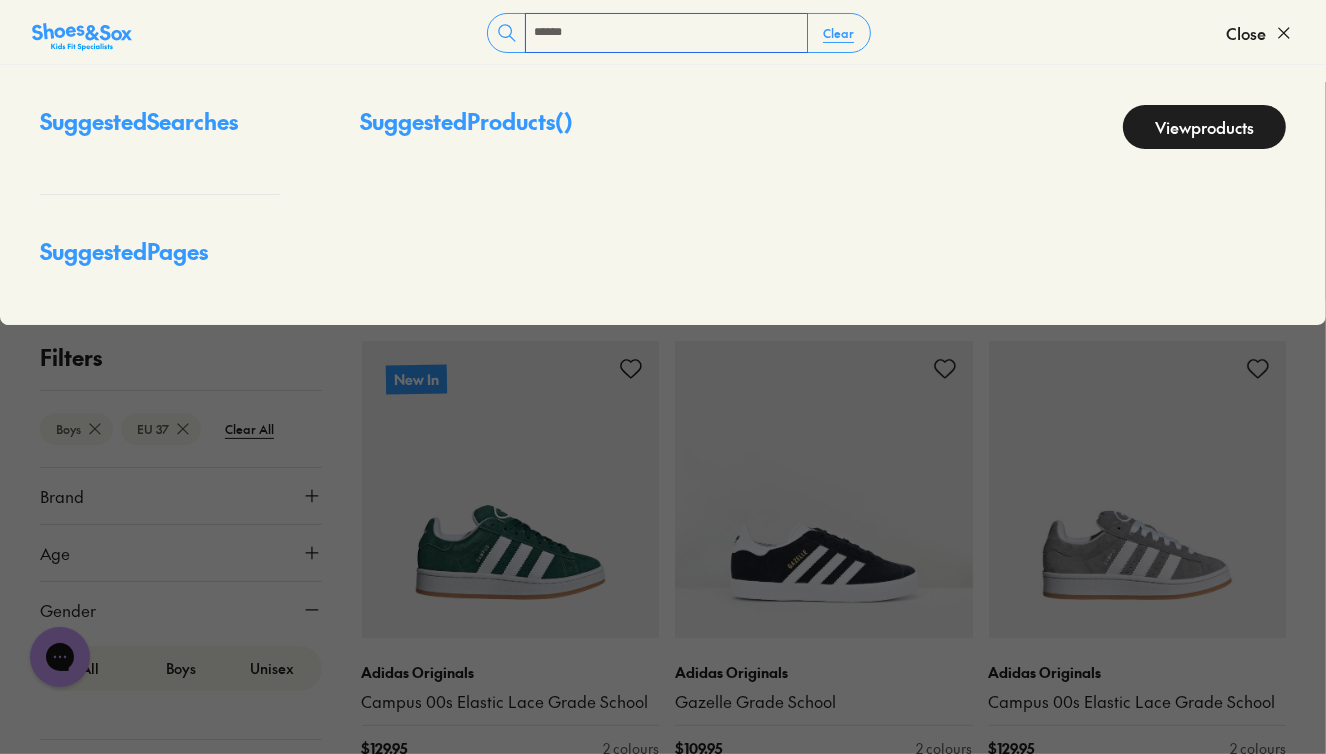 type on "******" 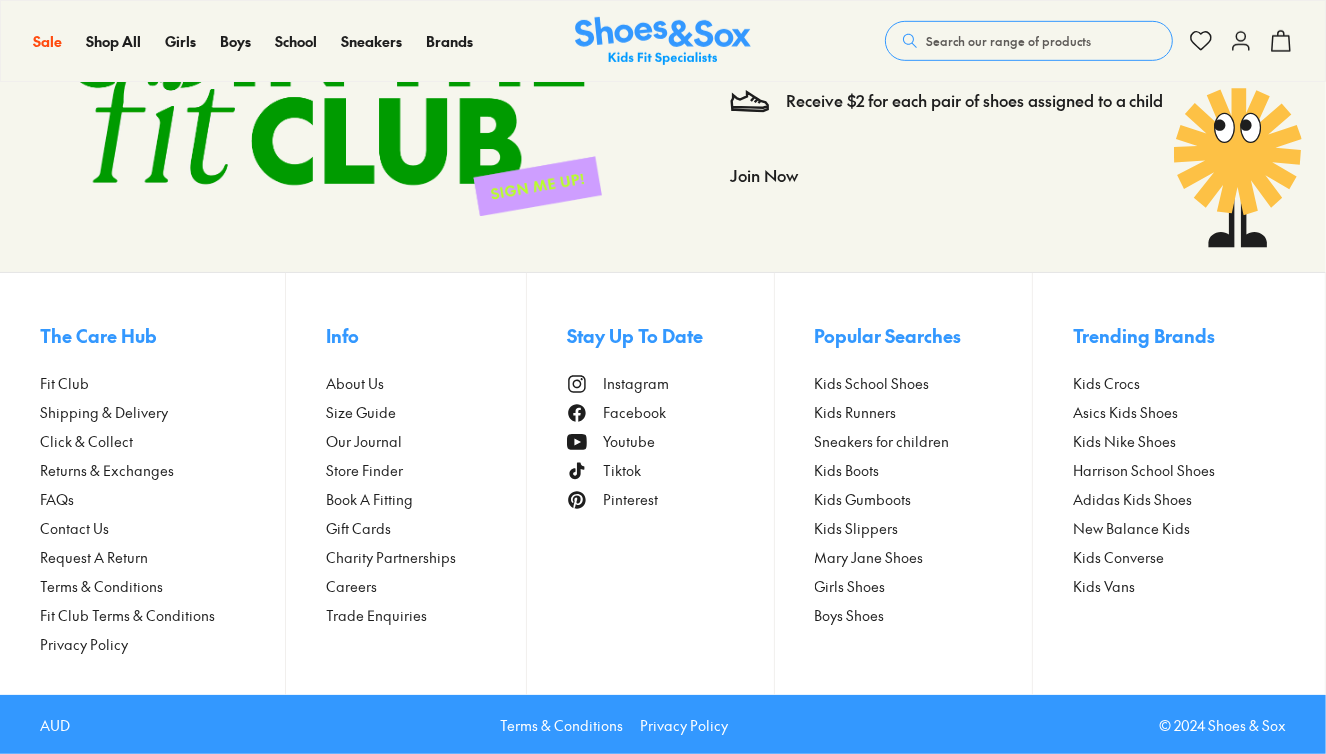 scroll, scrollTop: 332, scrollLeft: 0, axis: vertical 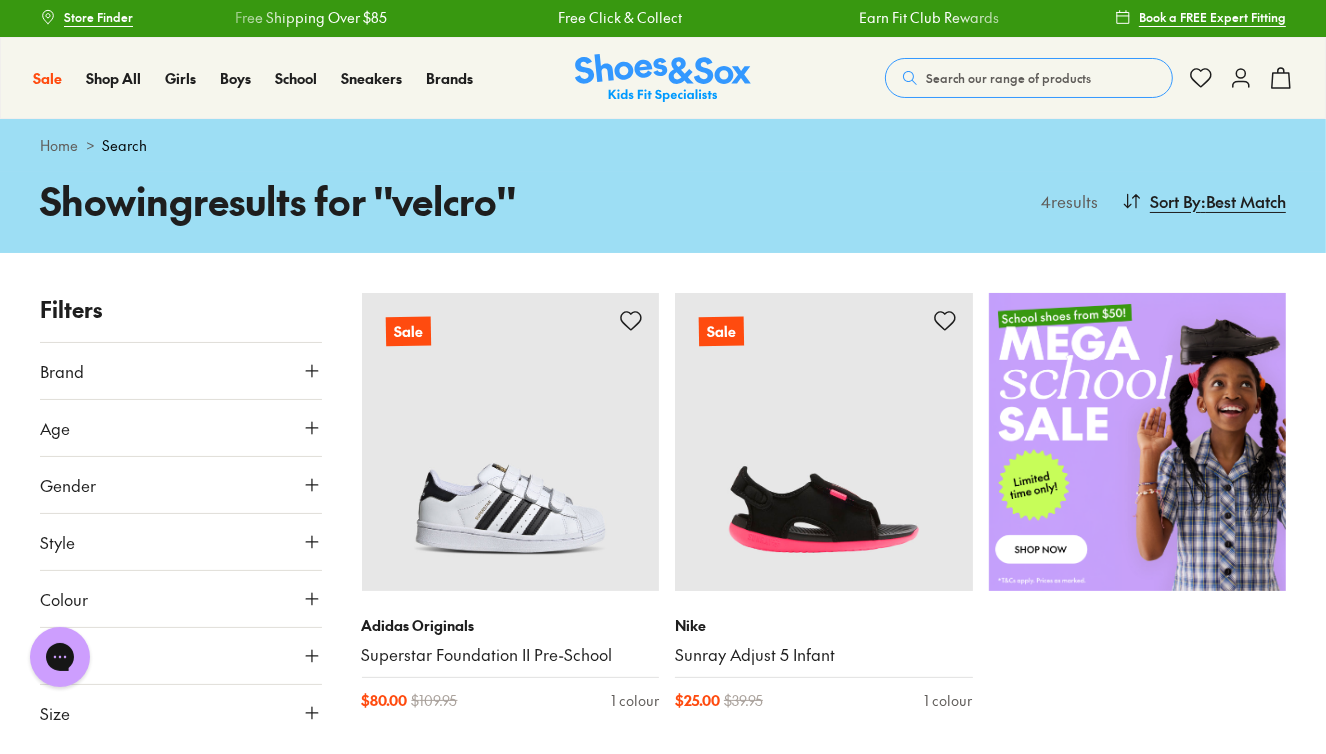 click 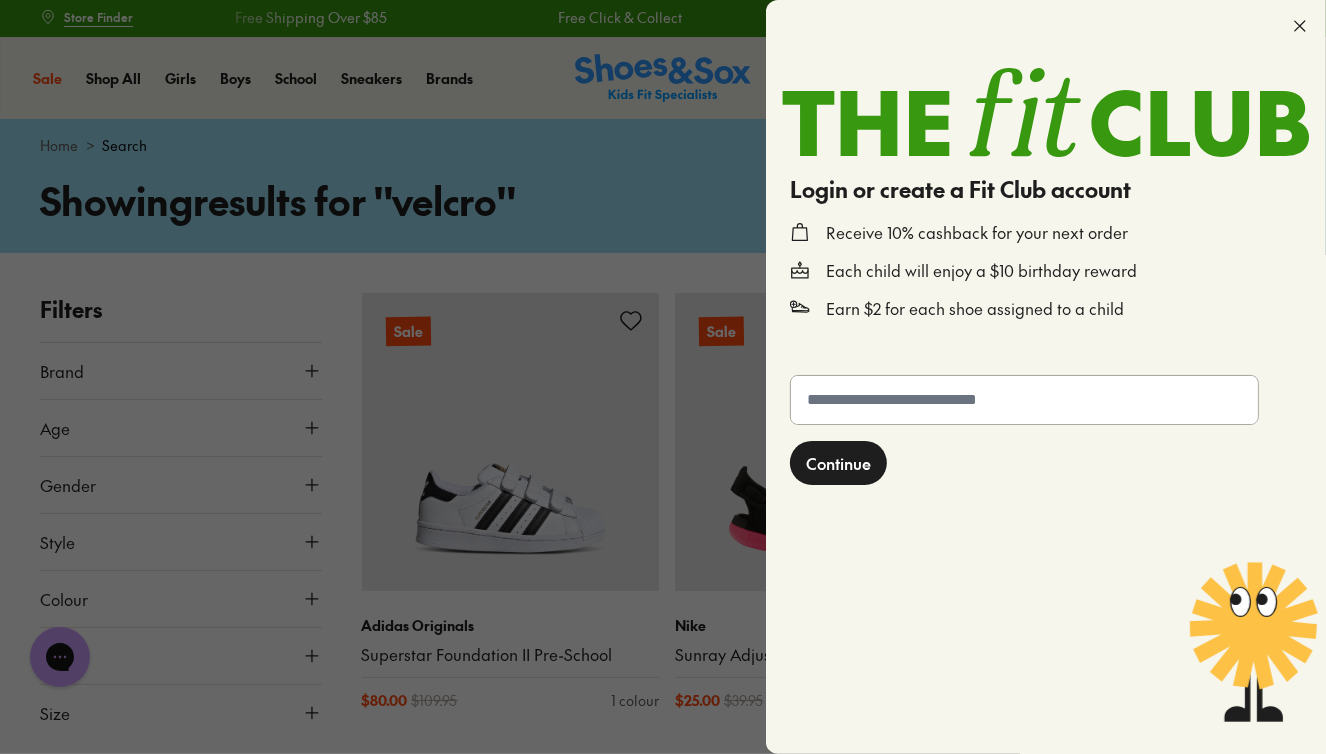 click 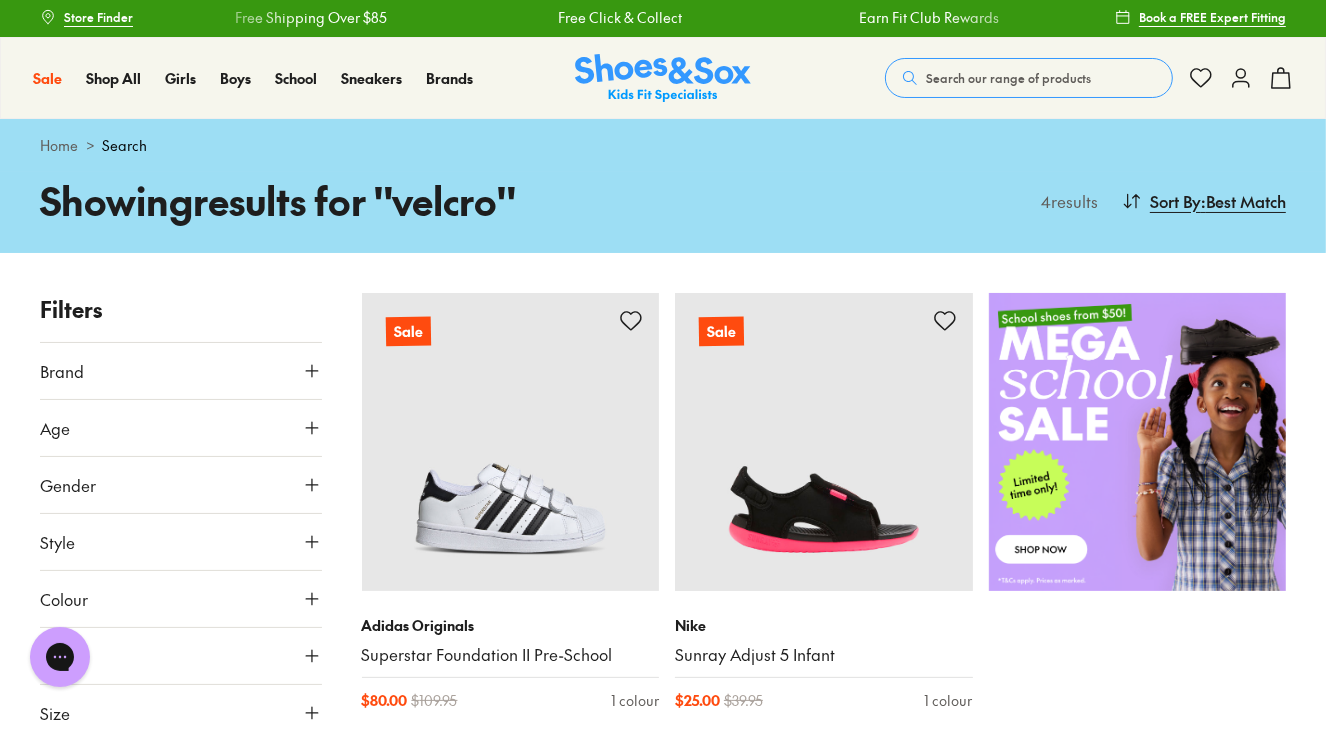 click 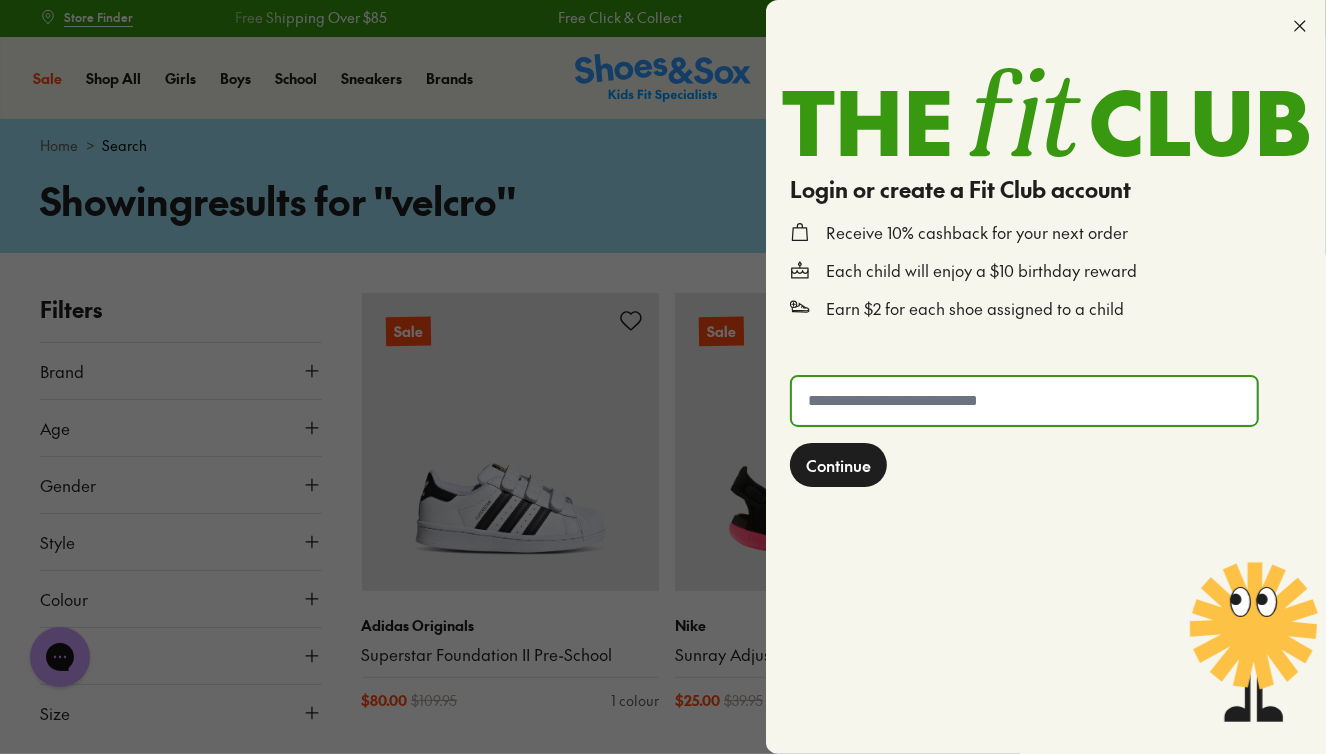 click 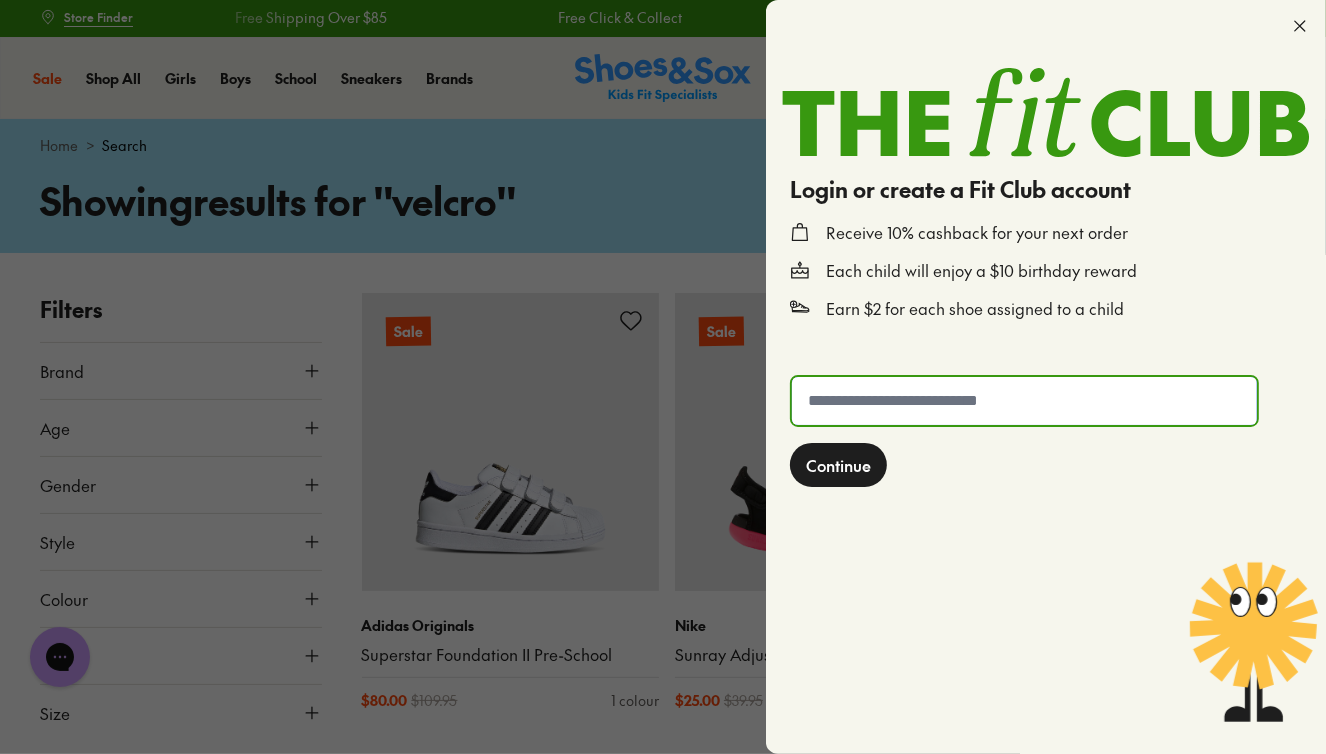 type on "**********" 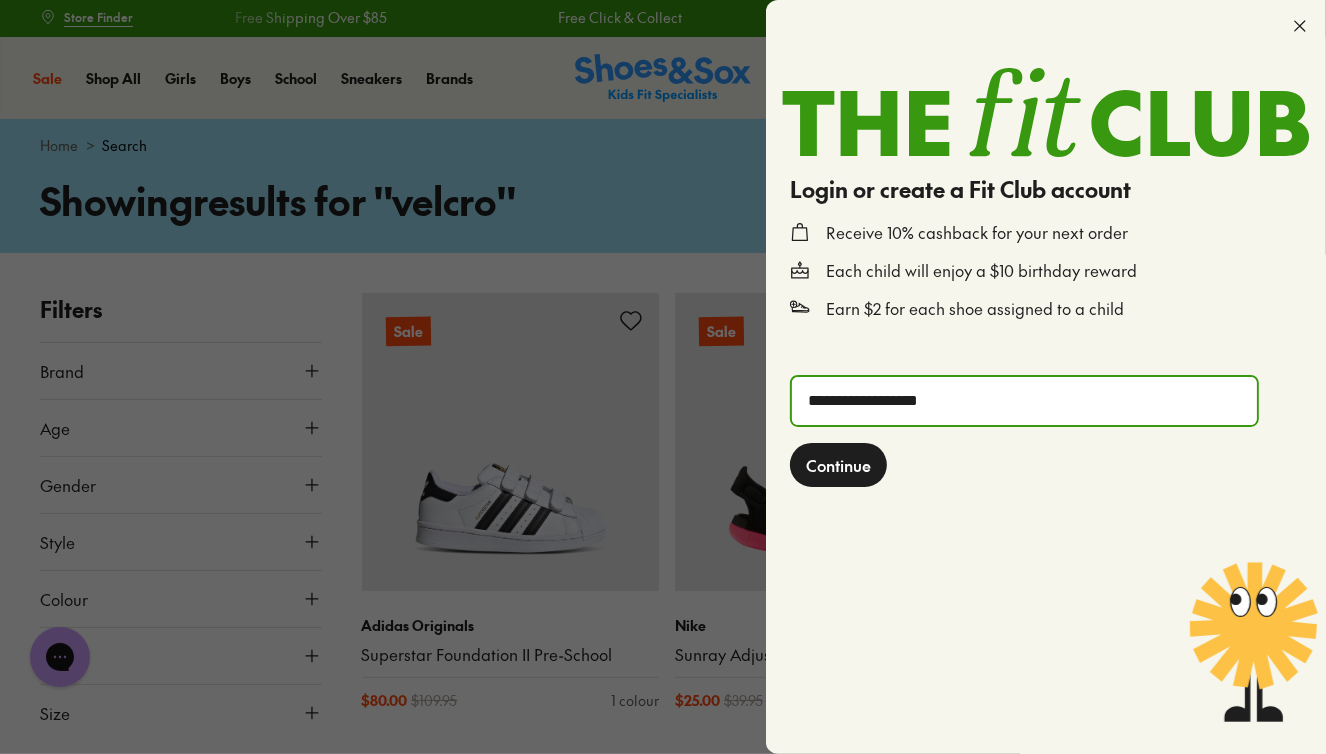 click on "Continue" 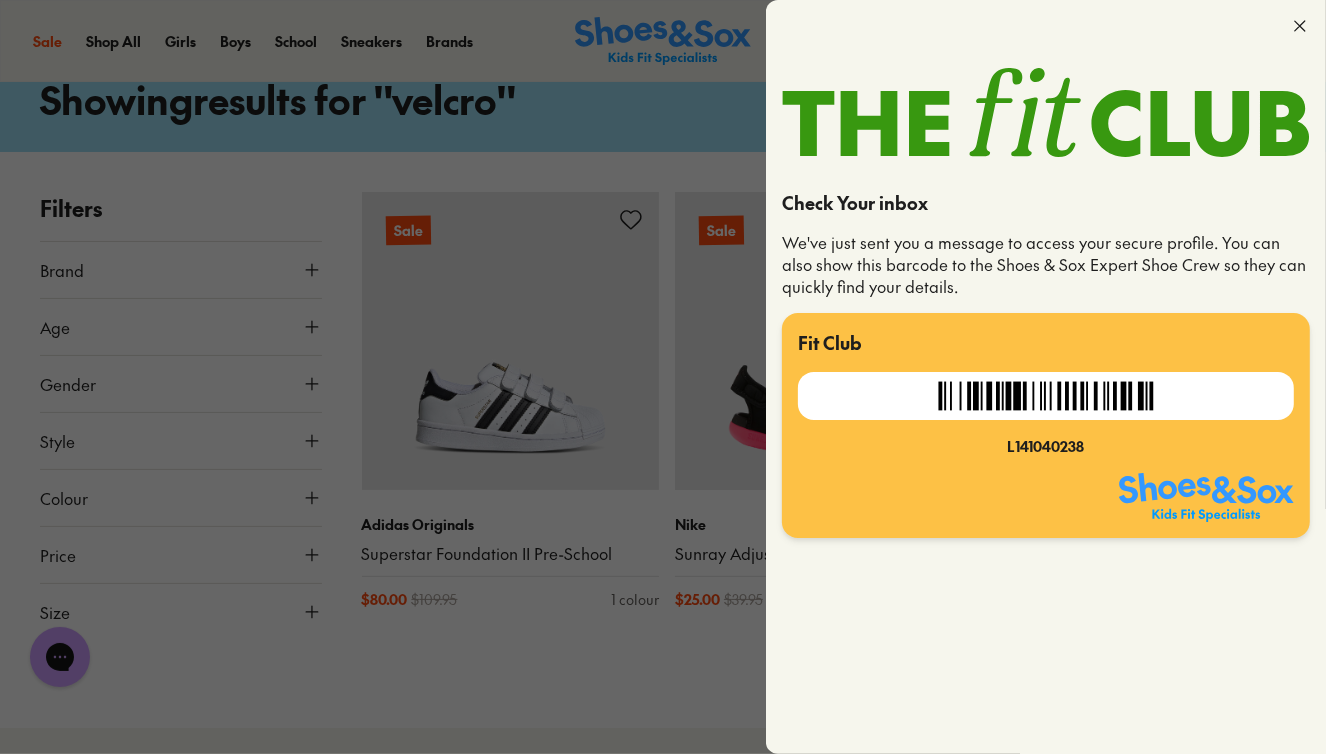 scroll, scrollTop: 106, scrollLeft: 0, axis: vertical 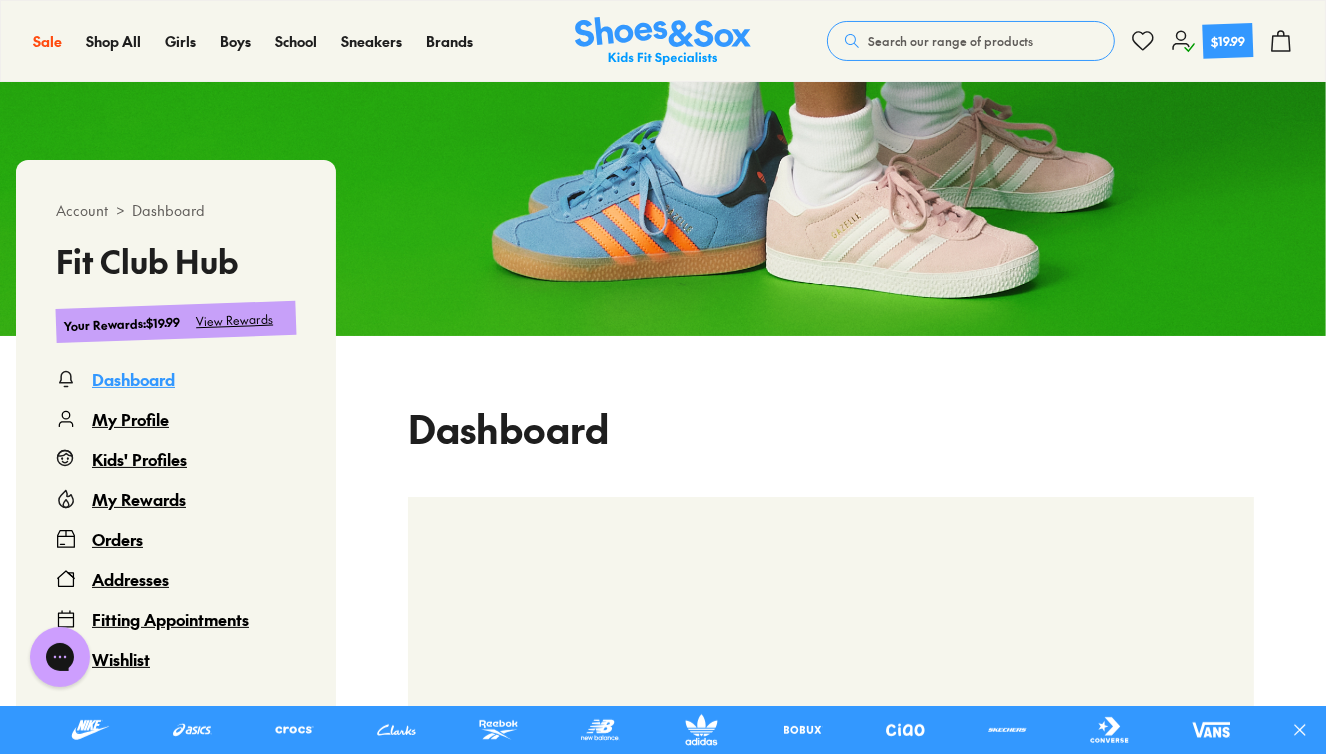 click on "Orders" at bounding box center (117, 539) 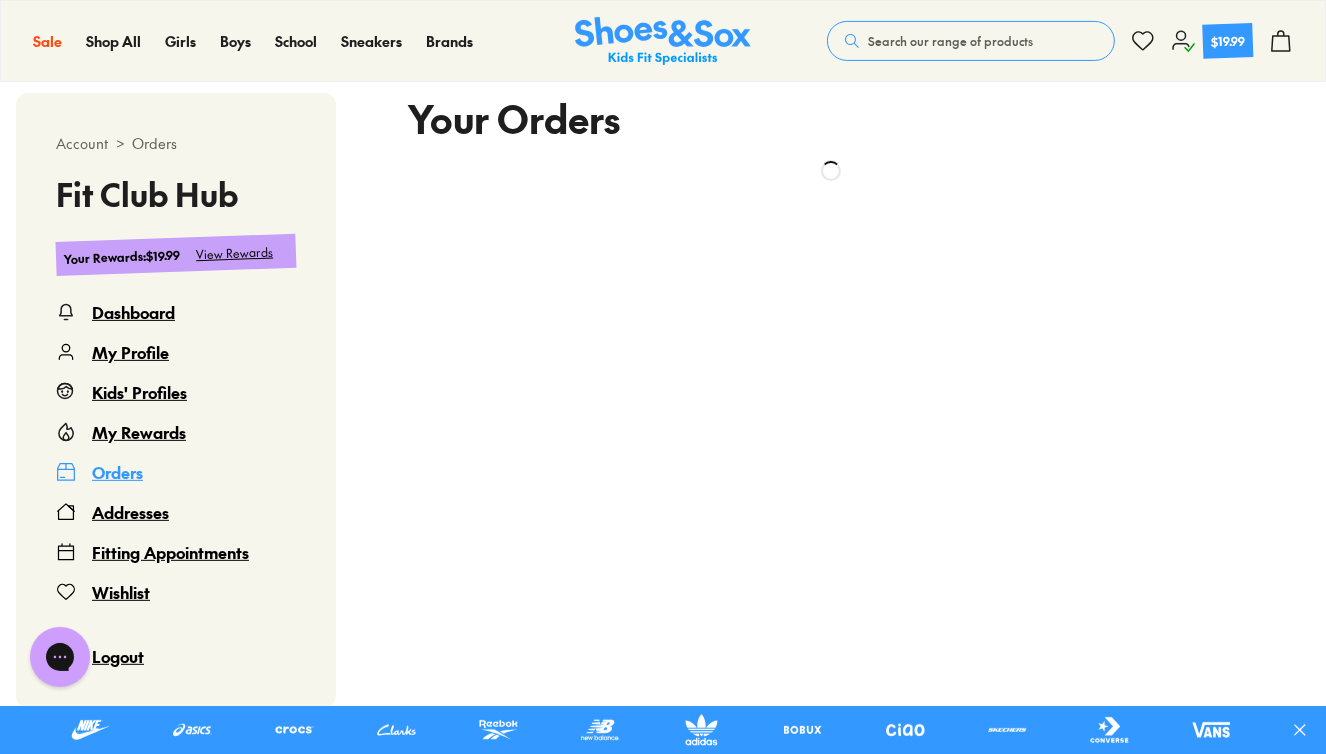 scroll, scrollTop: 482, scrollLeft: 0, axis: vertical 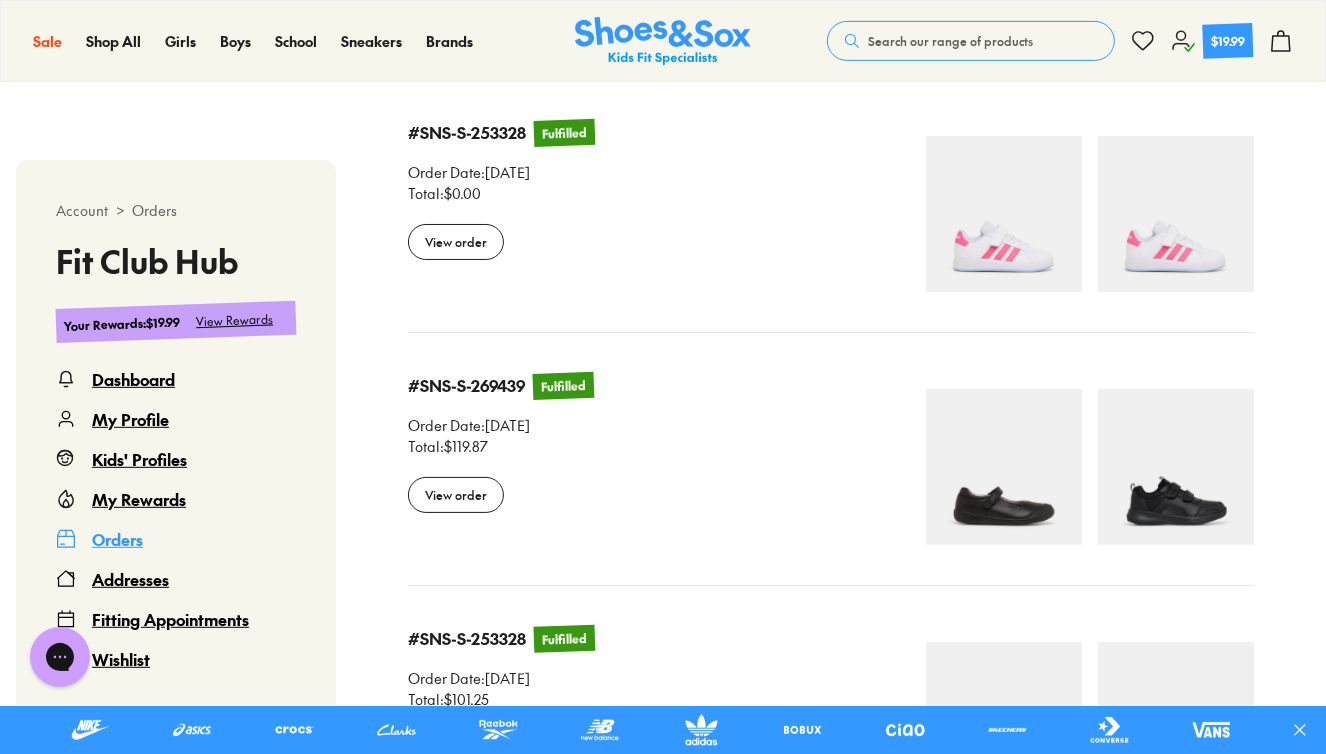 select 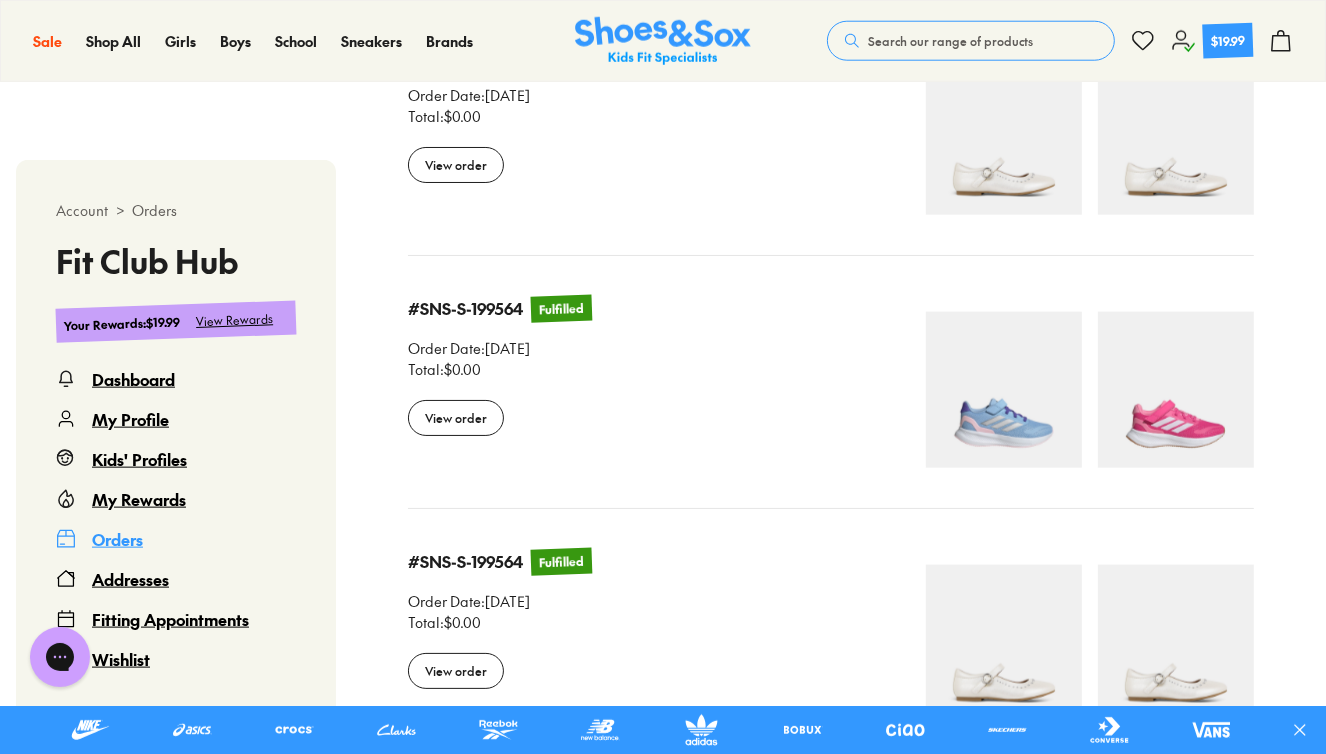 scroll, scrollTop: 1715, scrollLeft: 0, axis: vertical 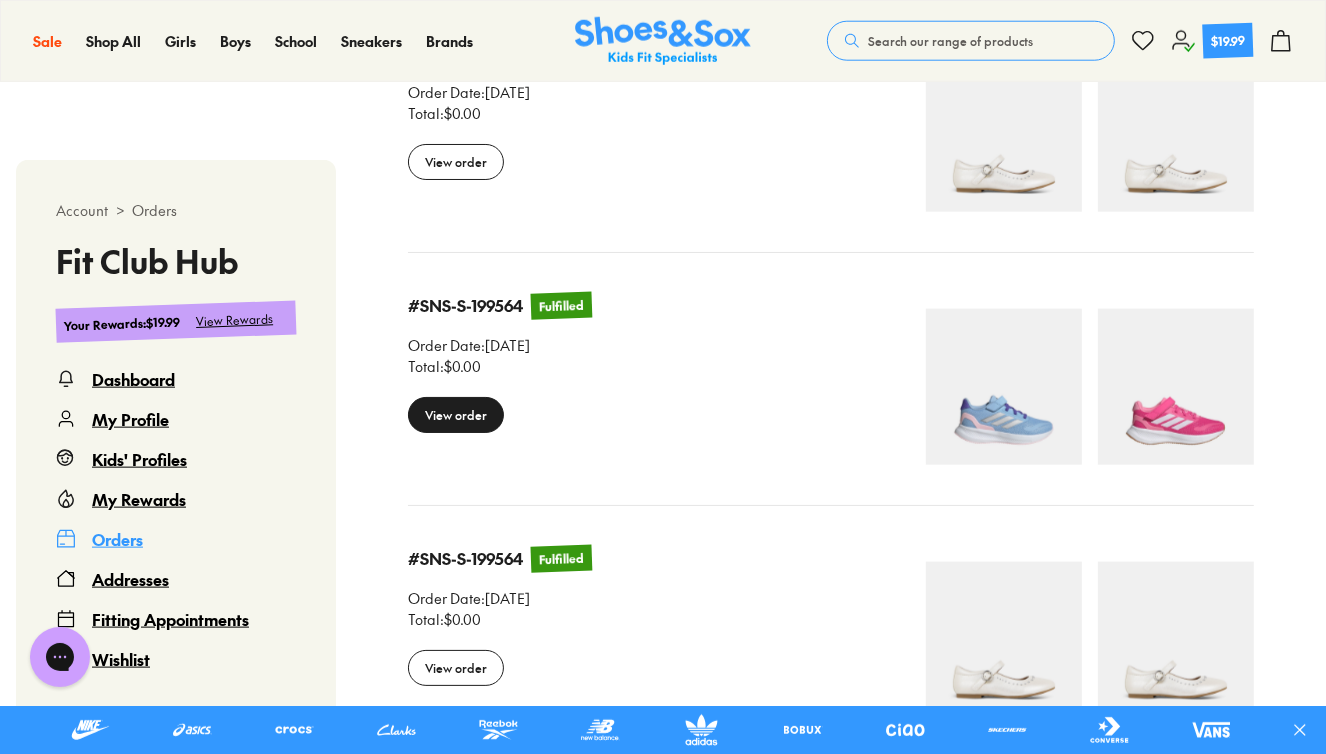 click on "View order" at bounding box center [456, 415] 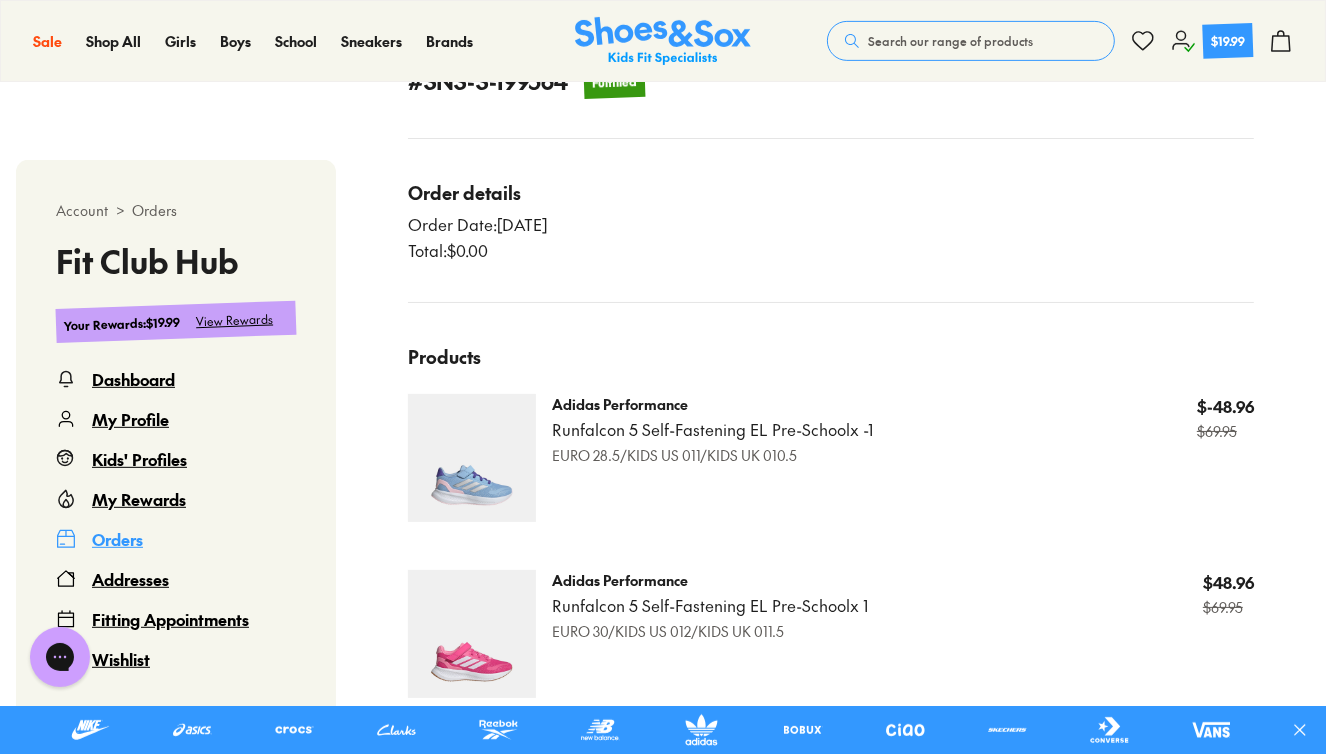 scroll, scrollTop: 796, scrollLeft: 0, axis: vertical 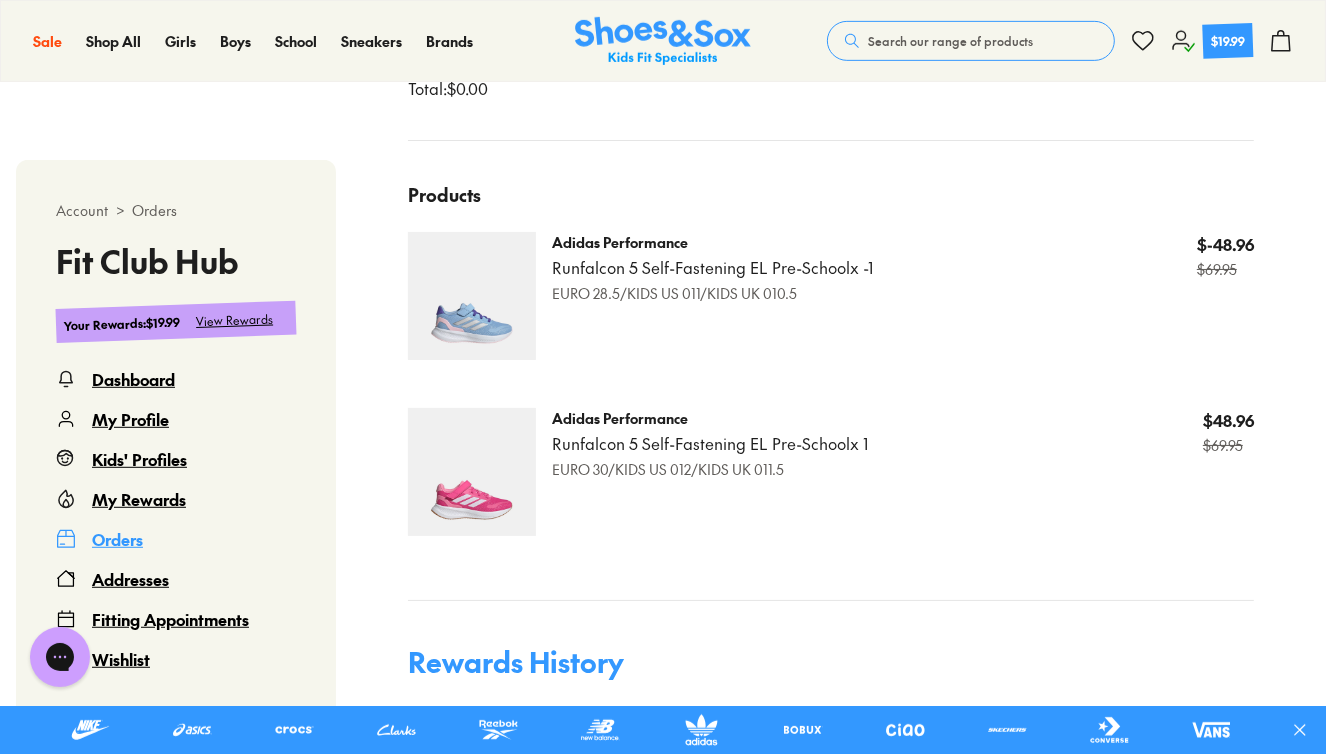 click on "Sale
Sale
Shop All
Mega School Sale
Up to 40% off Sale
25% Off Waterbottles
$5 Toys
Shop All Sale
Girls
Girls
Shop All
Sneakers
School
Sports" at bounding box center (663, 41) 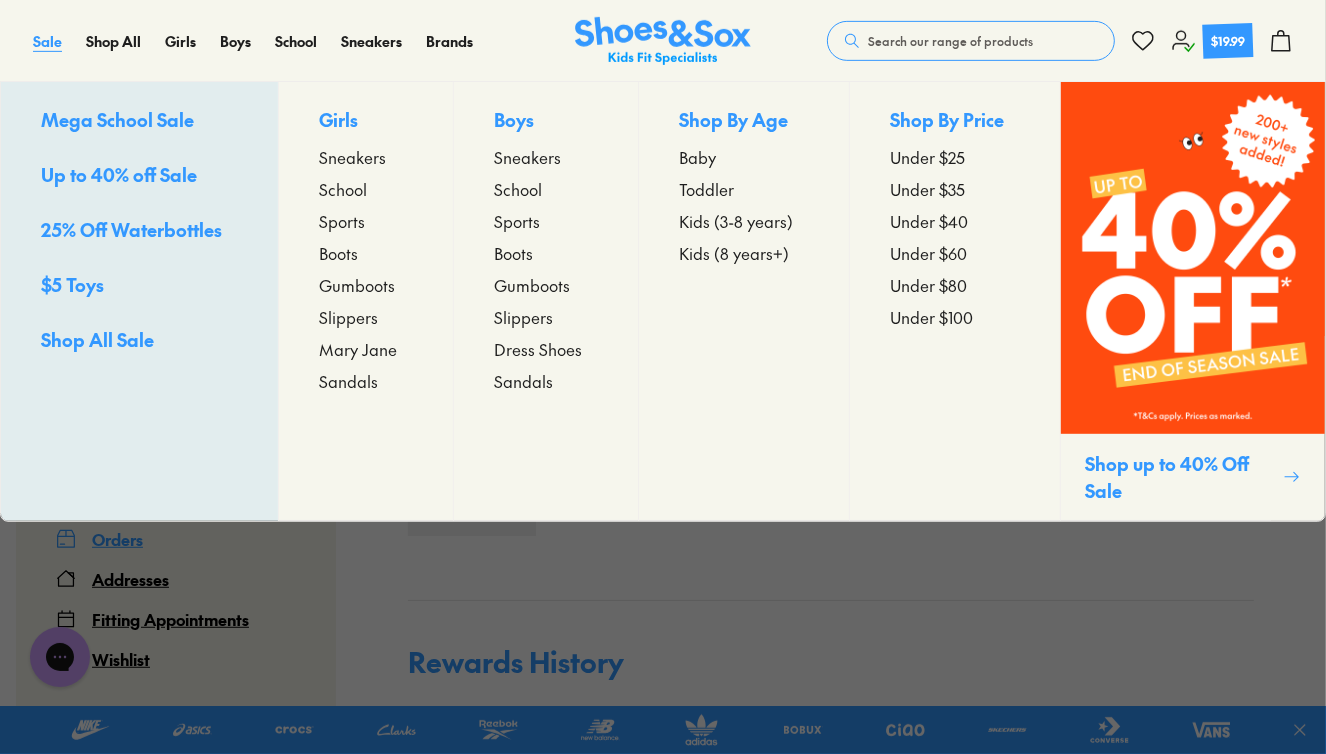 click on "Sale" at bounding box center (47, 41) 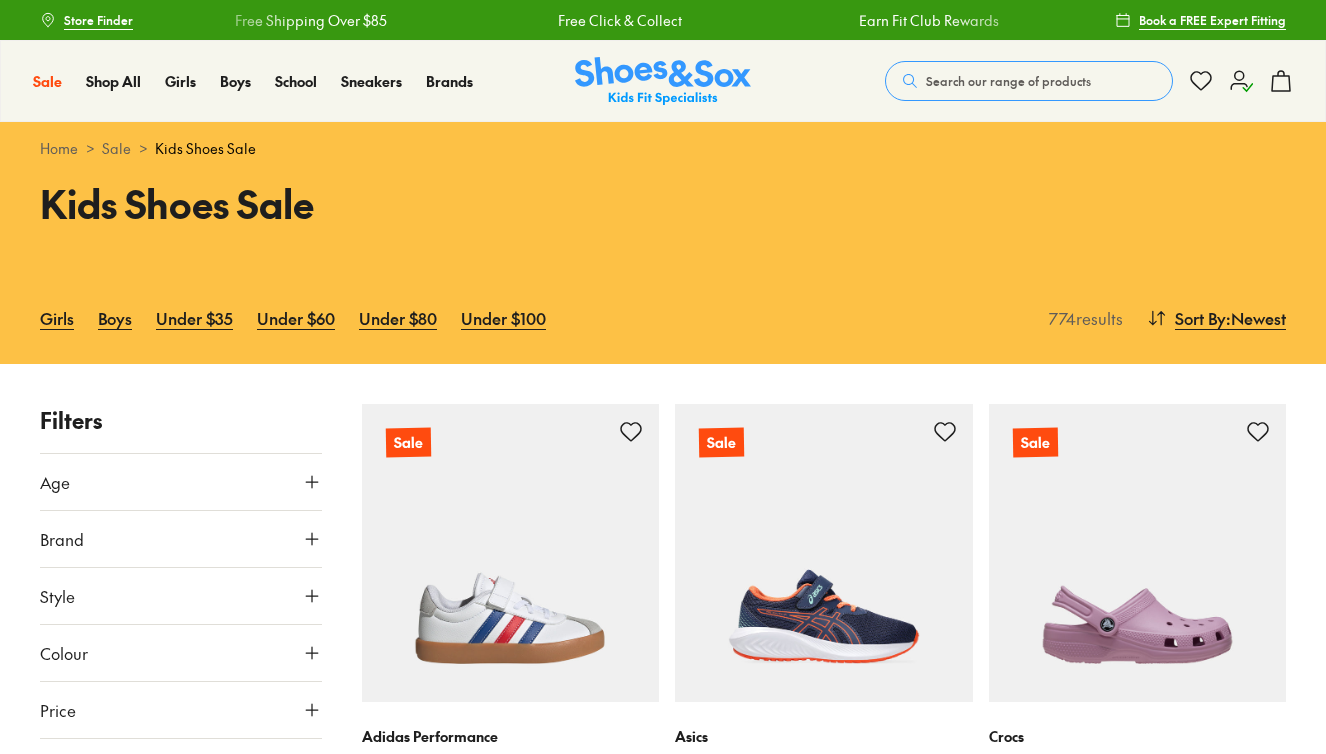 scroll, scrollTop: 0, scrollLeft: 0, axis: both 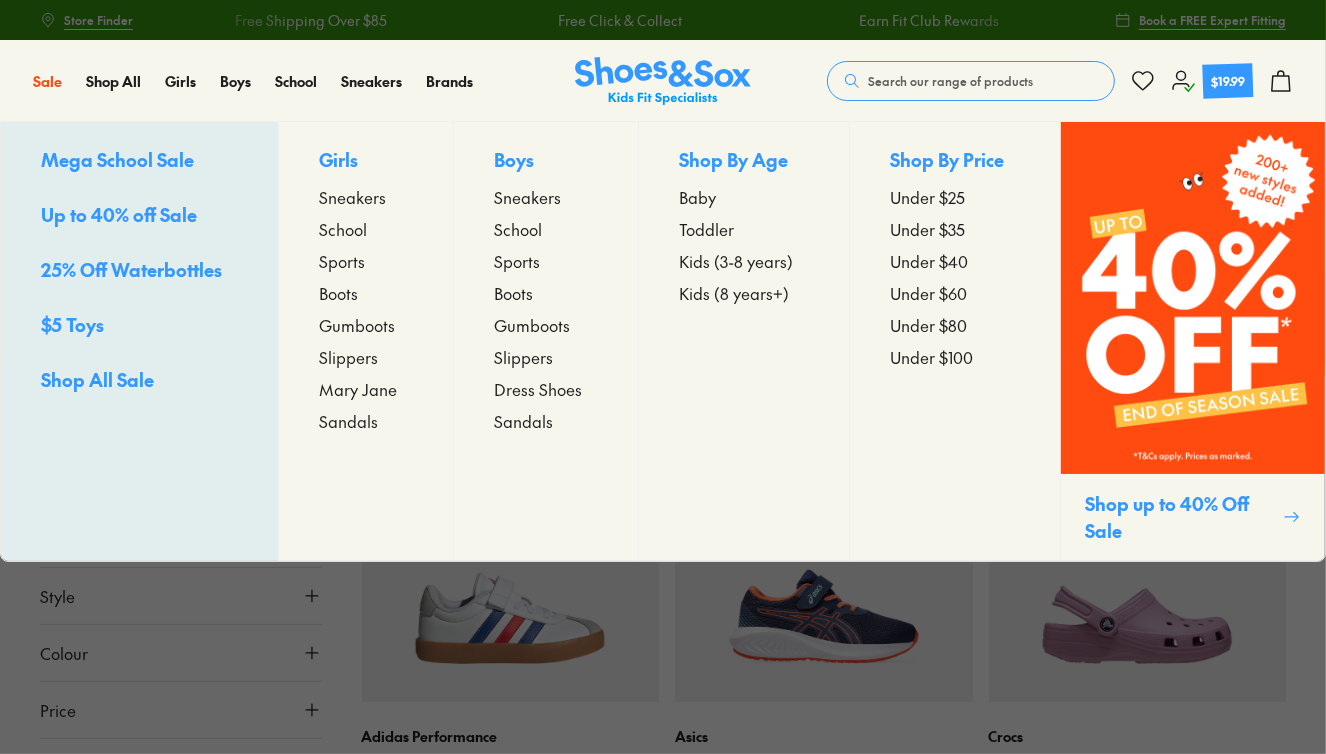 click at bounding box center [1193, 298] 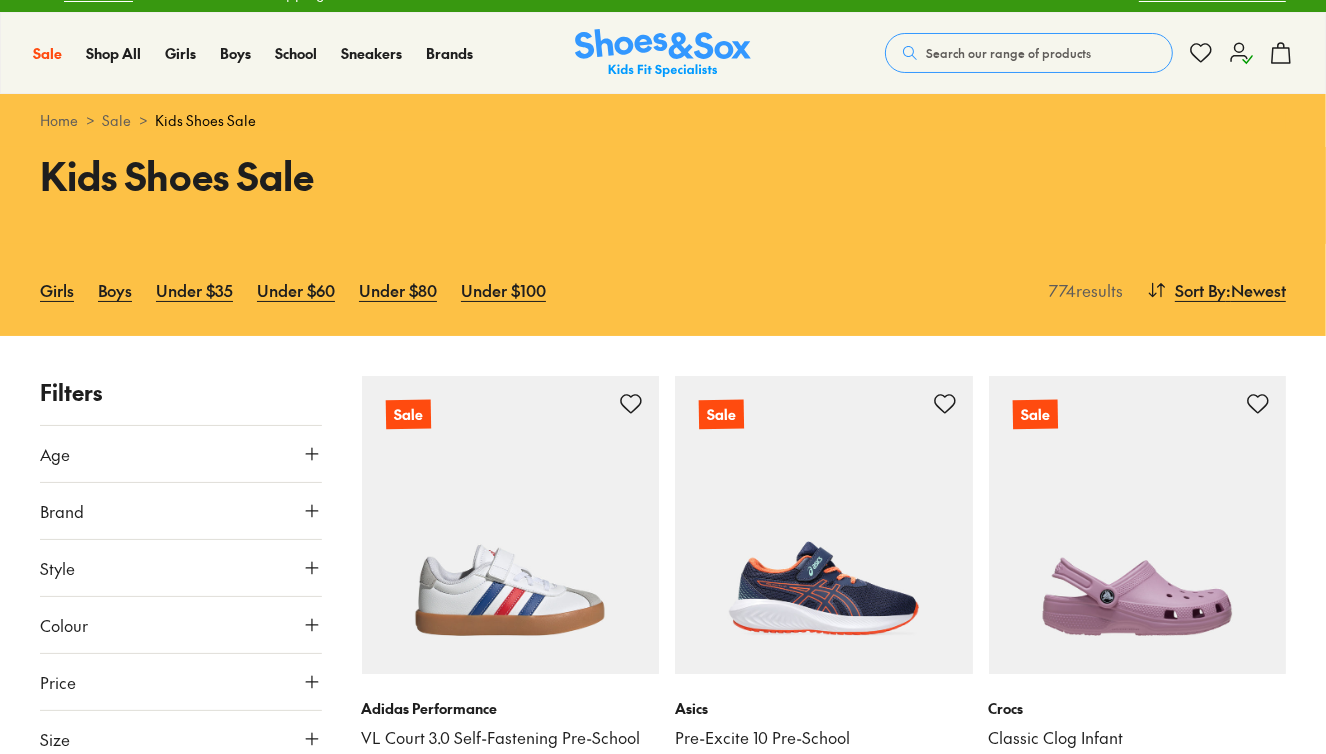 scroll, scrollTop: 35, scrollLeft: 0, axis: vertical 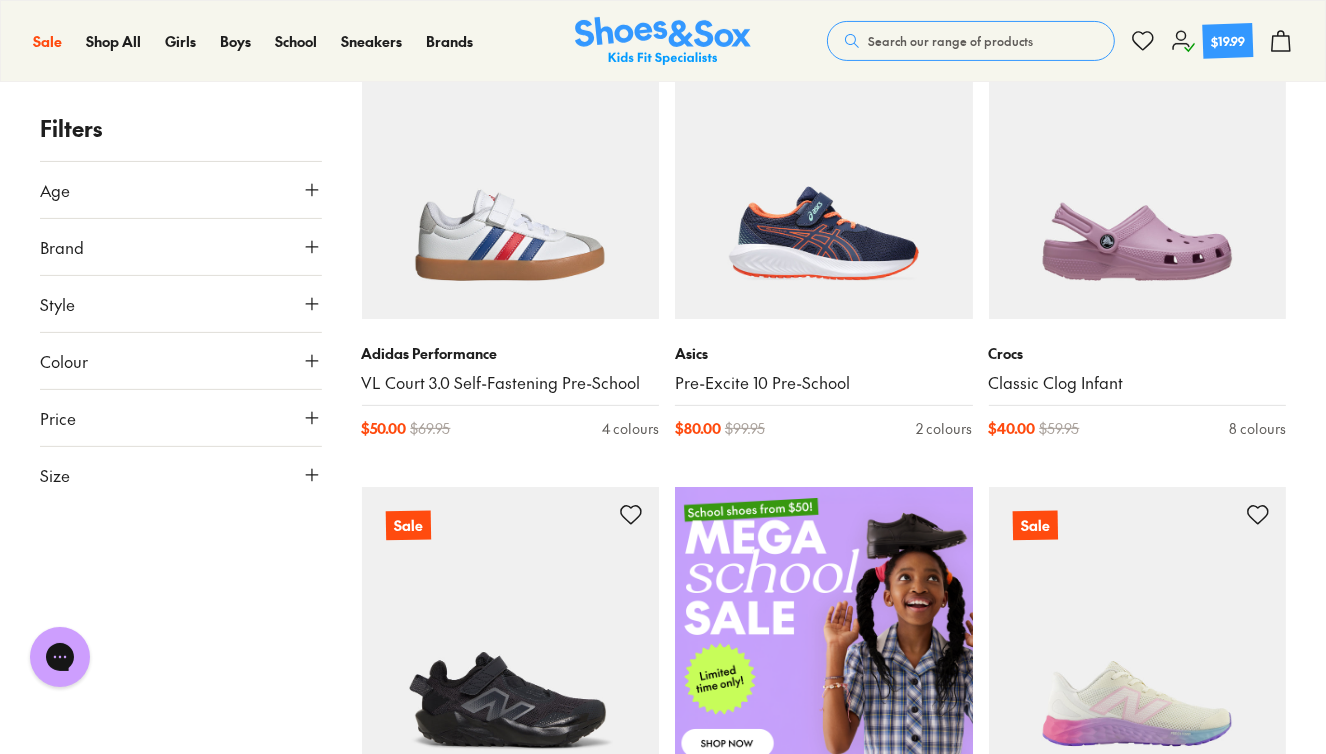 click 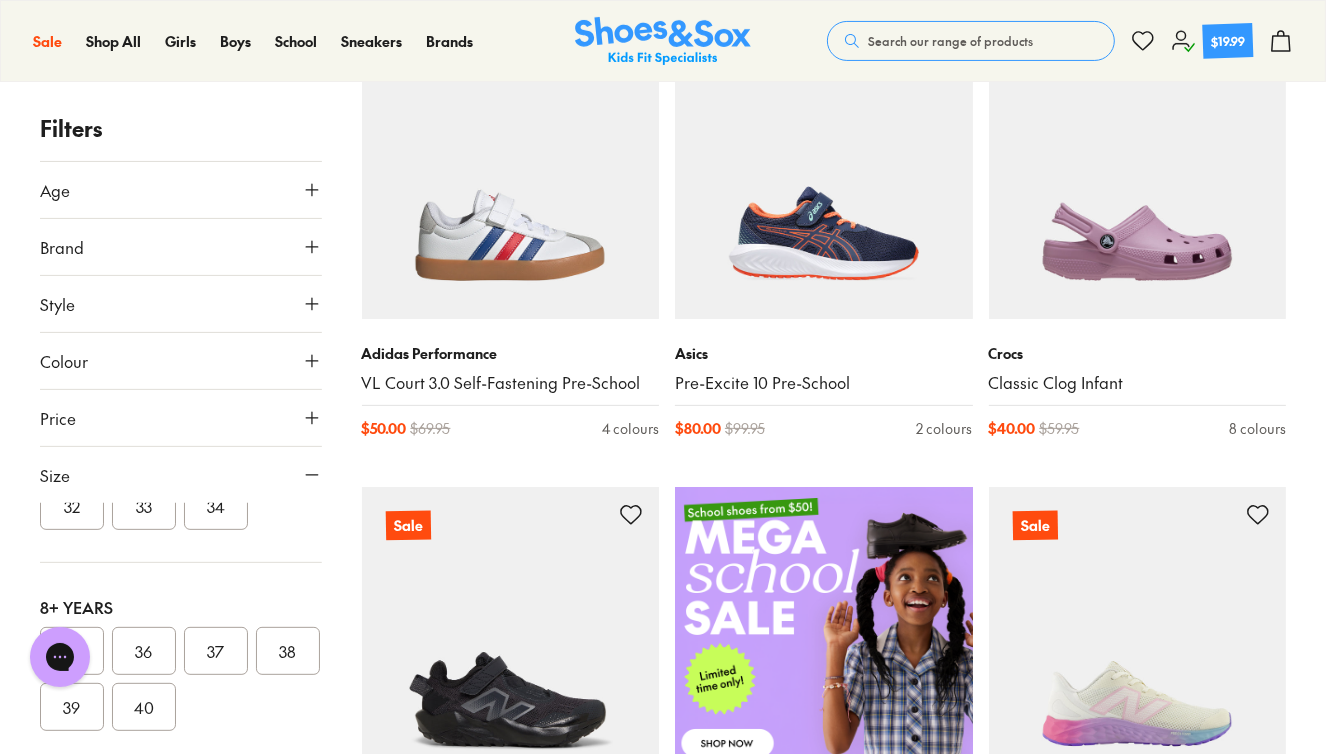 scroll, scrollTop: 542, scrollLeft: 0, axis: vertical 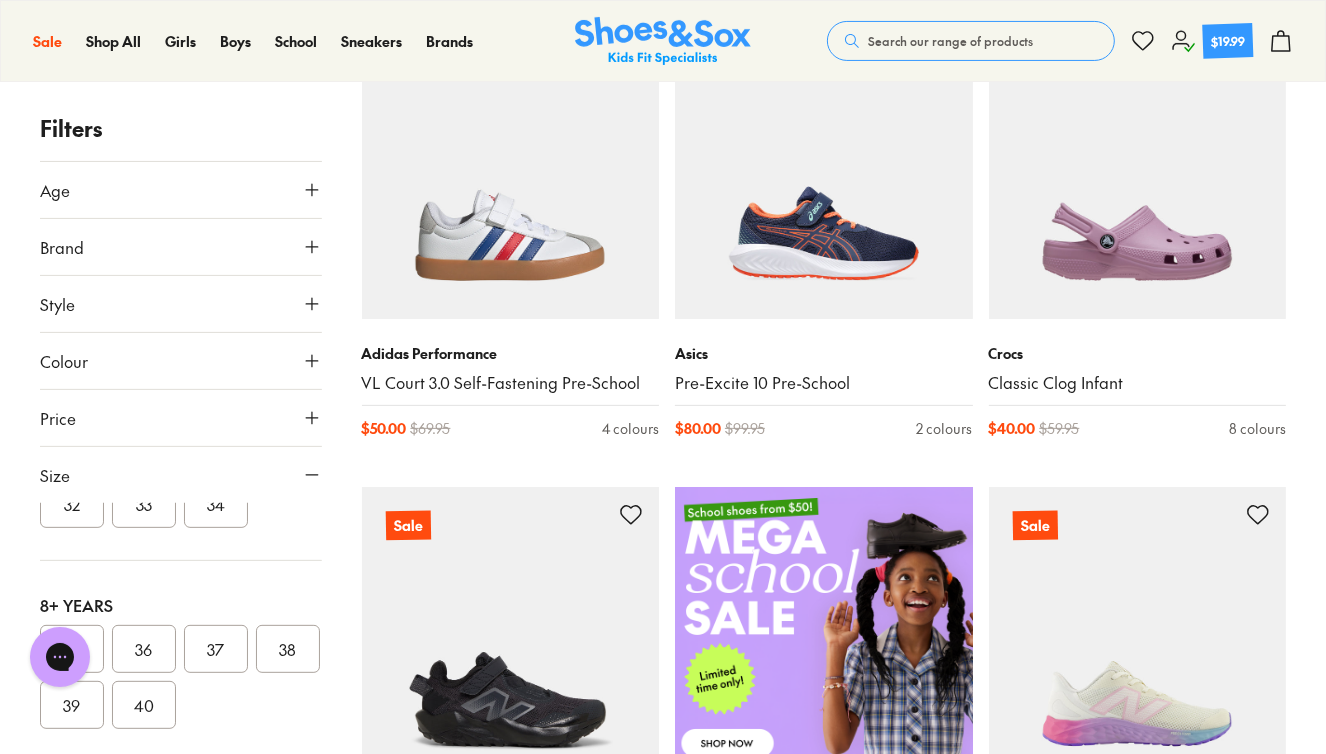 click on "32" at bounding box center (72, 504) 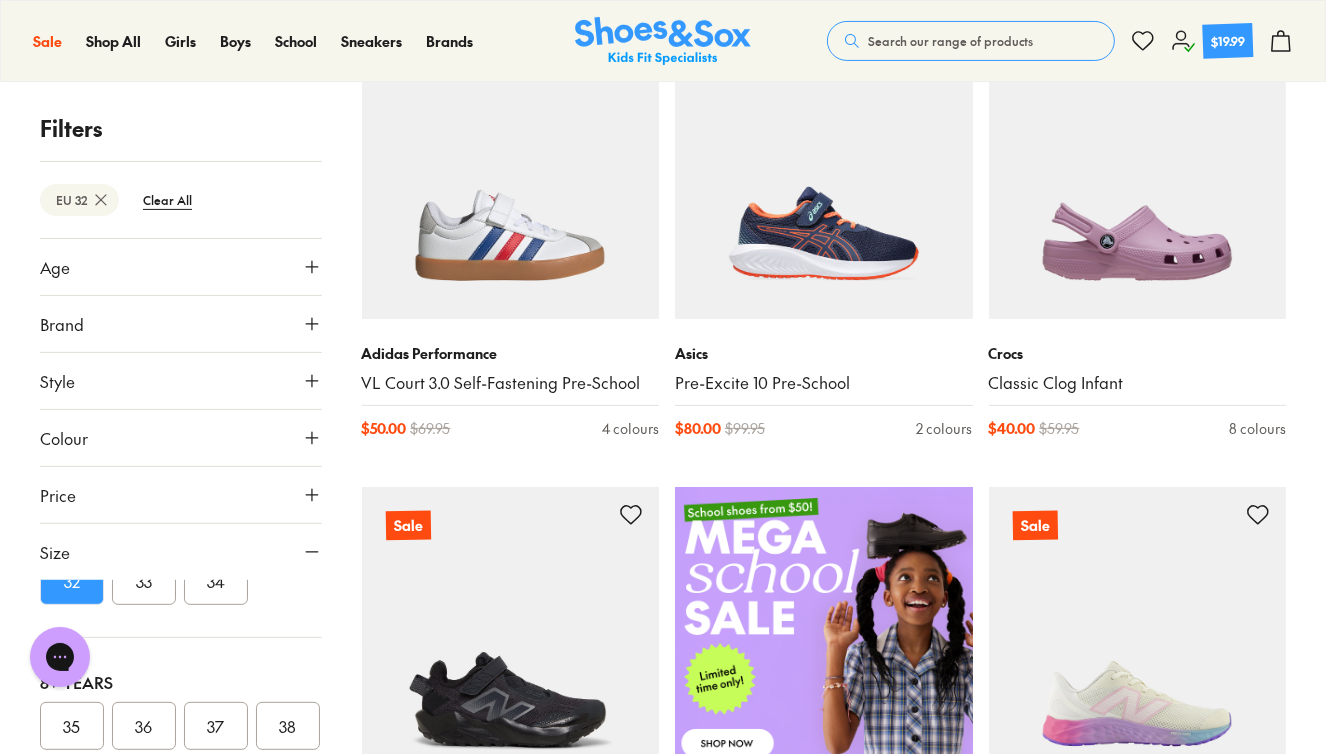 scroll, scrollTop: 120, scrollLeft: 0, axis: vertical 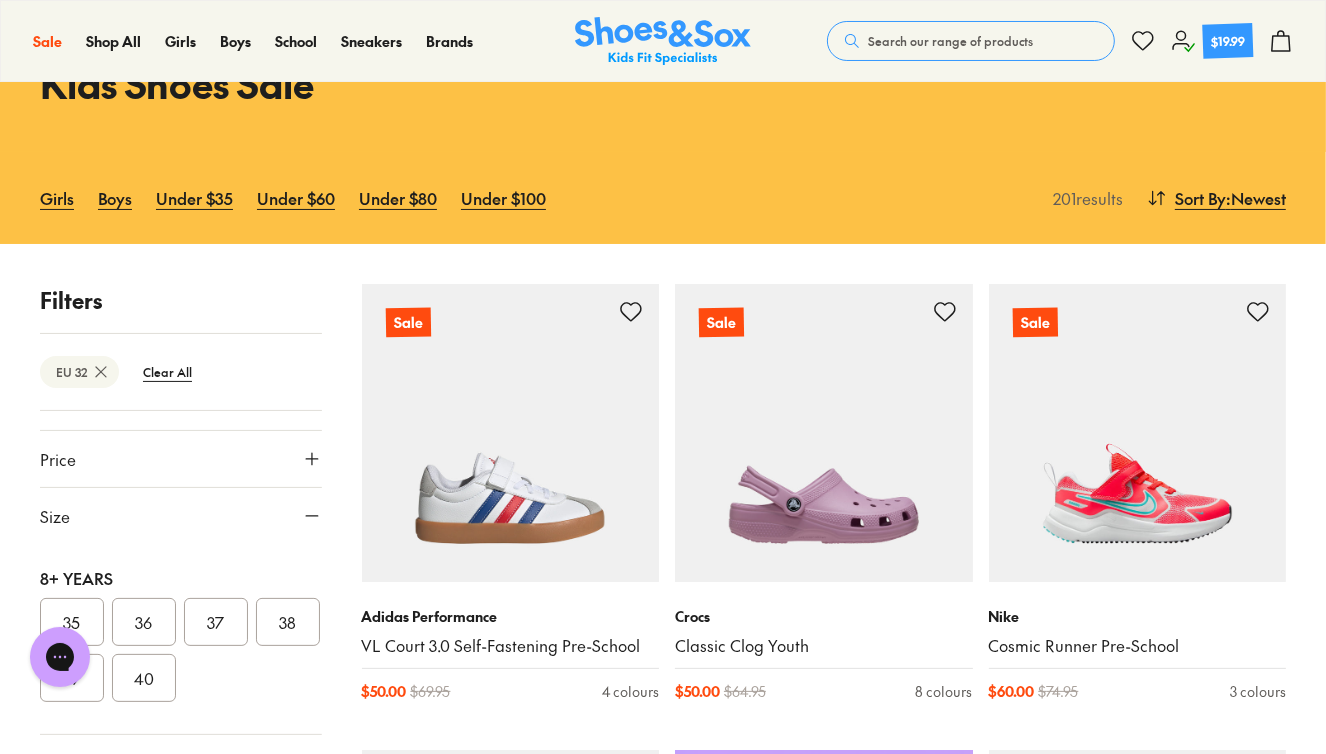 click on "37" at bounding box center [216, 622] 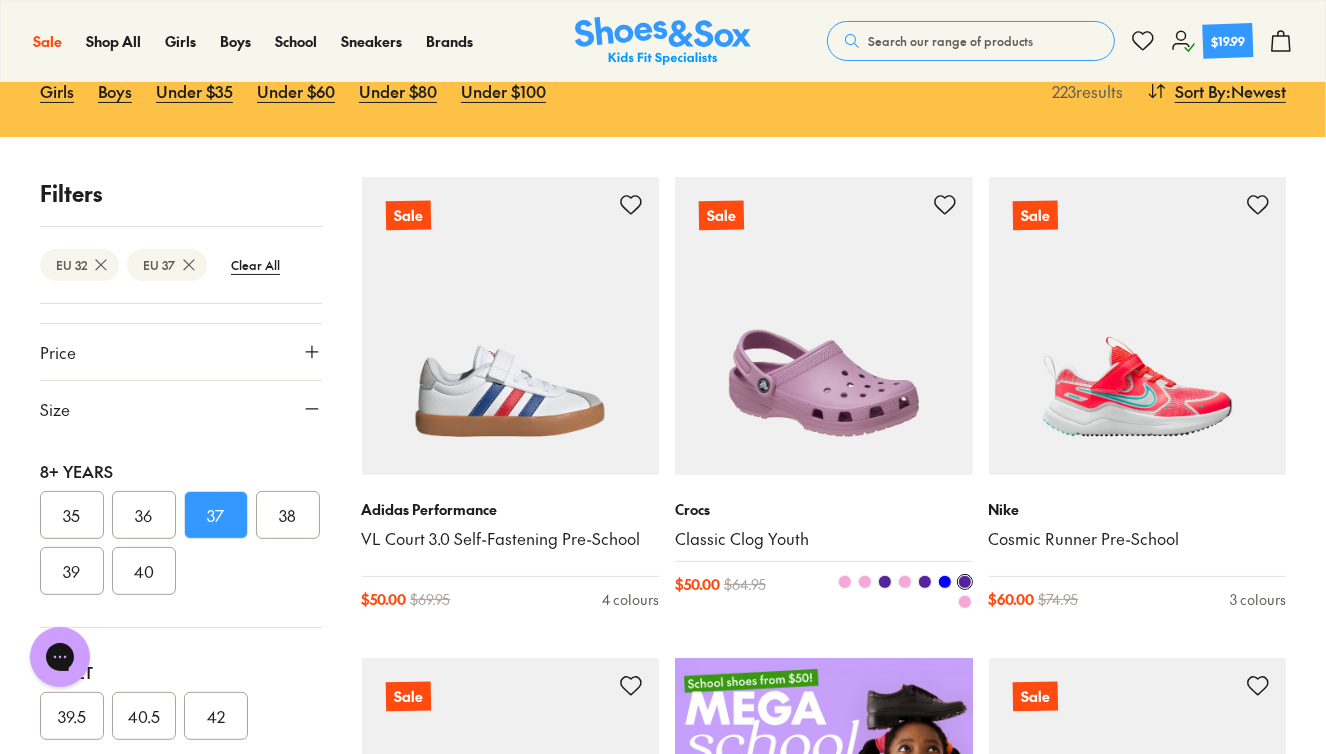 scroll, scrollTop: 238, scrollLeft: 0, axis: vertical 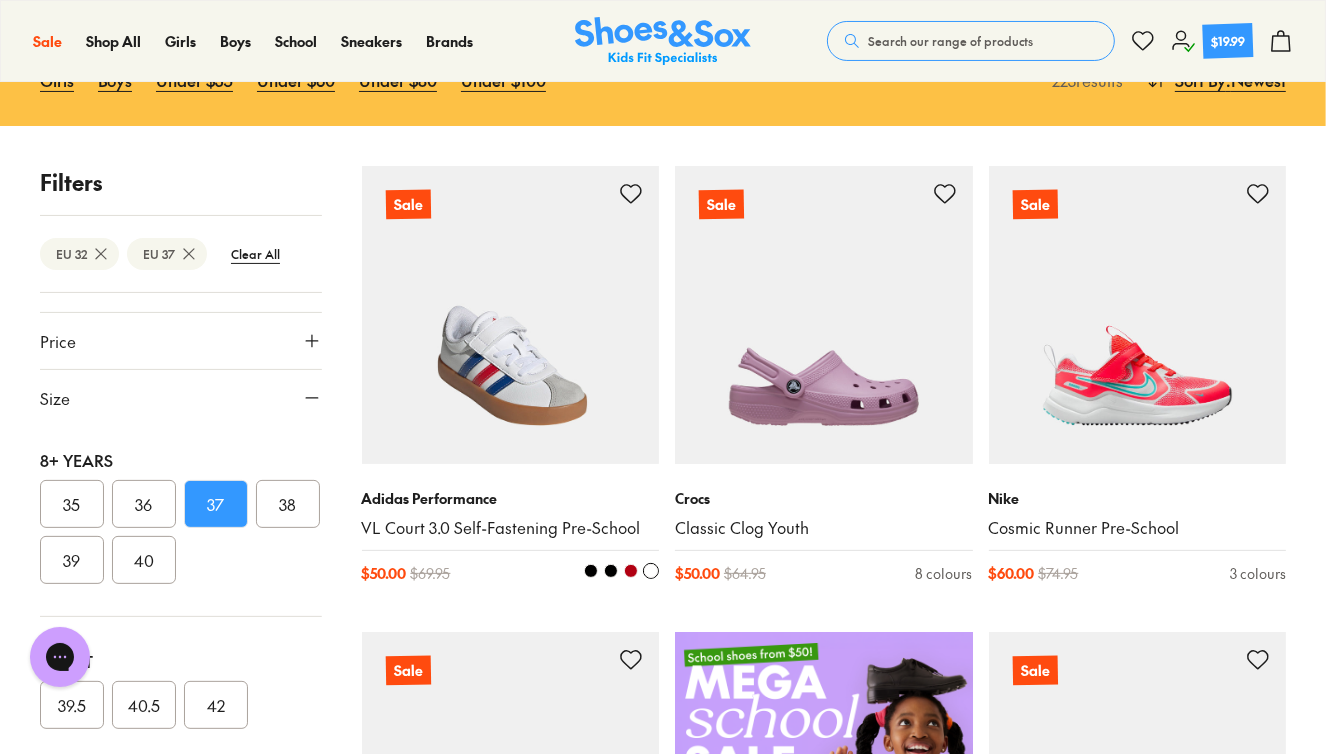 click at bounding box center (511, 315) 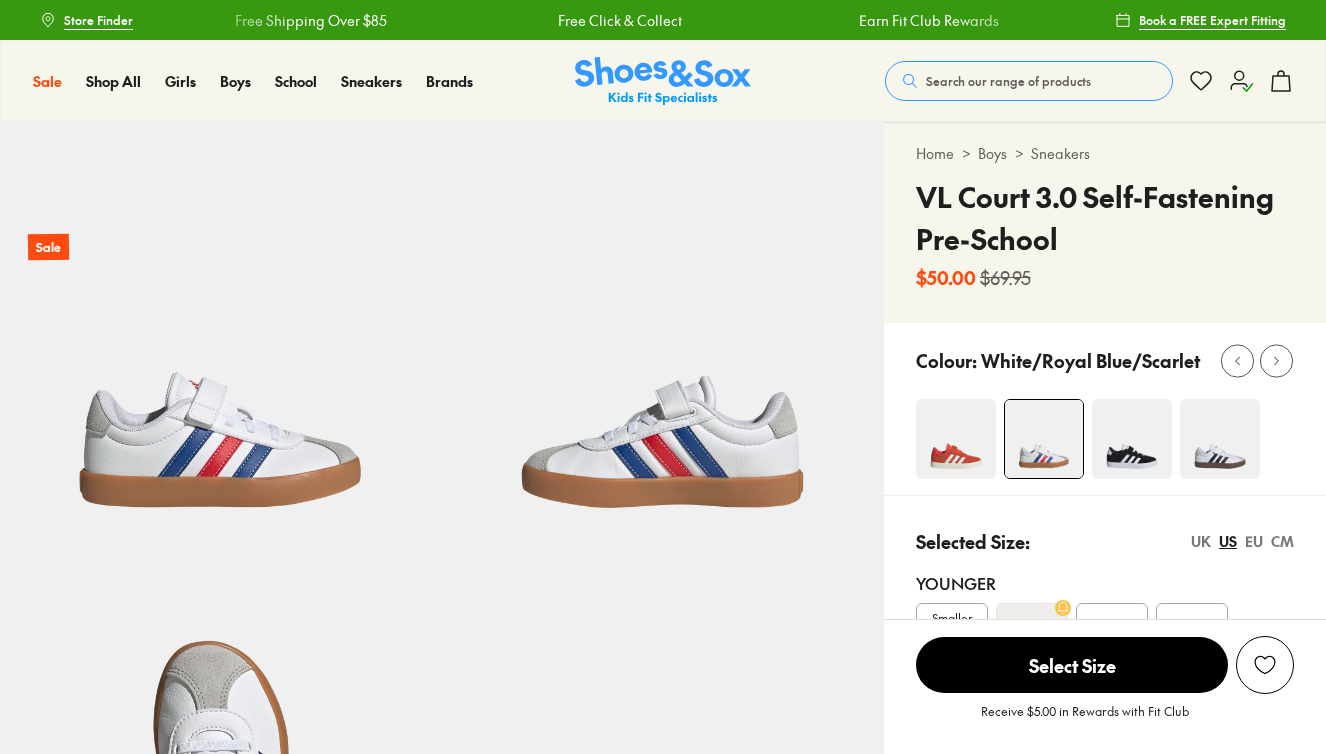 scroll, scrollTop: 0, scrollLeft: 0, axis: both 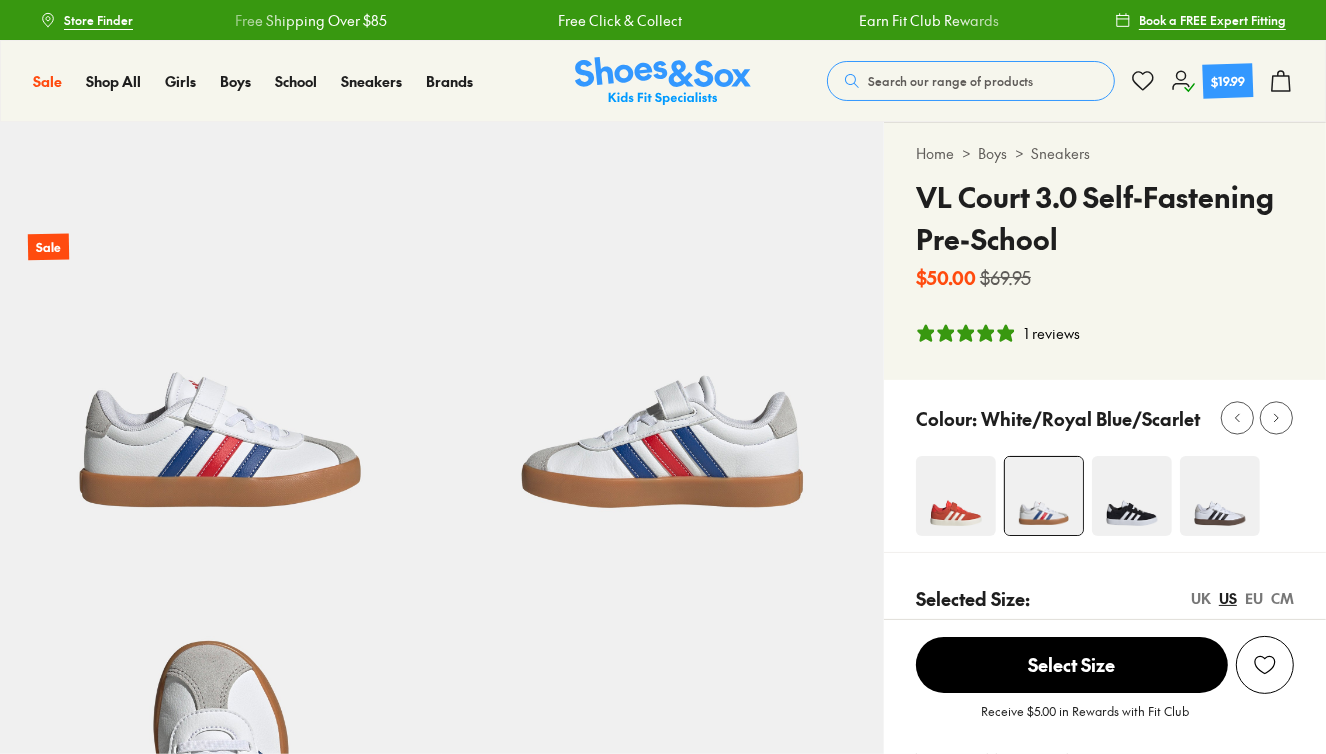 select on "*" 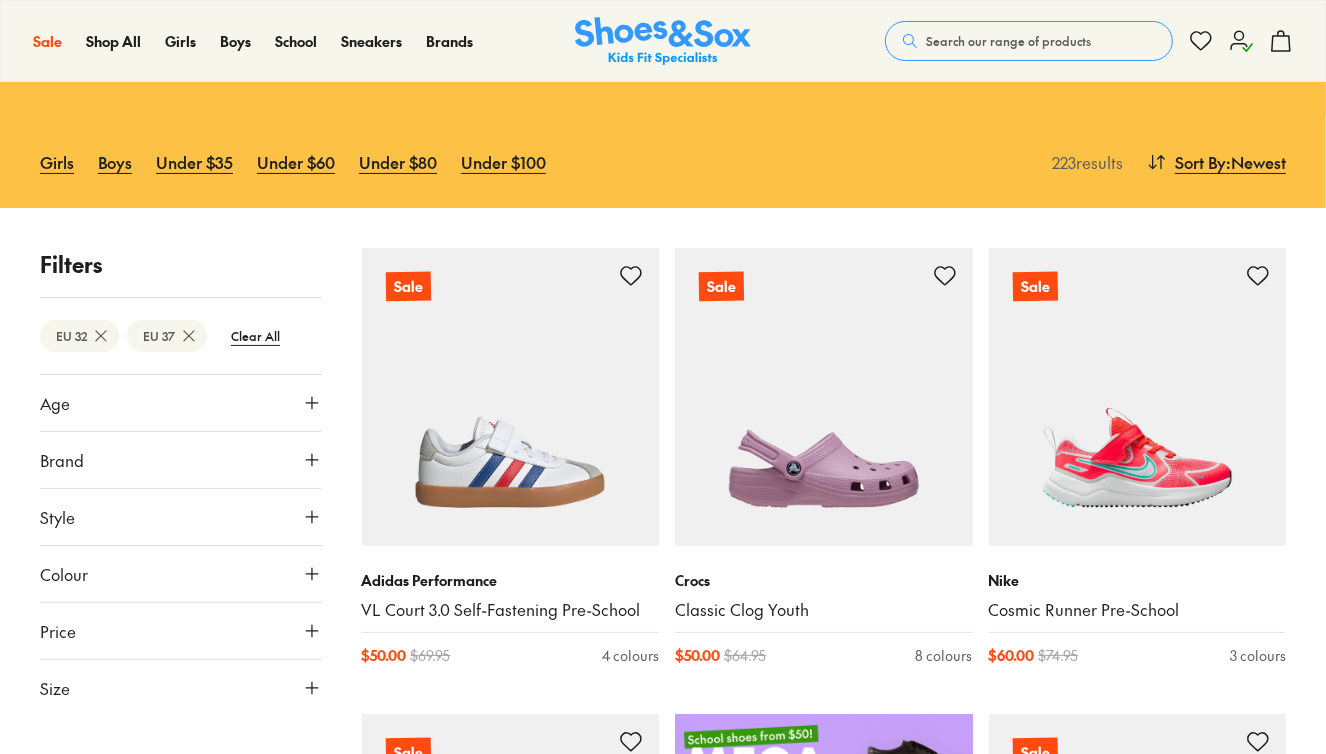 scroll, scrollTop: 0, scrollLeft: 0, axis: both 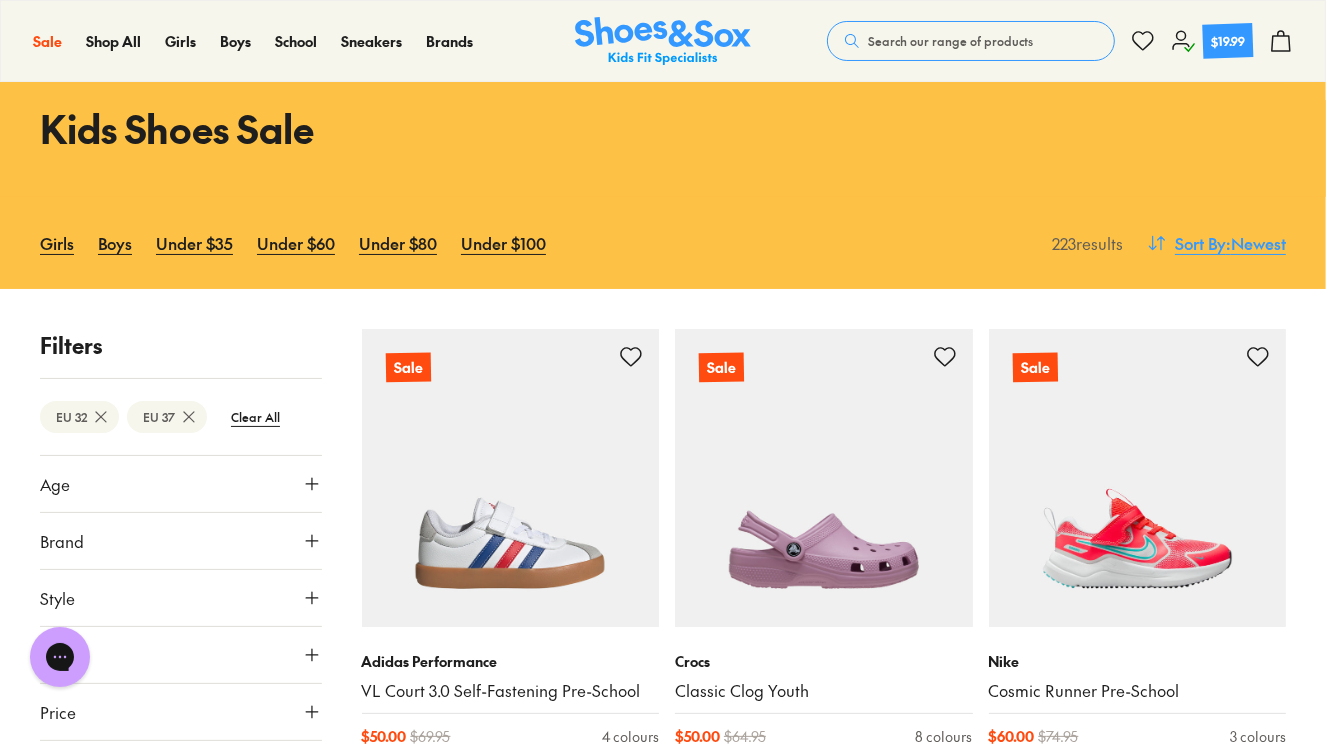 click on ":  Newest" at bounding box center [1256, 243] 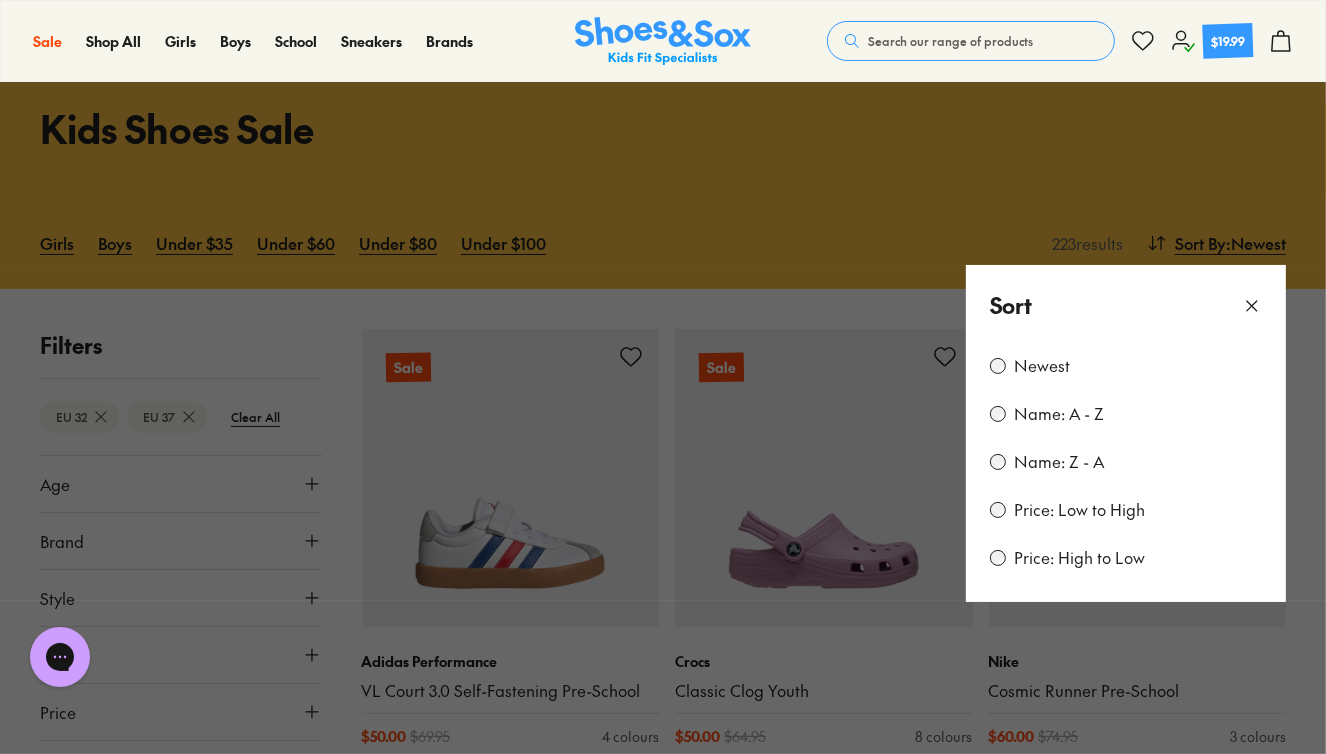 click on "Price: Low to High" at bounding box center (1079, 510) 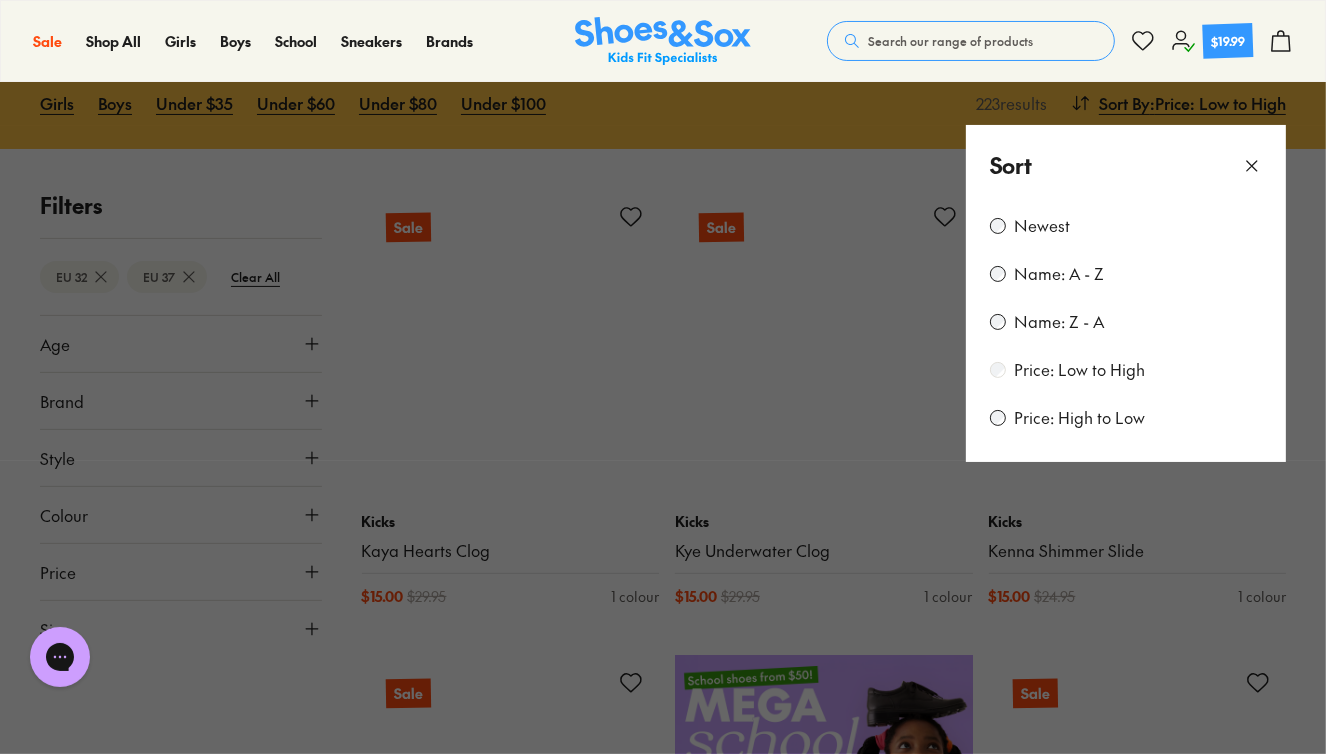 scroll, scrollTop: 216, scrollLeft: 0, axis: vertical 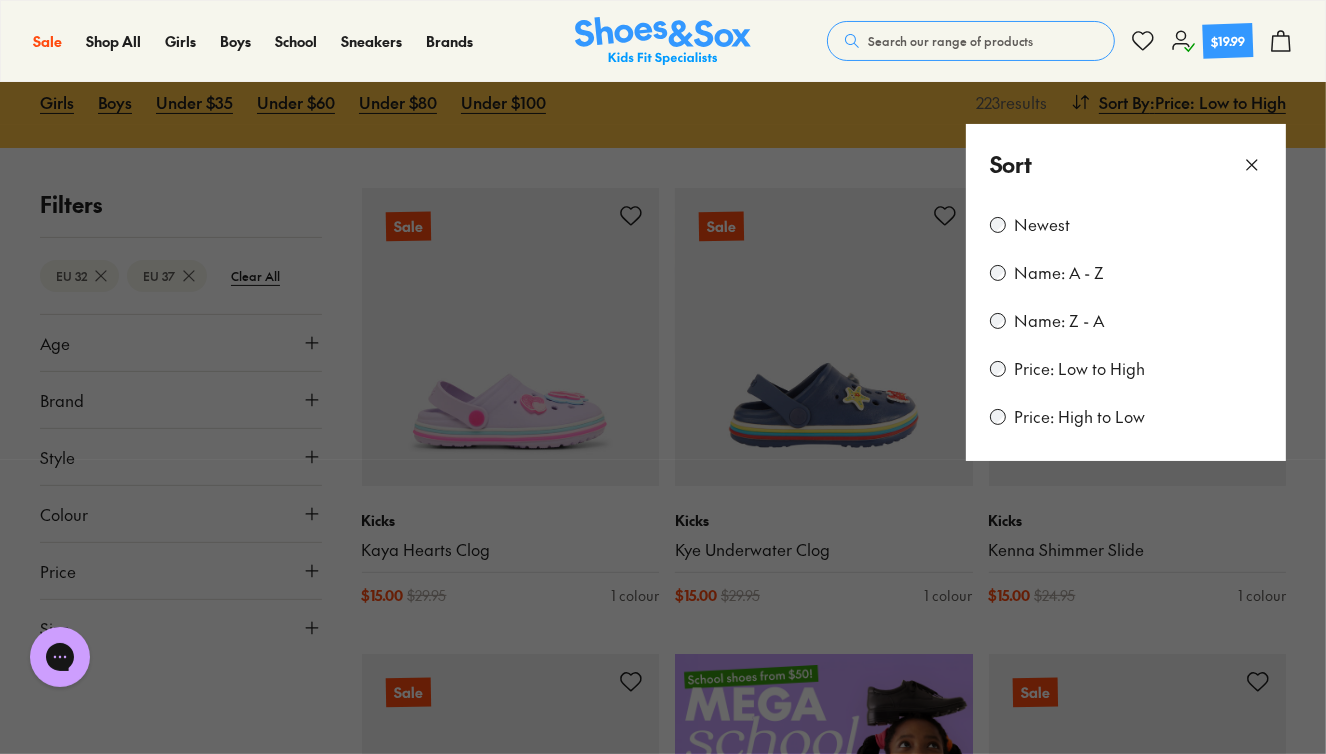 click 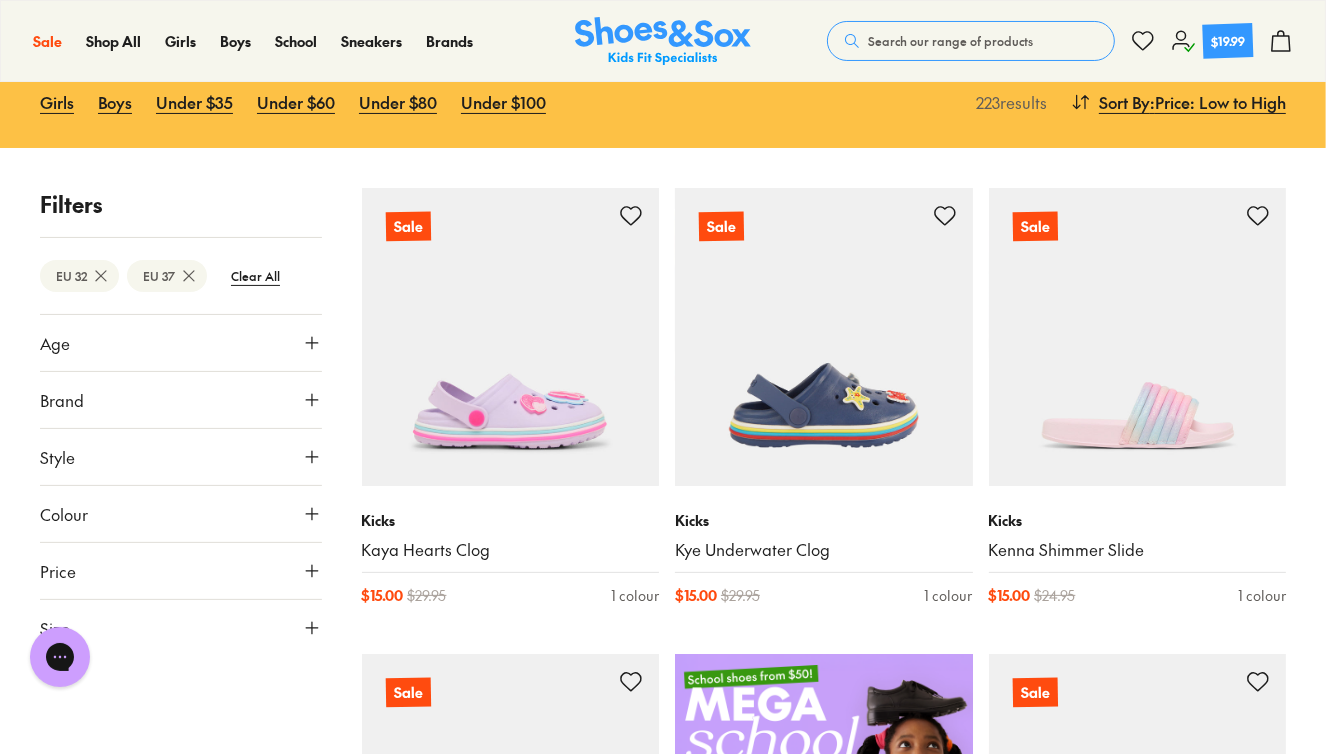 click 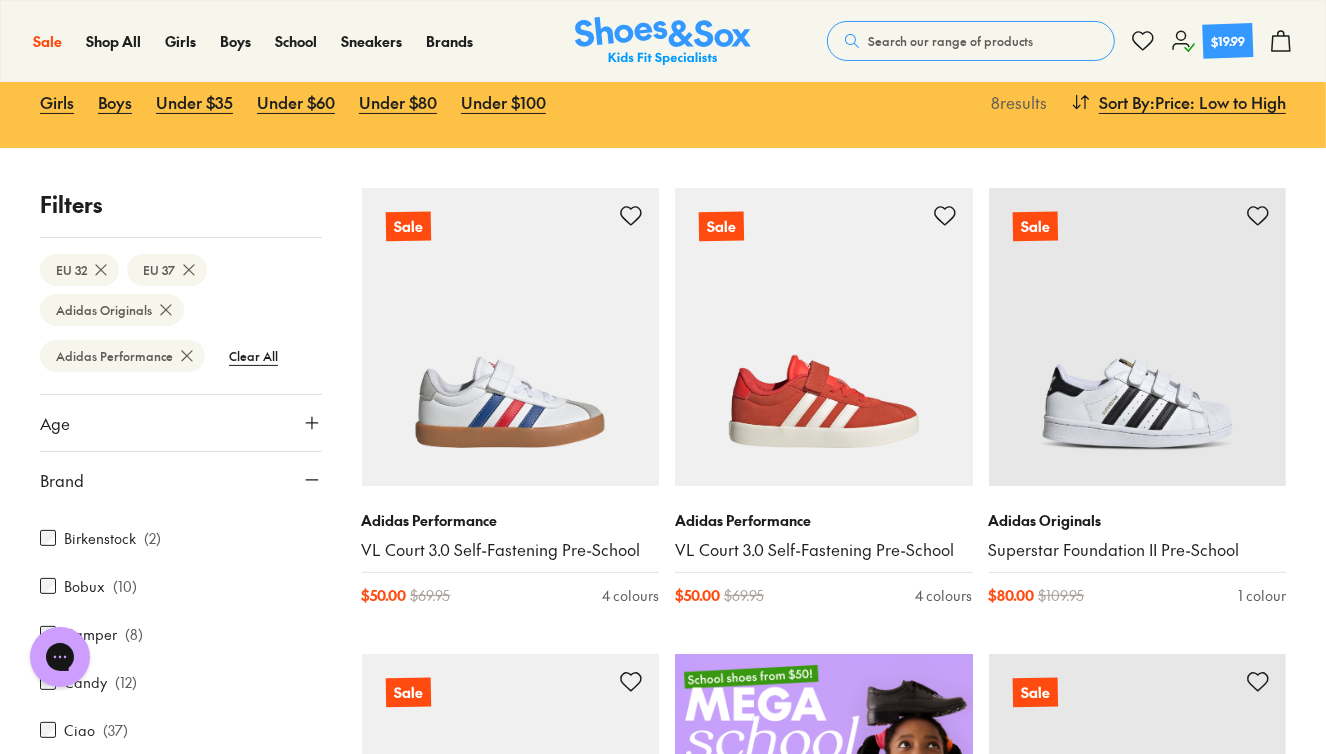scroll, scrollTop: 136, scrollLeft: 0, axis: vertical 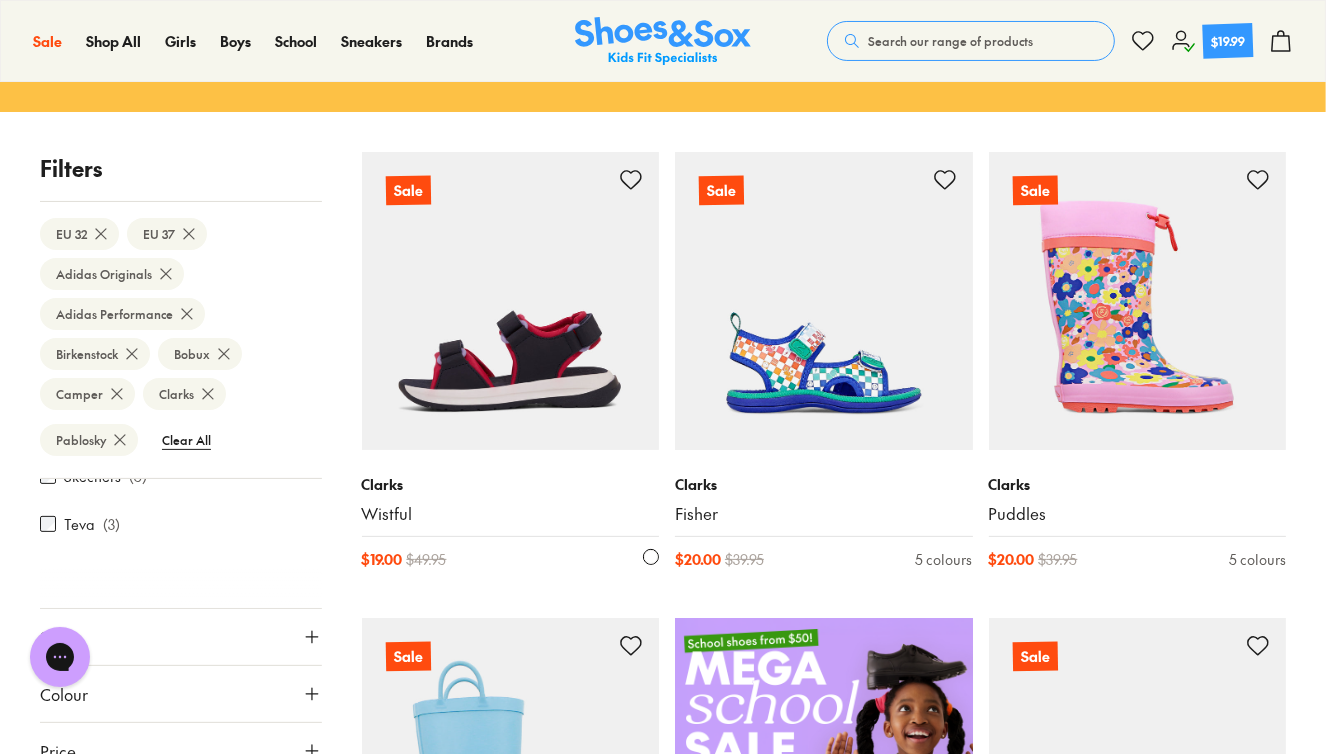 click at bounding box center [511, 301] 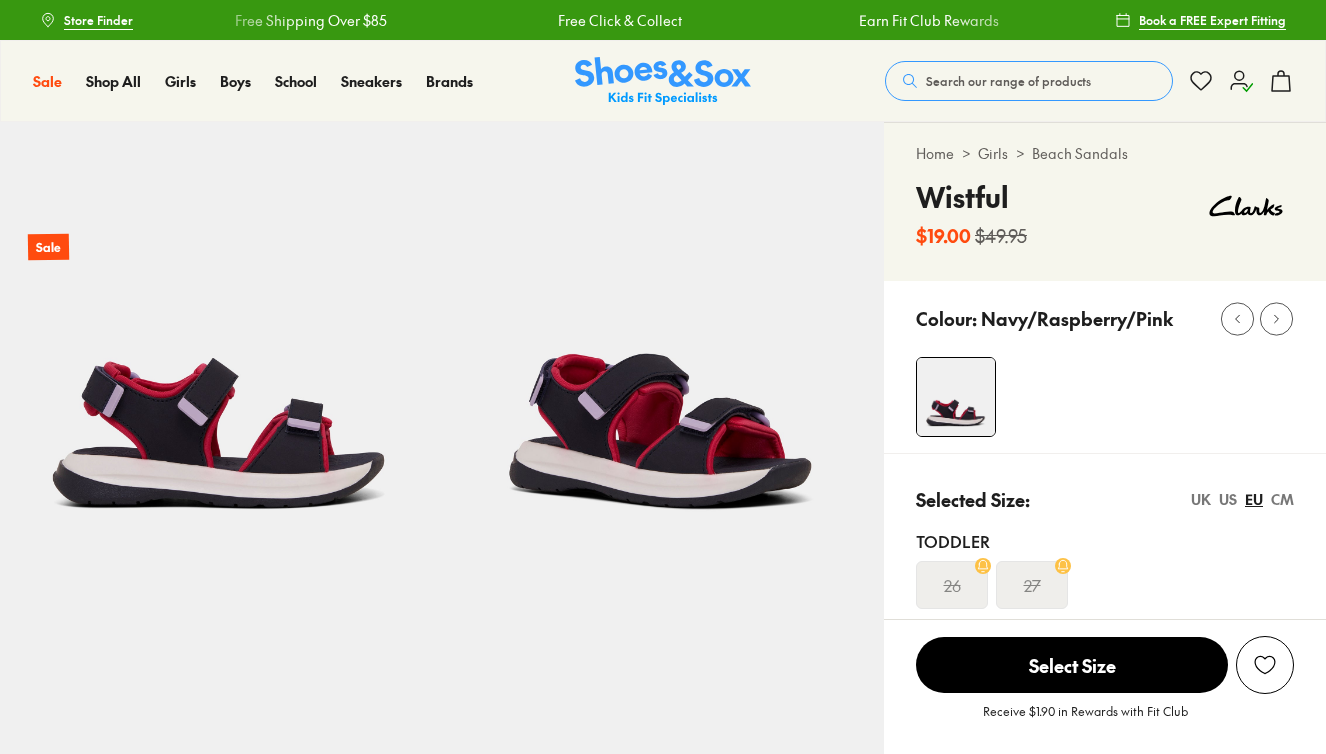 scroll, scrollTop: 0, scrollLeft: 0, axis: both 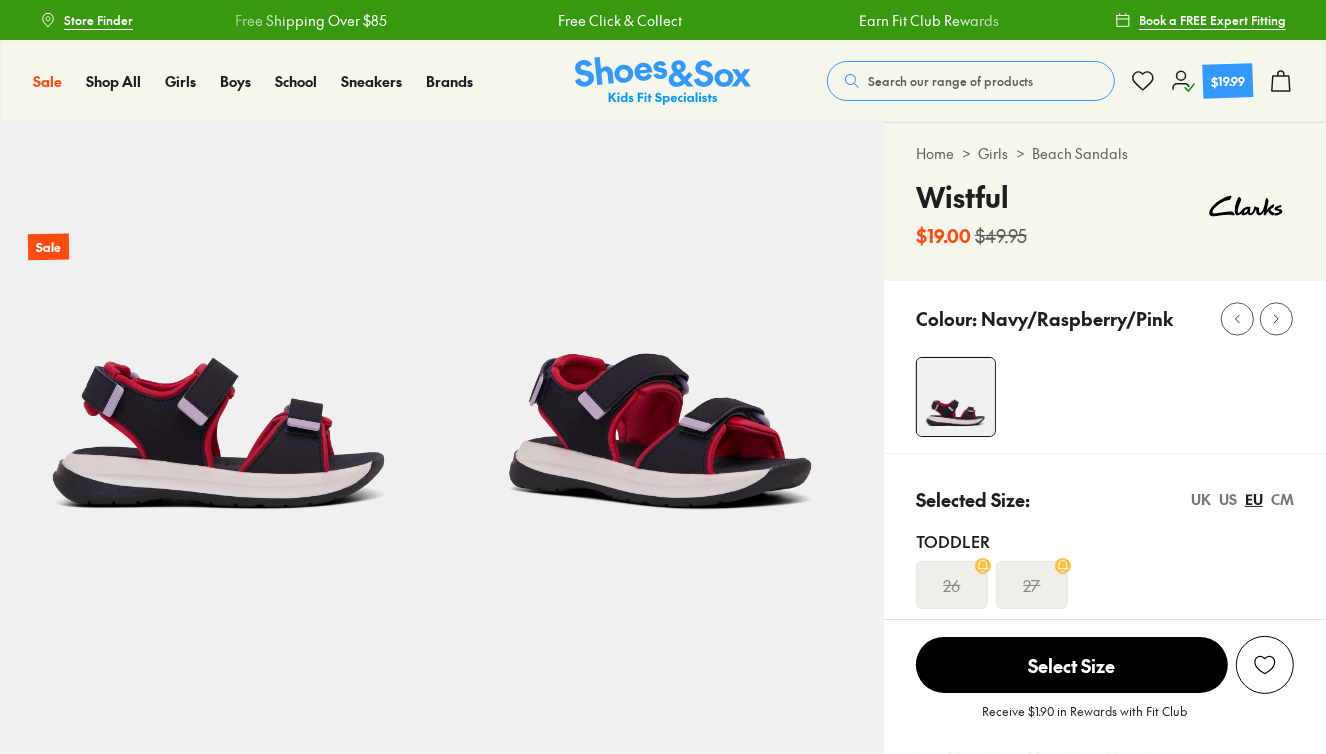 select on "*" 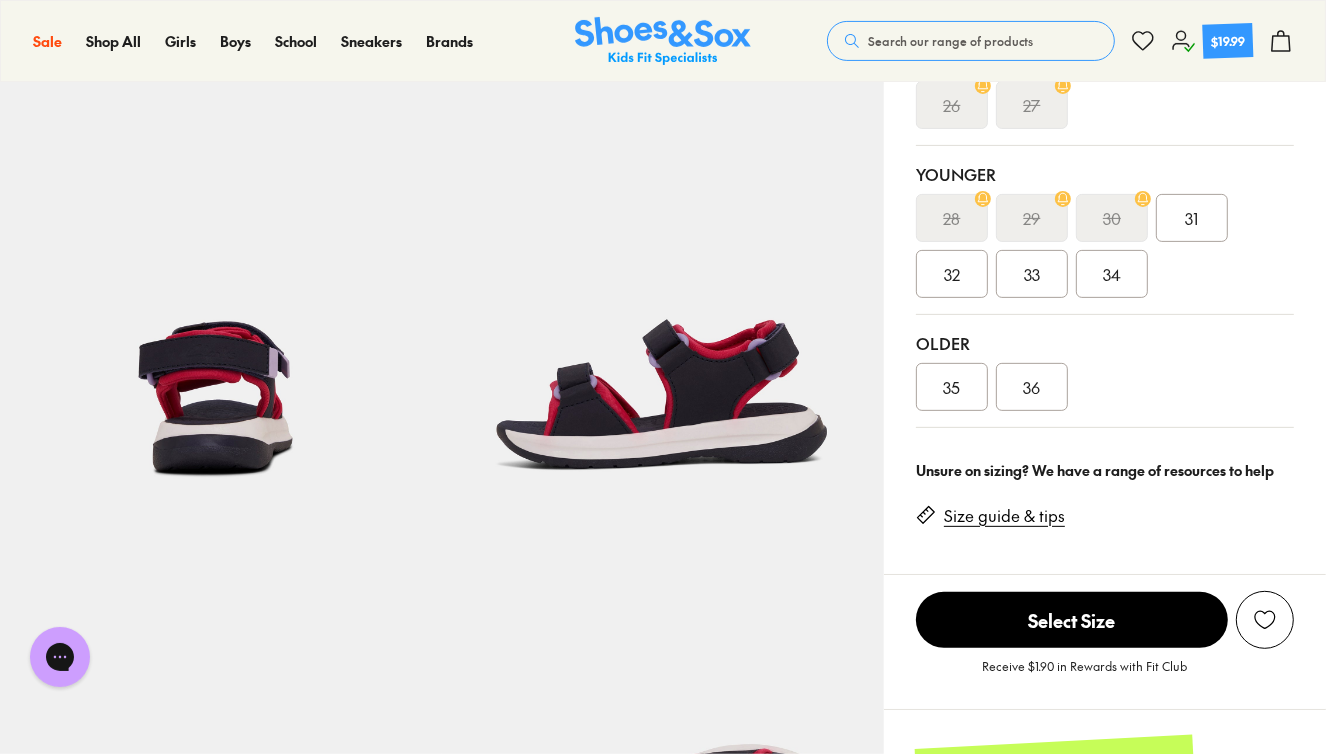 scroll, scrollTop: 480, scrollLeft: 0, axis: vertical 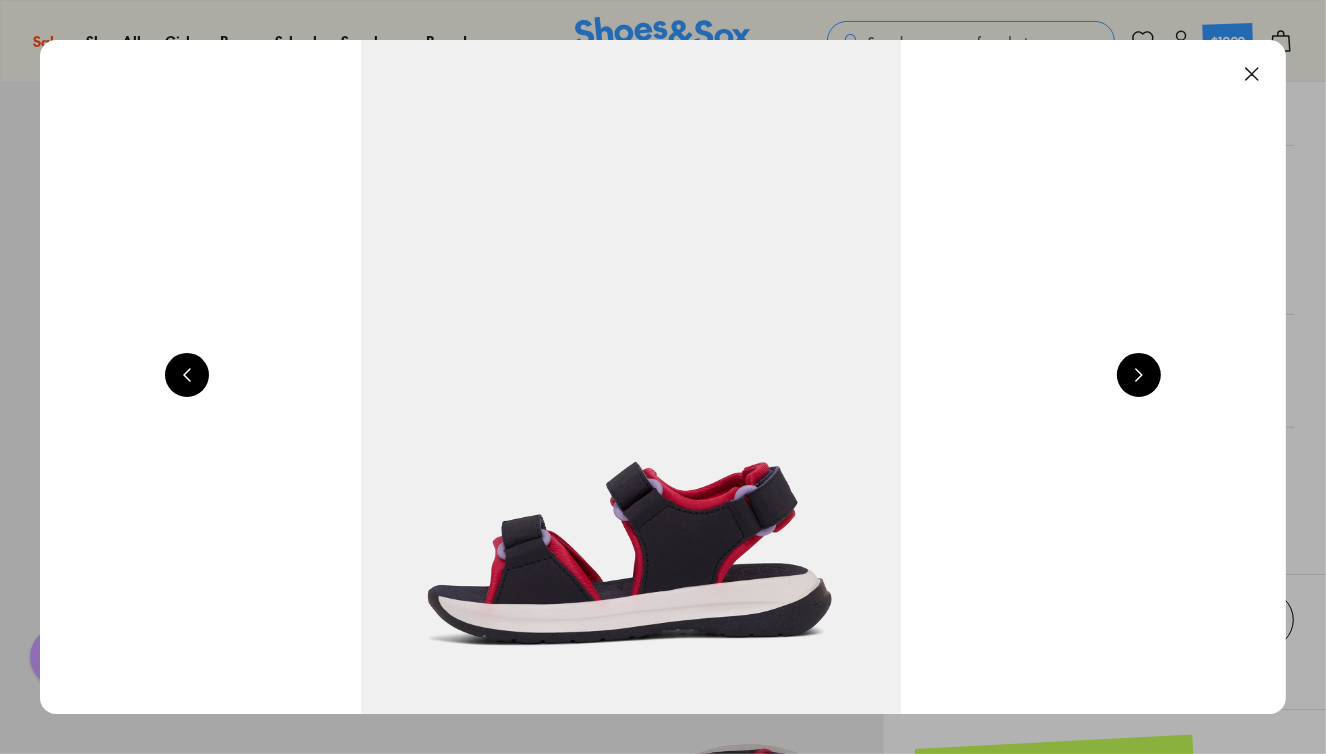 click at bounding box center [1252, 74] 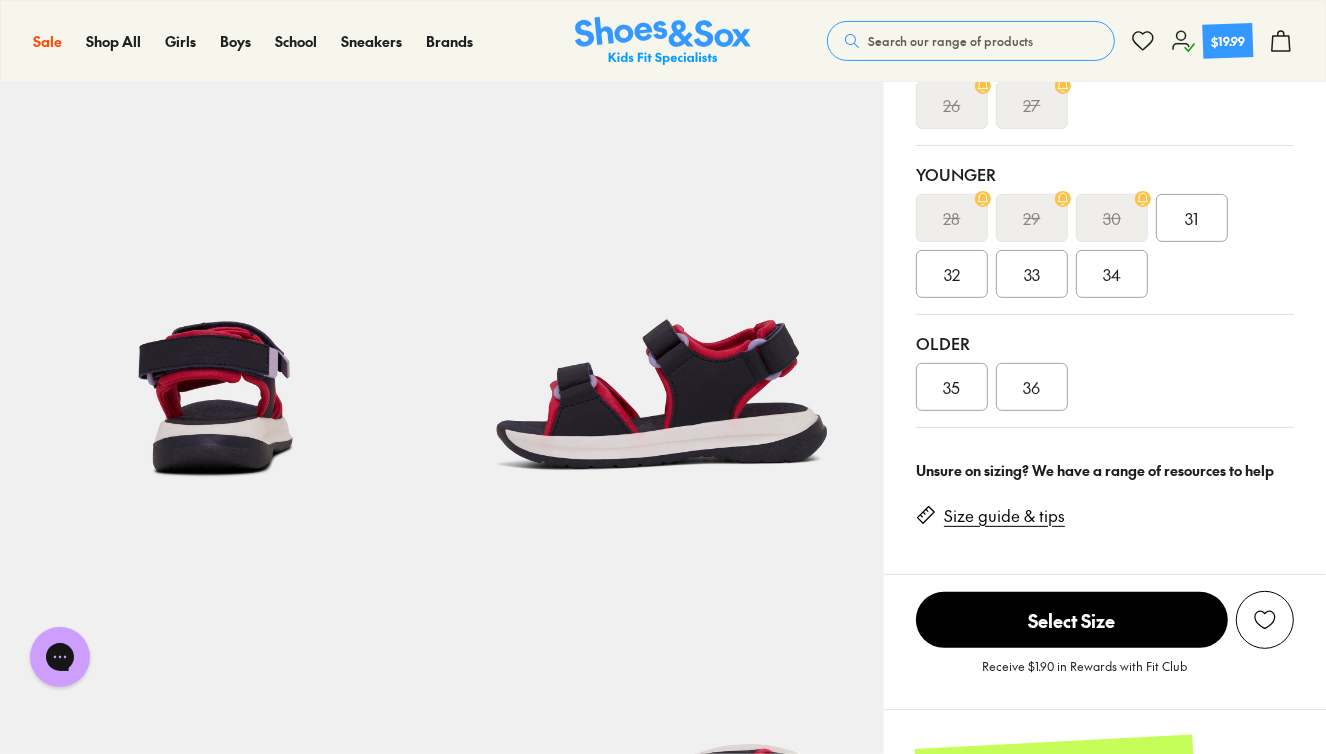 click 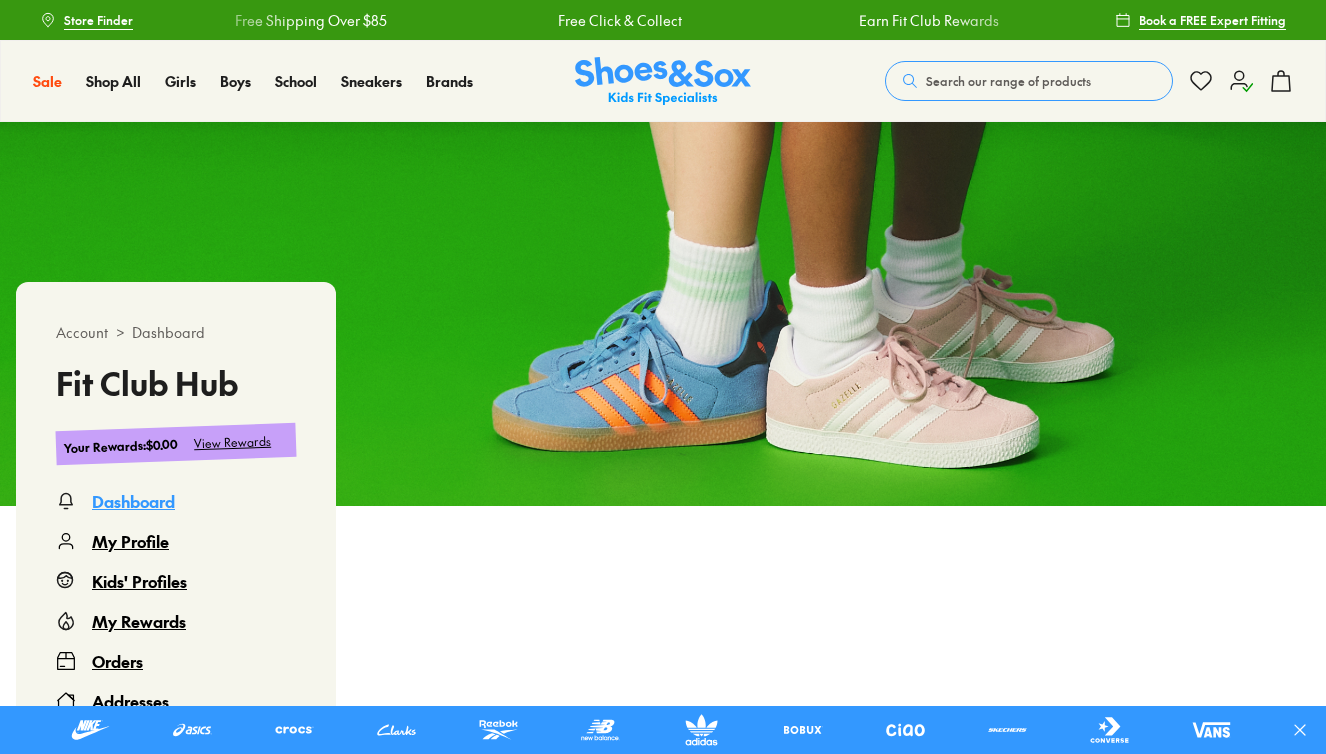 scroll, scrollTop: 0, scrollLeft: 0, axis: both 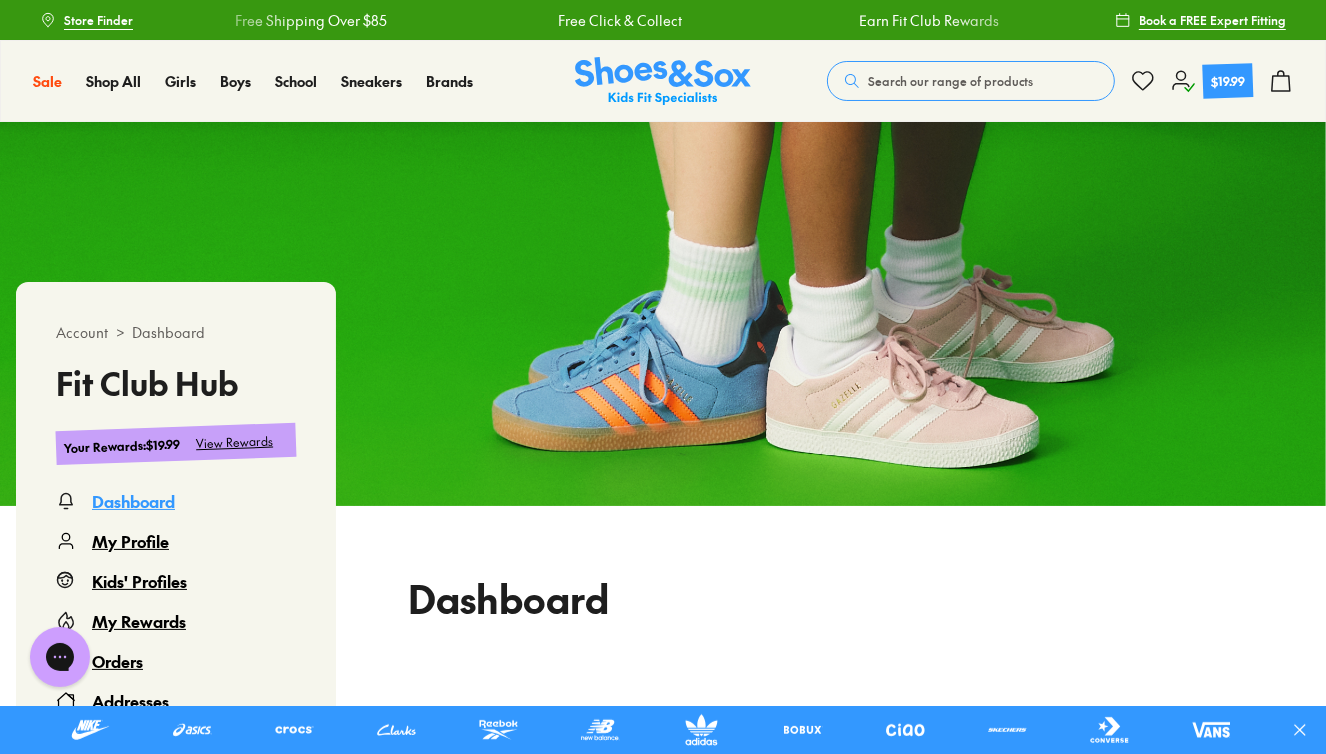 click on "Orders" at bounding box center (117, 661) 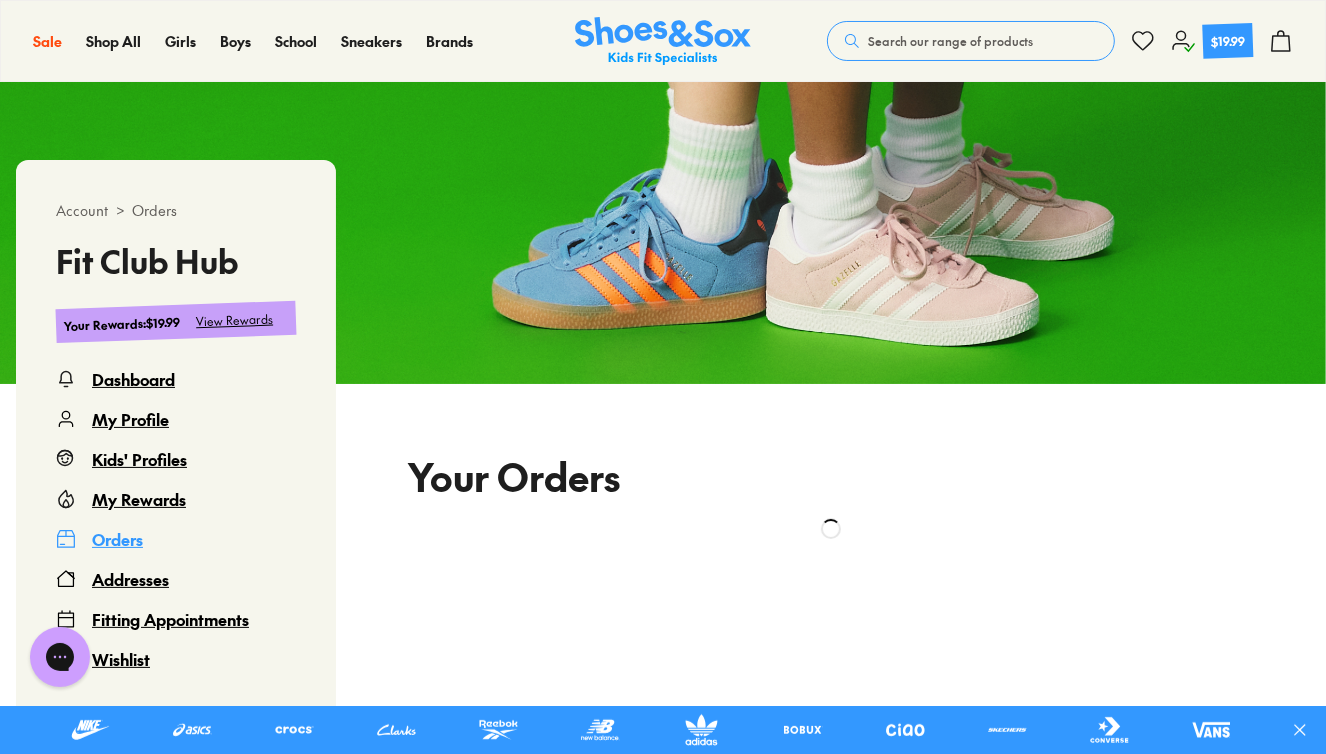 scroll, scrollTop: 0, scrollLeft: 0, axis: both 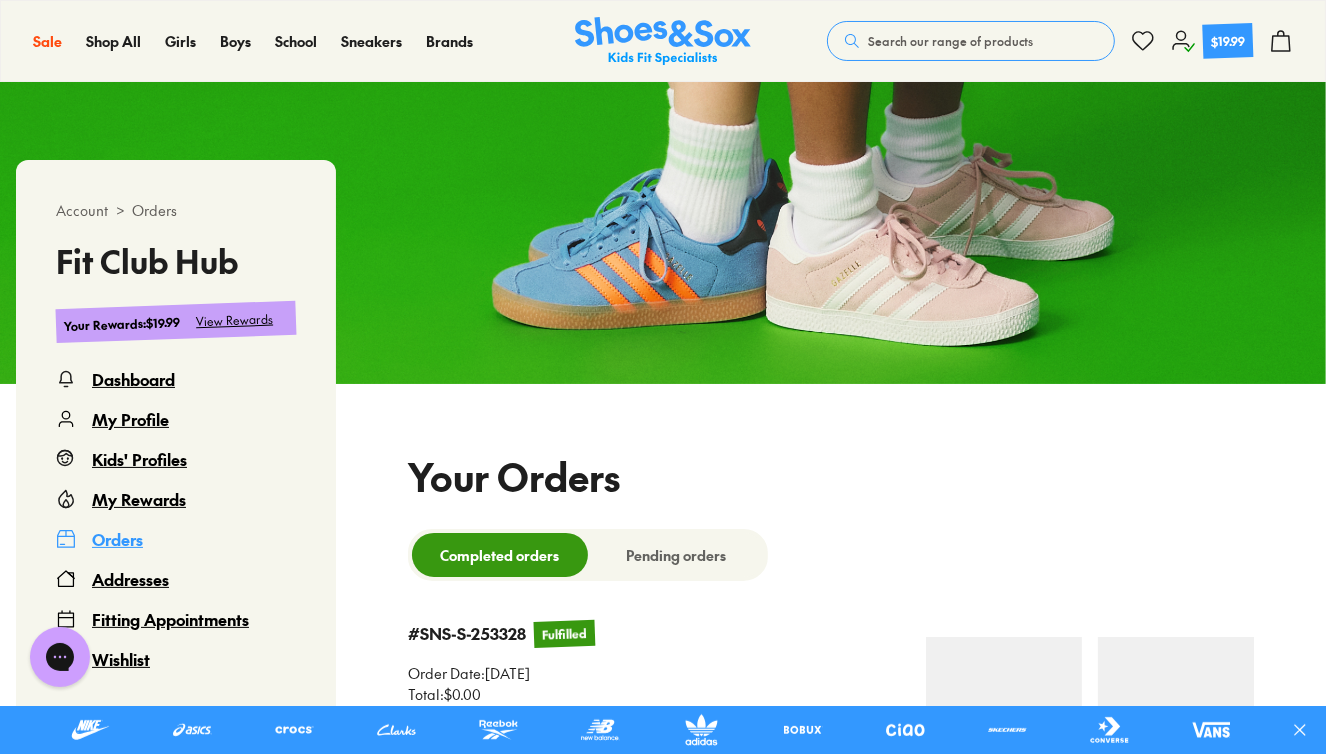 select 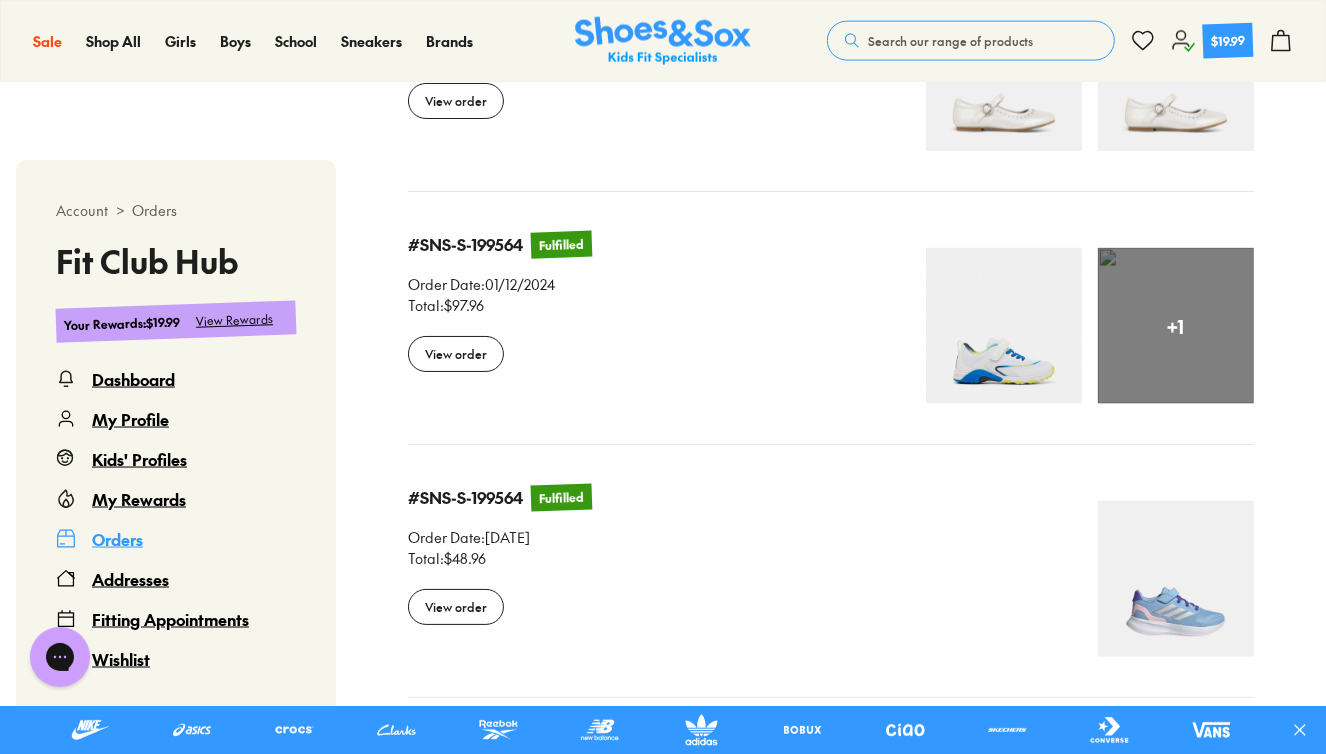 scroll, scrollTop: 2284, scrollLeft: 0, axis: vertical 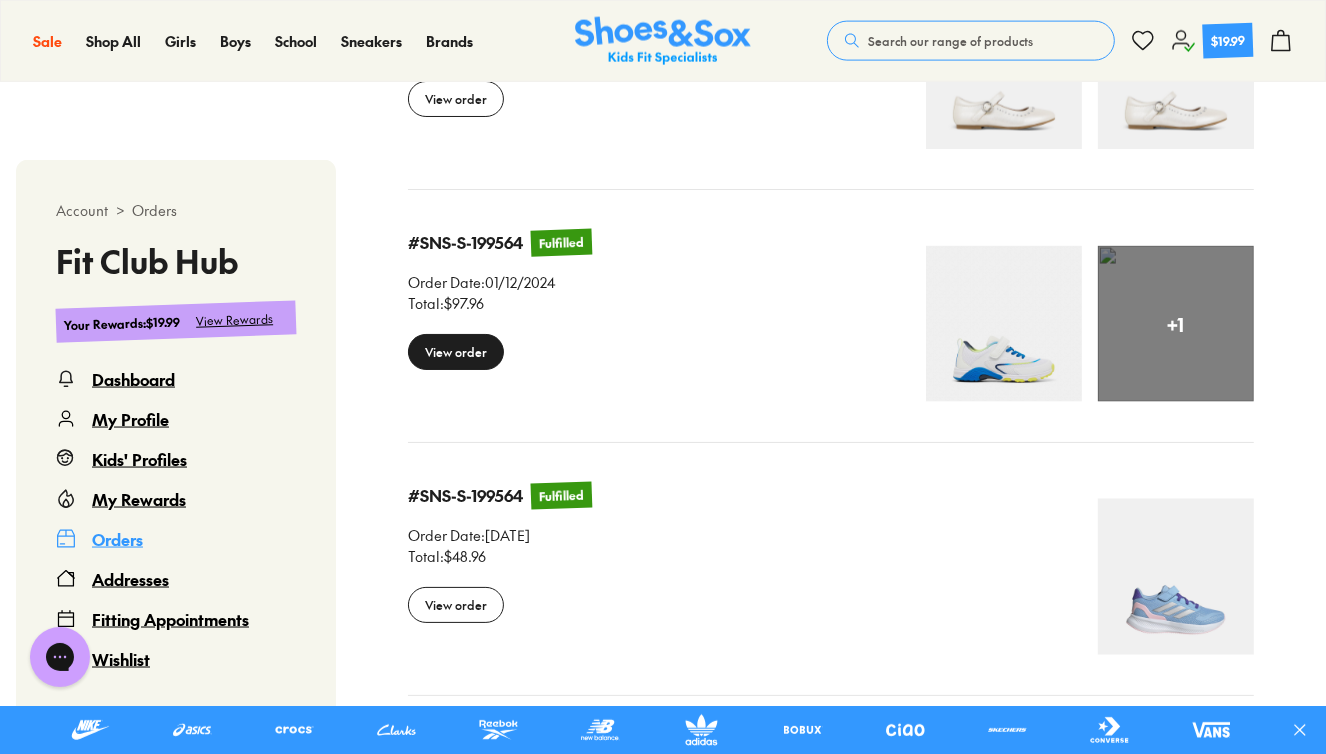 click on "View order" at bounding box center (456, 352) 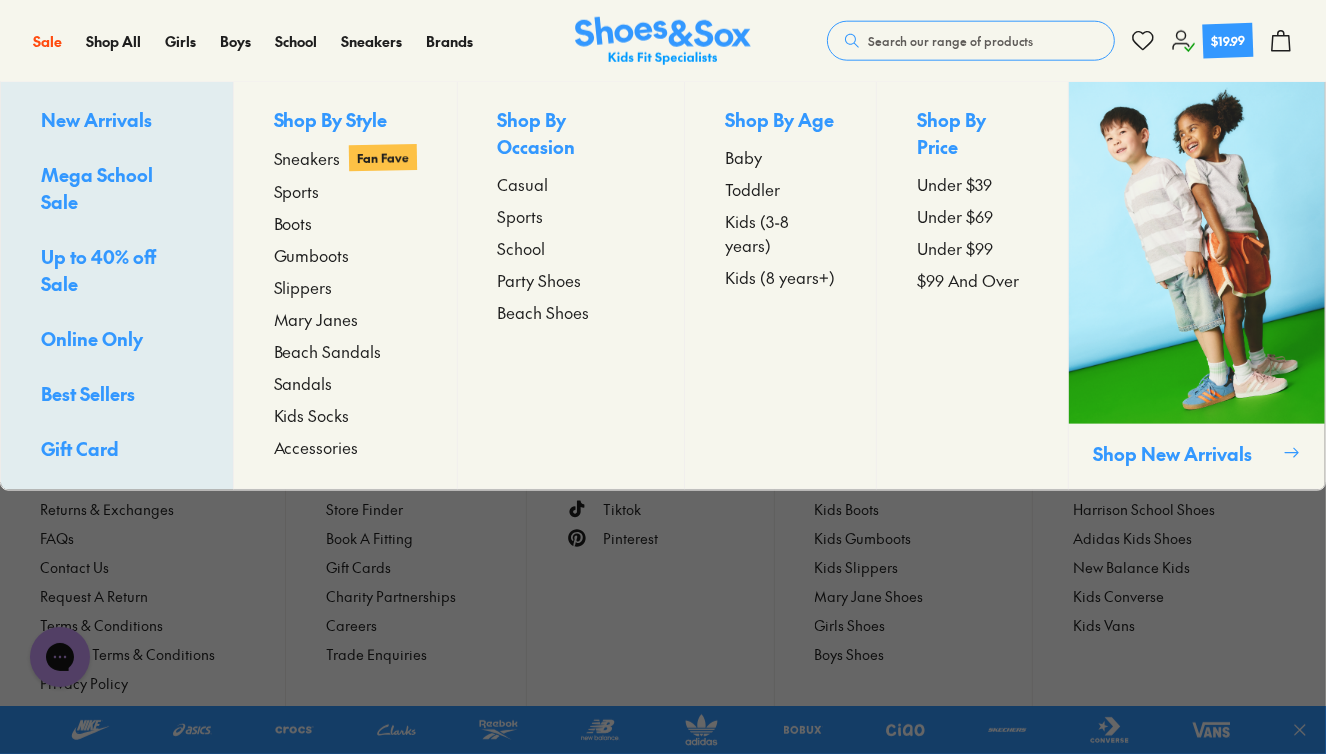 scroll, scrollTop: 1900, scrollLeft: 0, axis: vertical 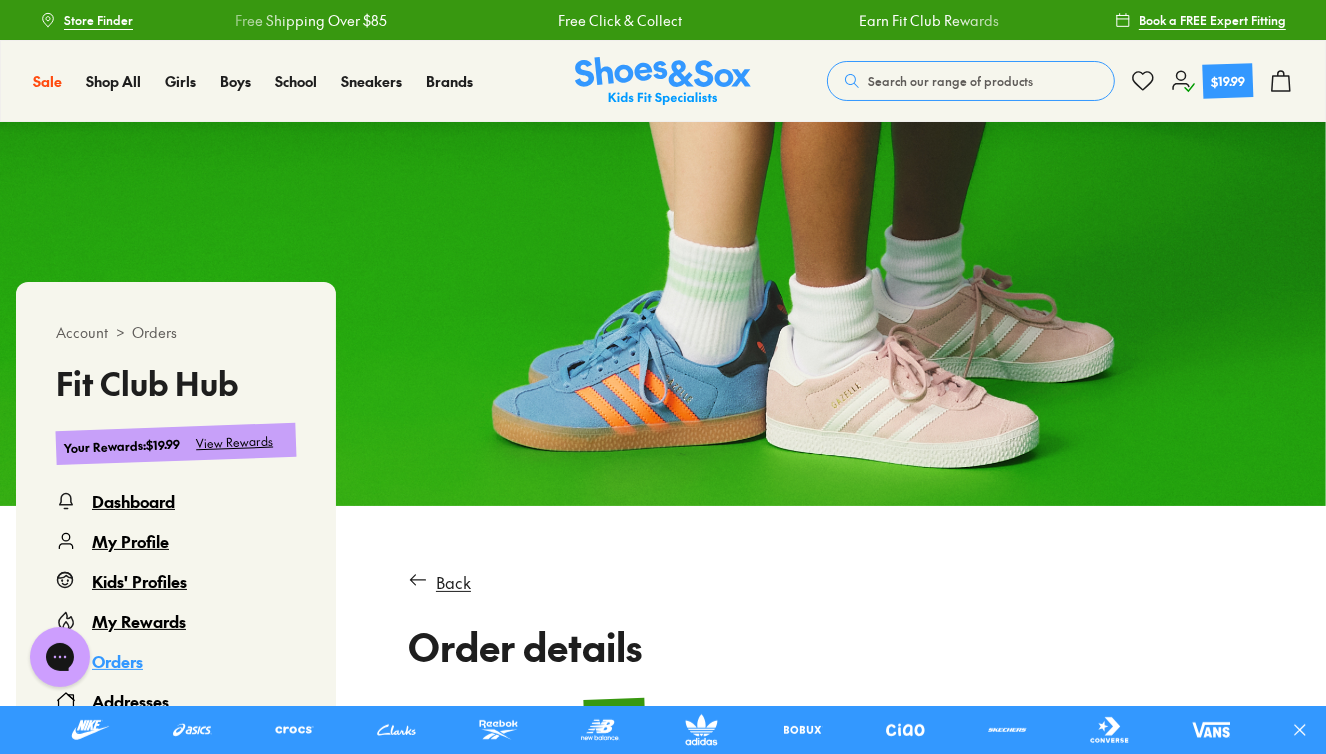click at bounding box center [663, 81] 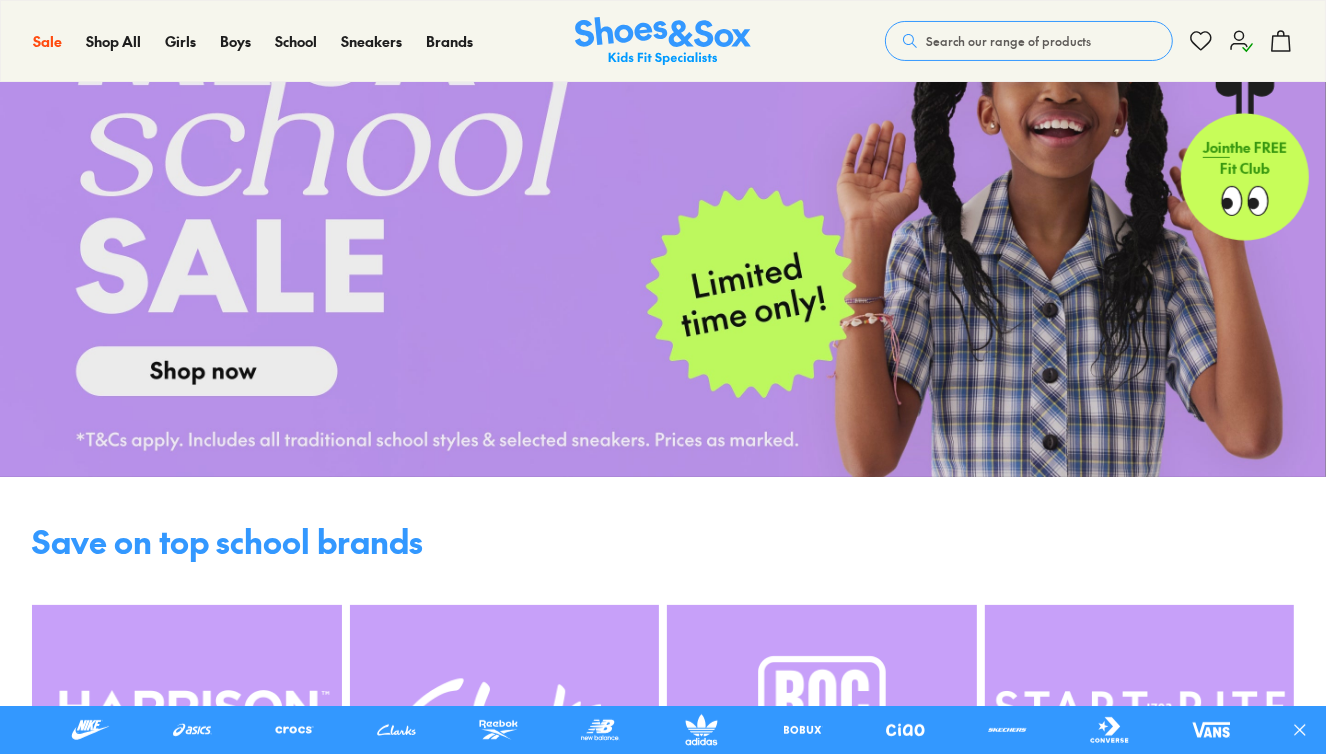 scroll, scrollTop: 358, scrollLeft: 0, axis: vertical 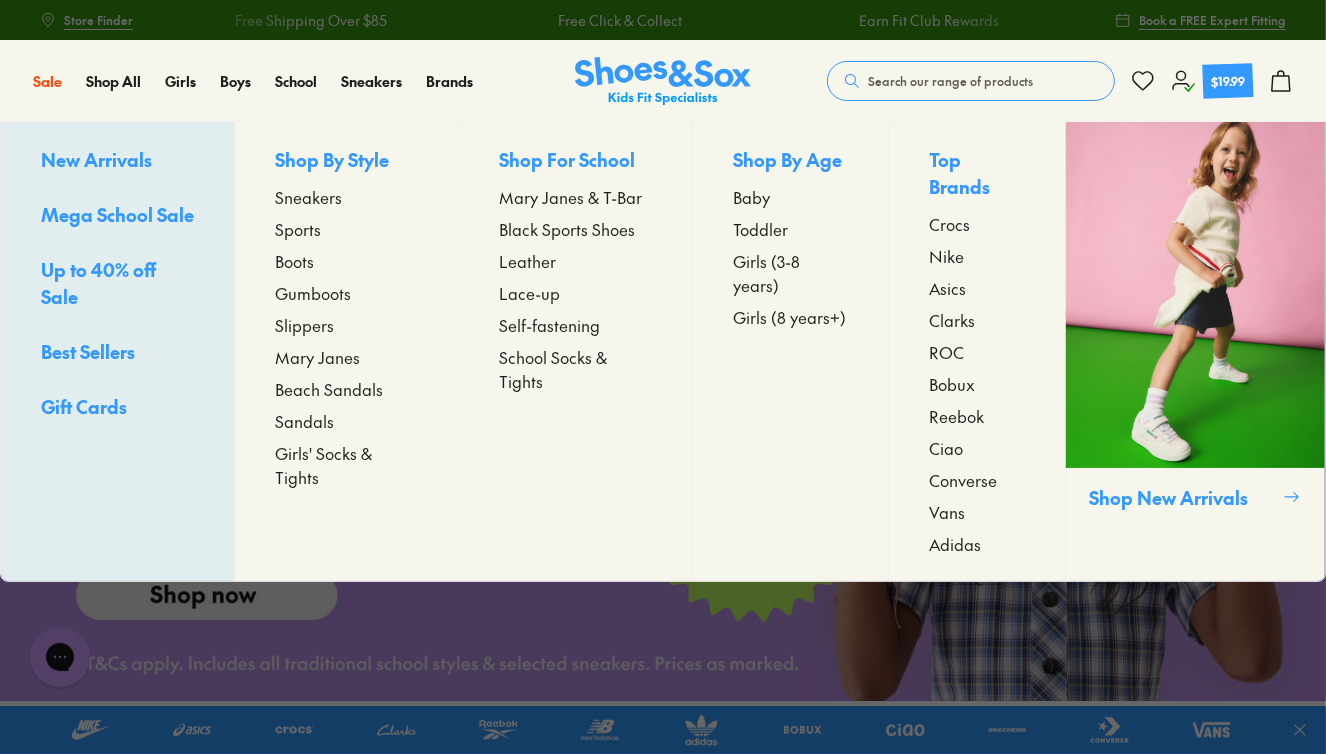 click on "Up to 40% off Sale" at bounding box center [98, 283] 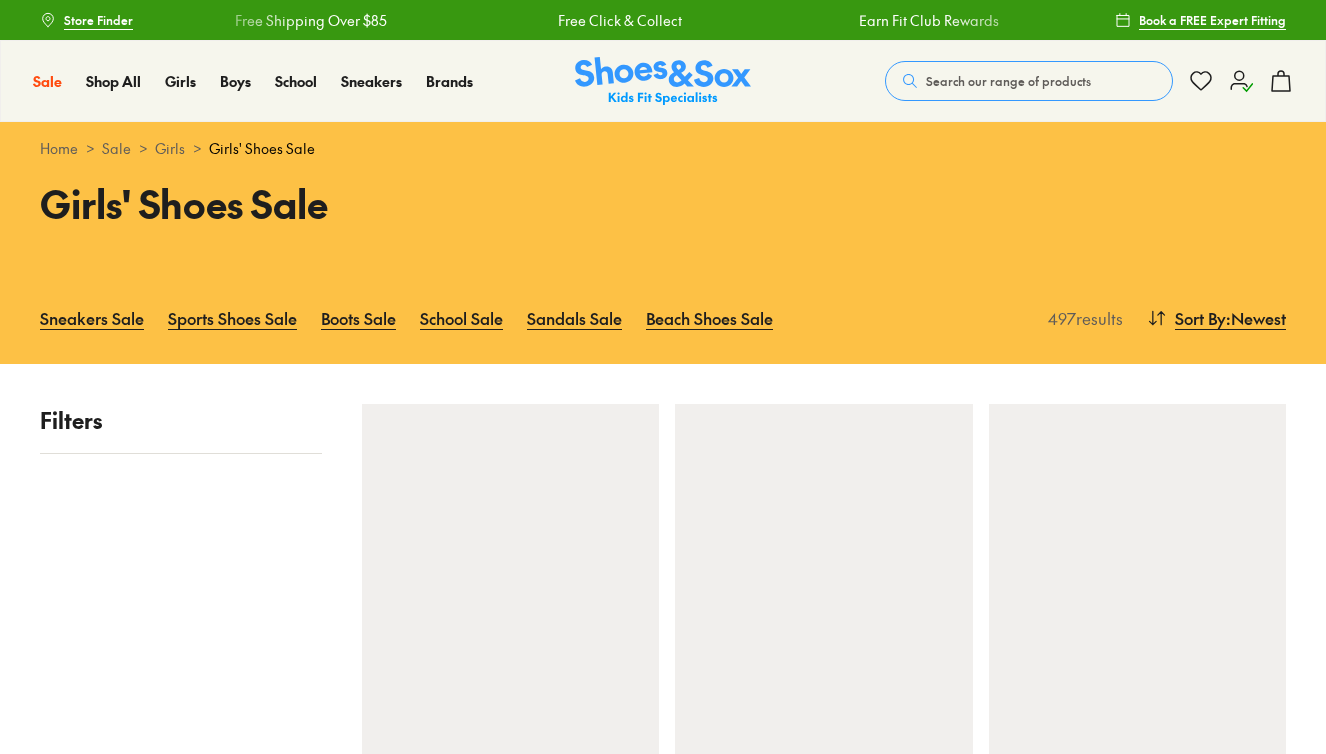 scroll, scrollTop: 0, scrollLeft: 0, axis: both 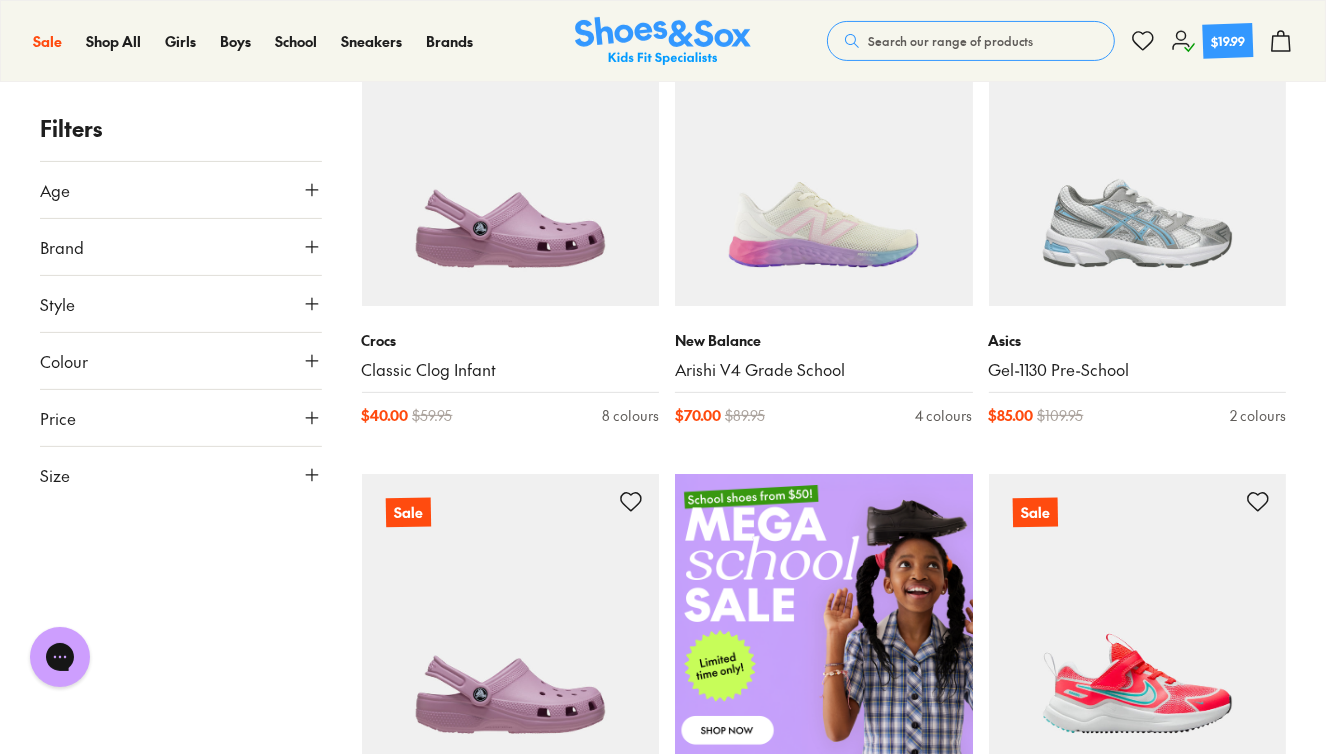 click 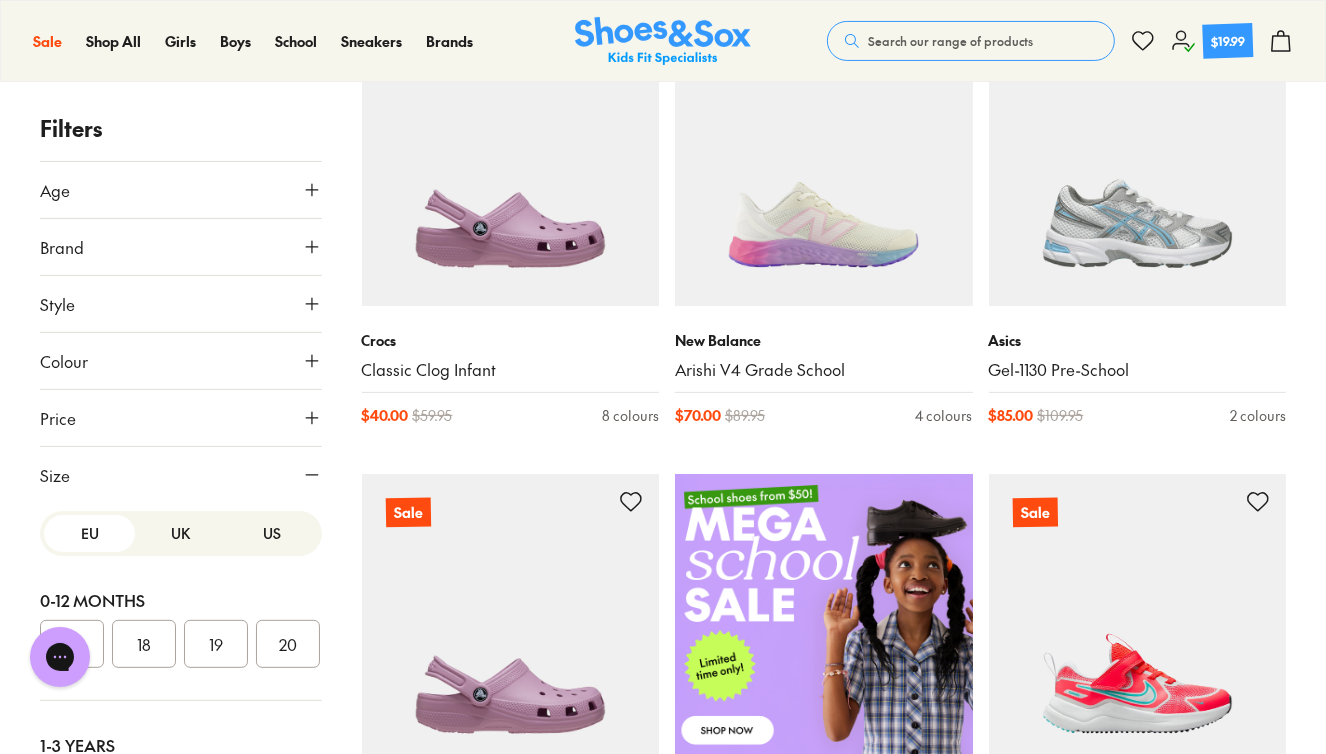 scroll, scrollTop: 132, scrollLeft: 0, axis: vertical 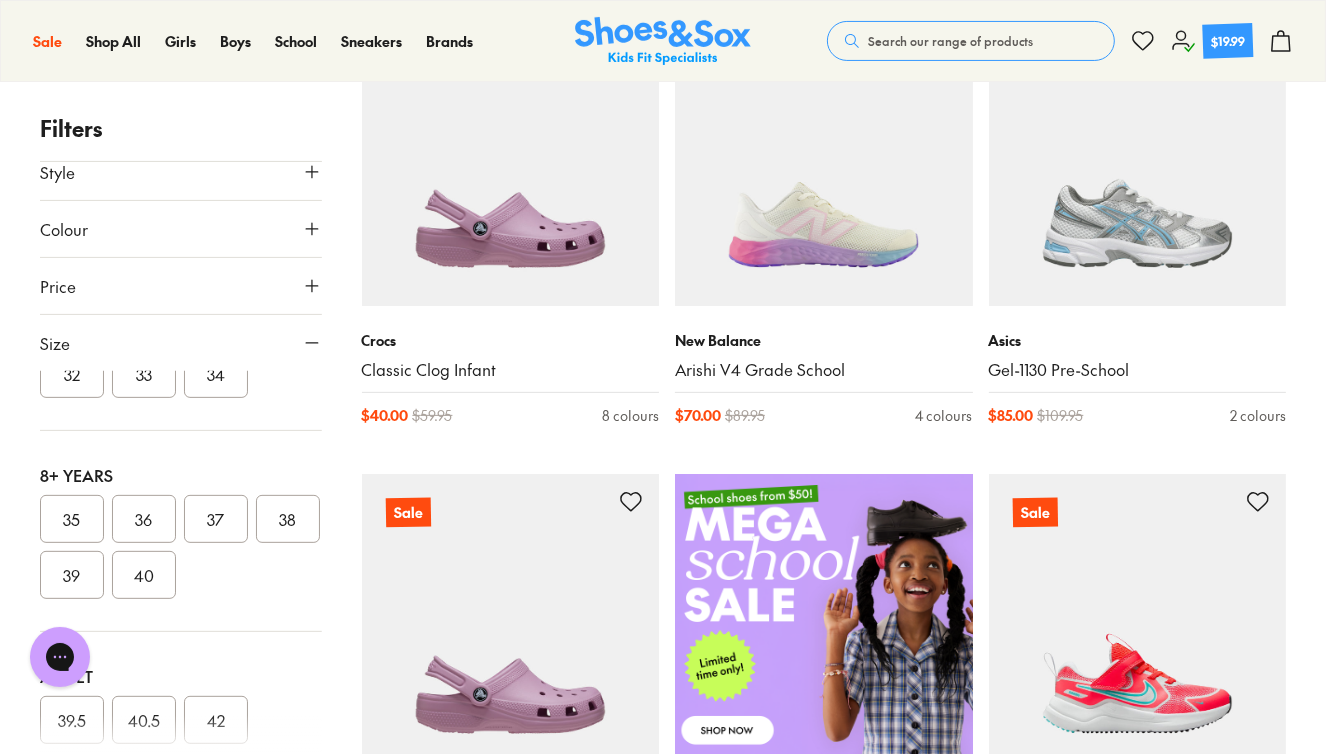 click on "32" at bounding box center [72, 374] 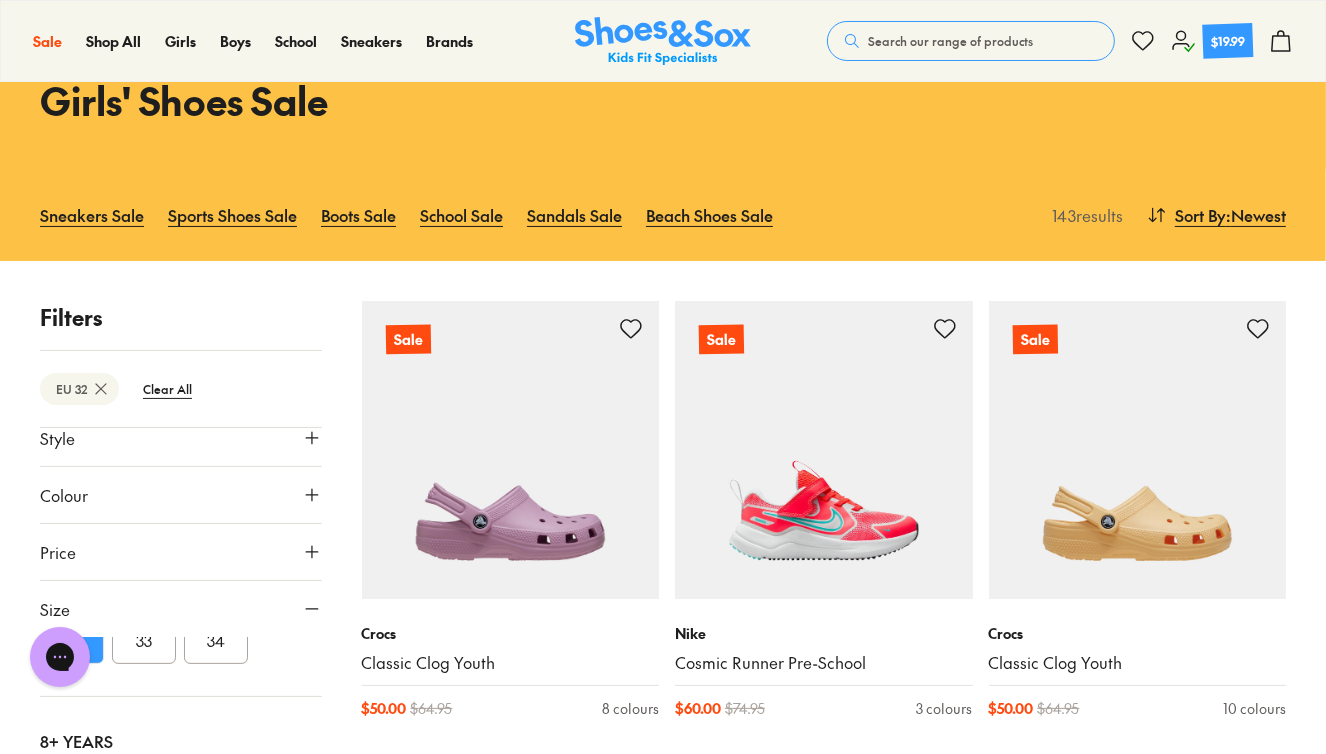 scroll, scrollTop: 208, scrollLeft: 0, axis: vertical 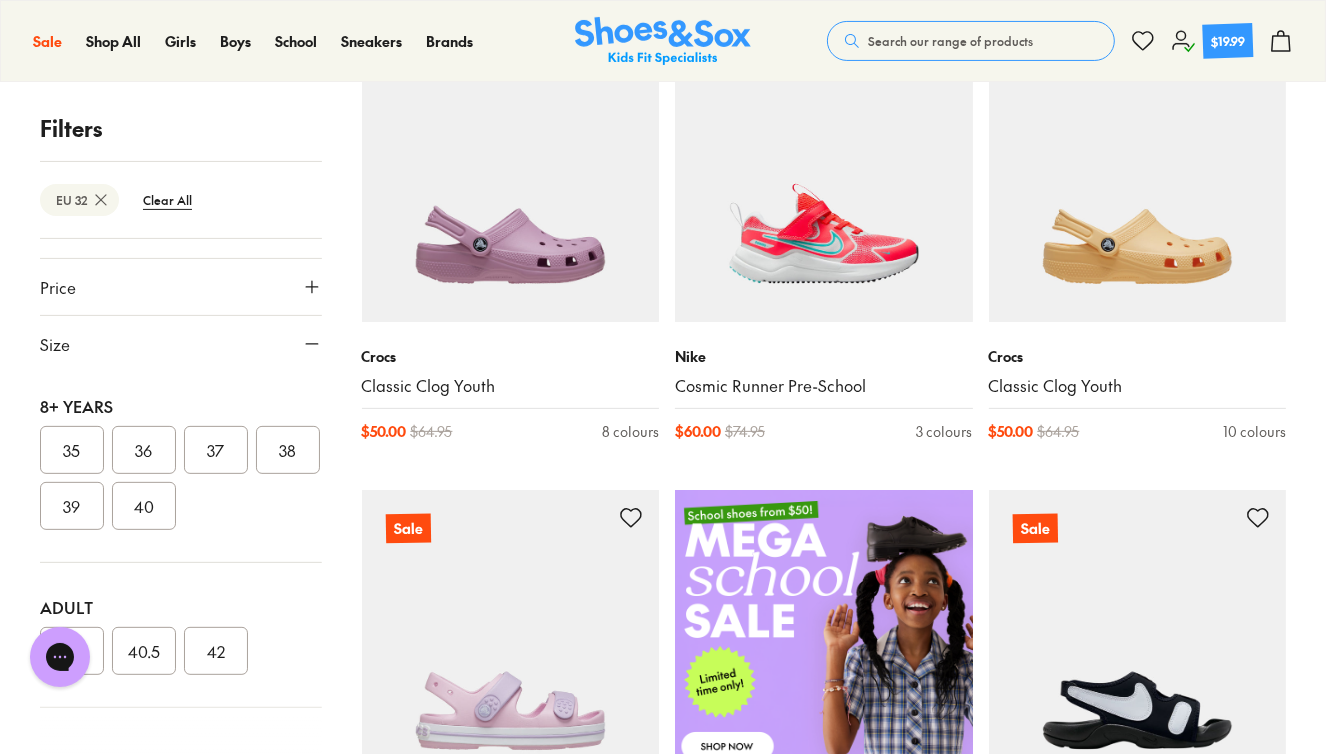 click on "39" at bounding box center (72, 506) 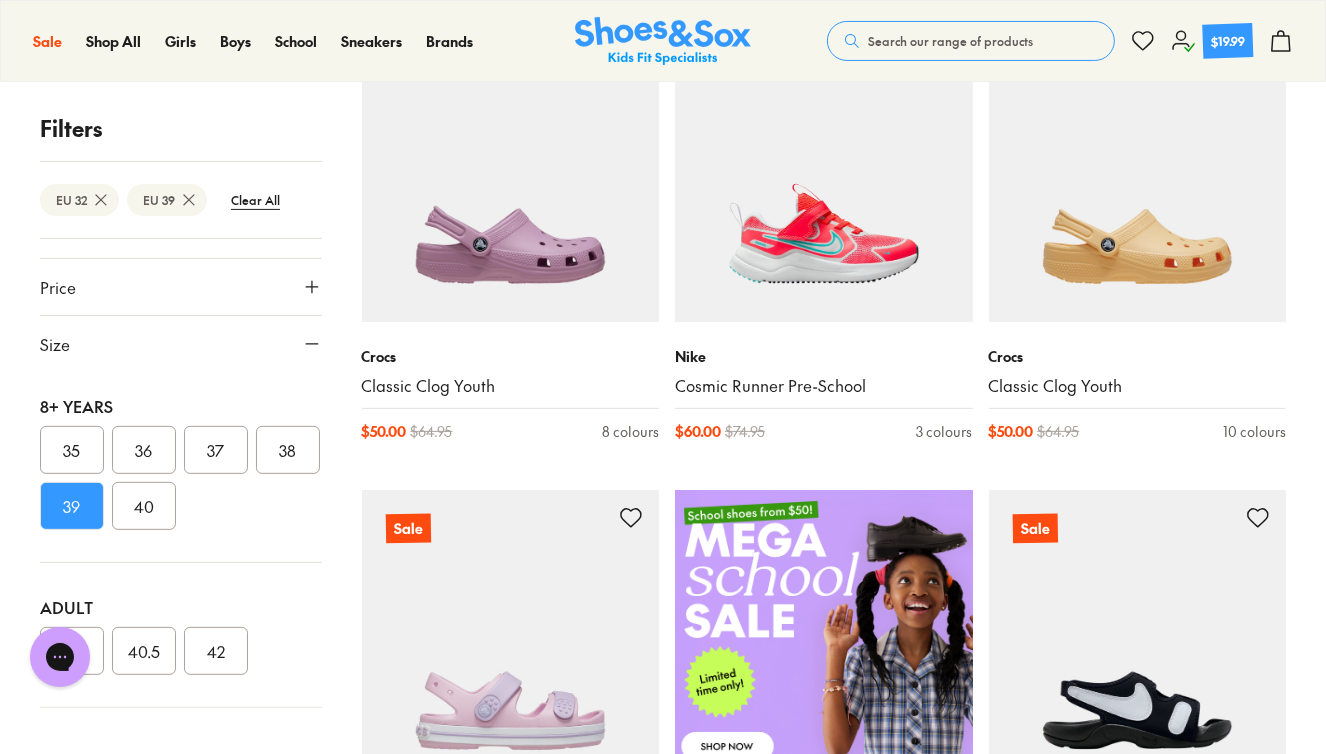 scroll, scrollTop: 128, scrollLeft: 0, axis: vertical 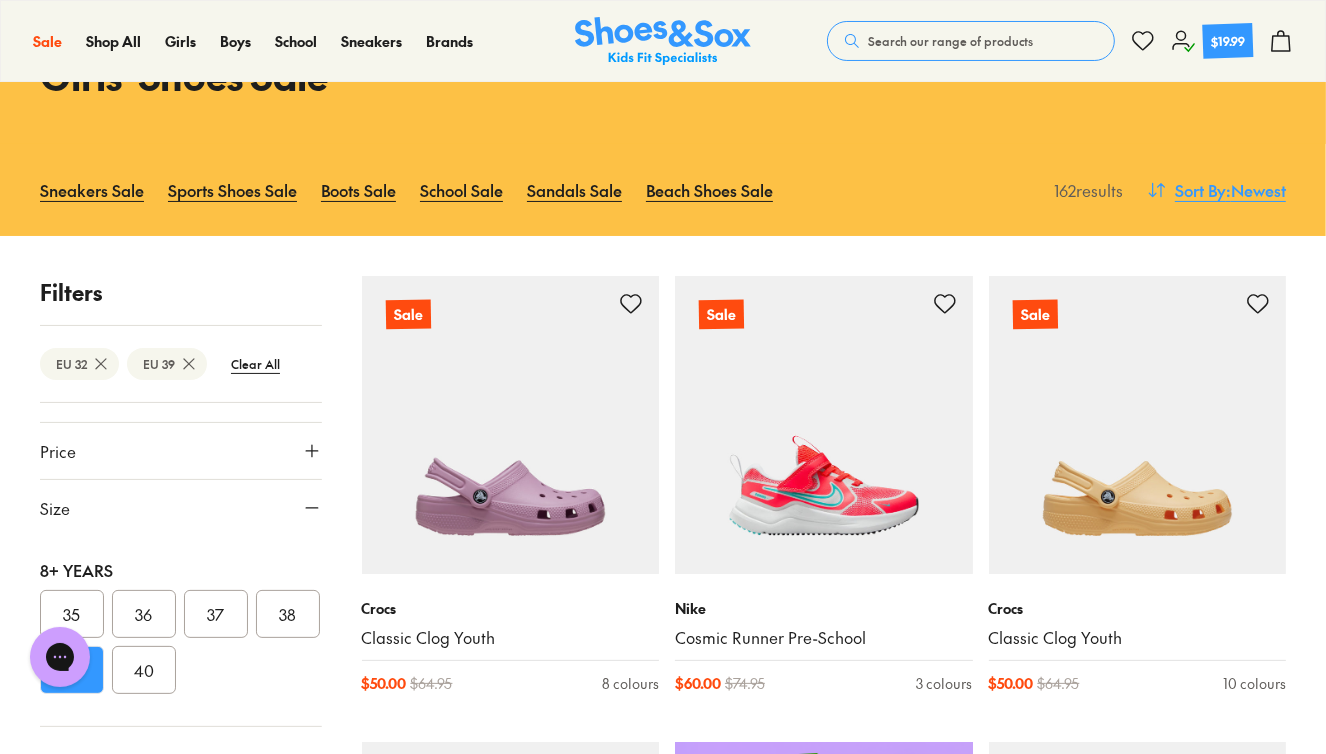 click on ":  Newest" at bounding box center [1256, 190] 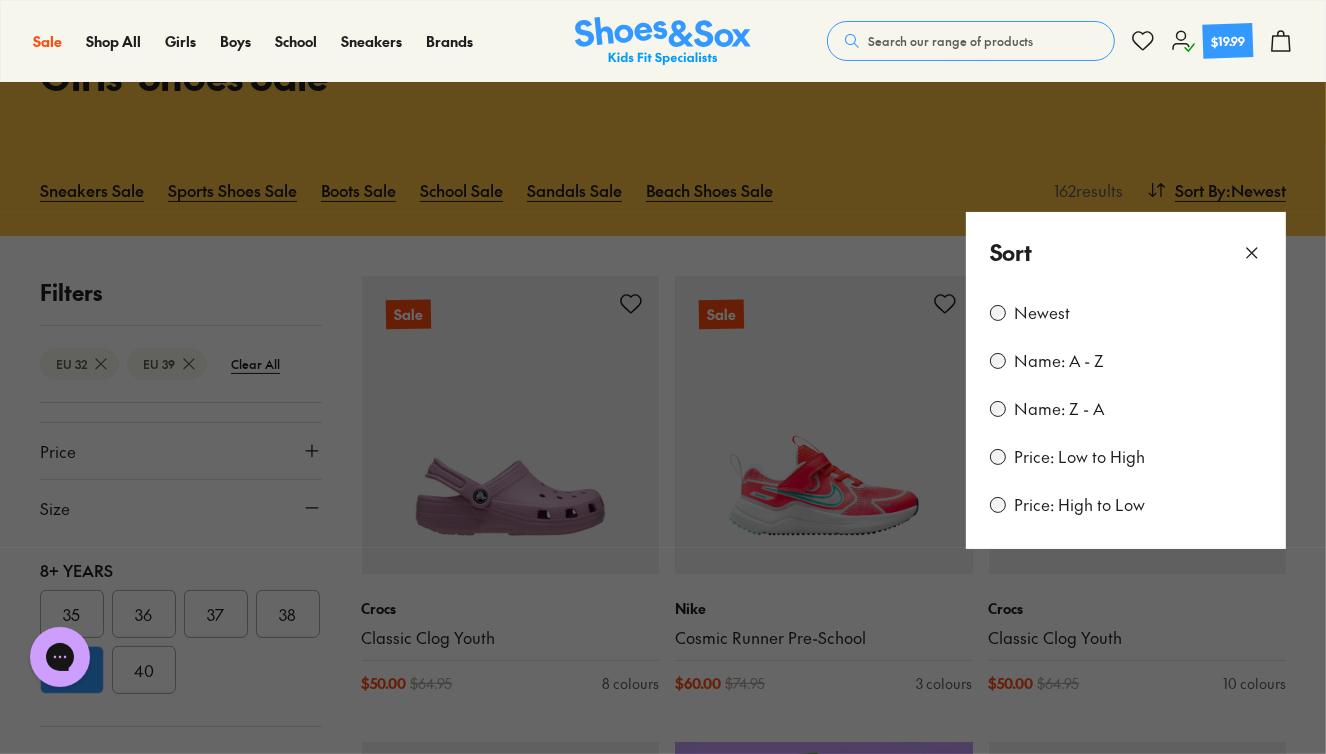 click on "Price: Low to High" at bounding box center (1079, 457) 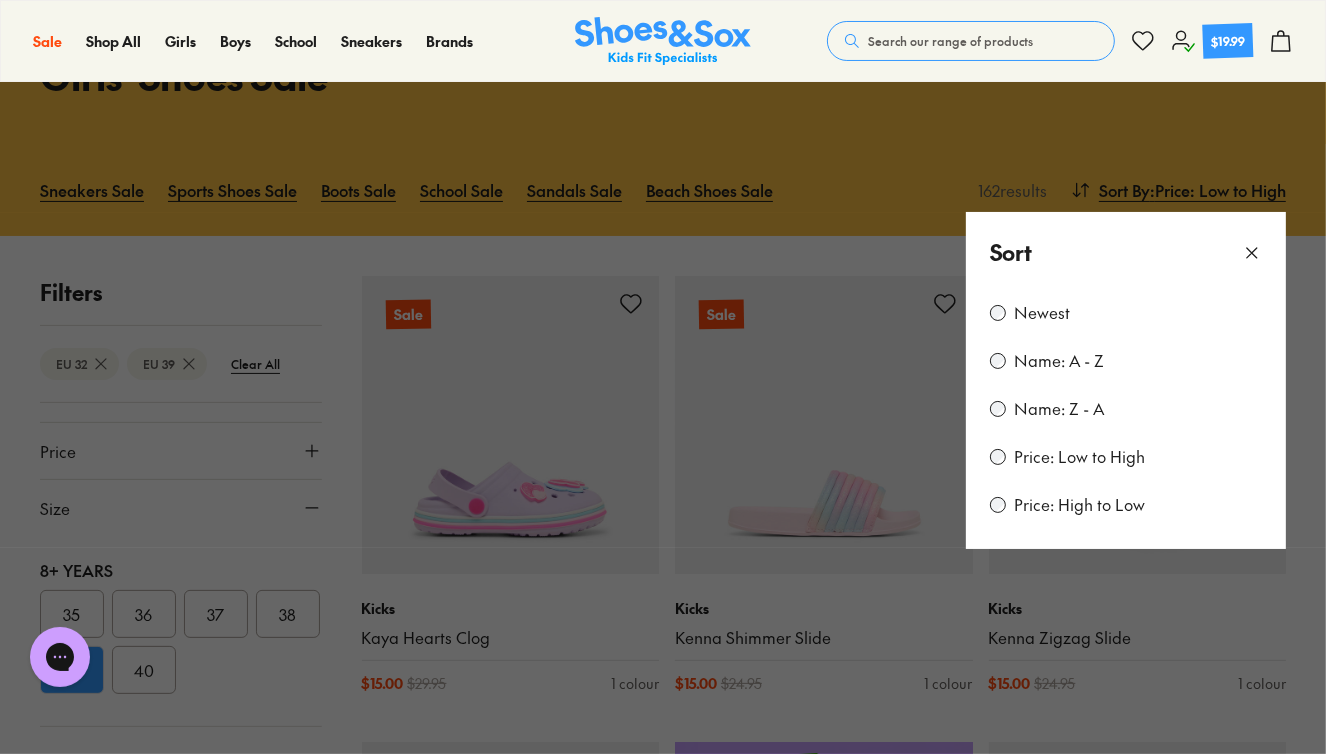 click 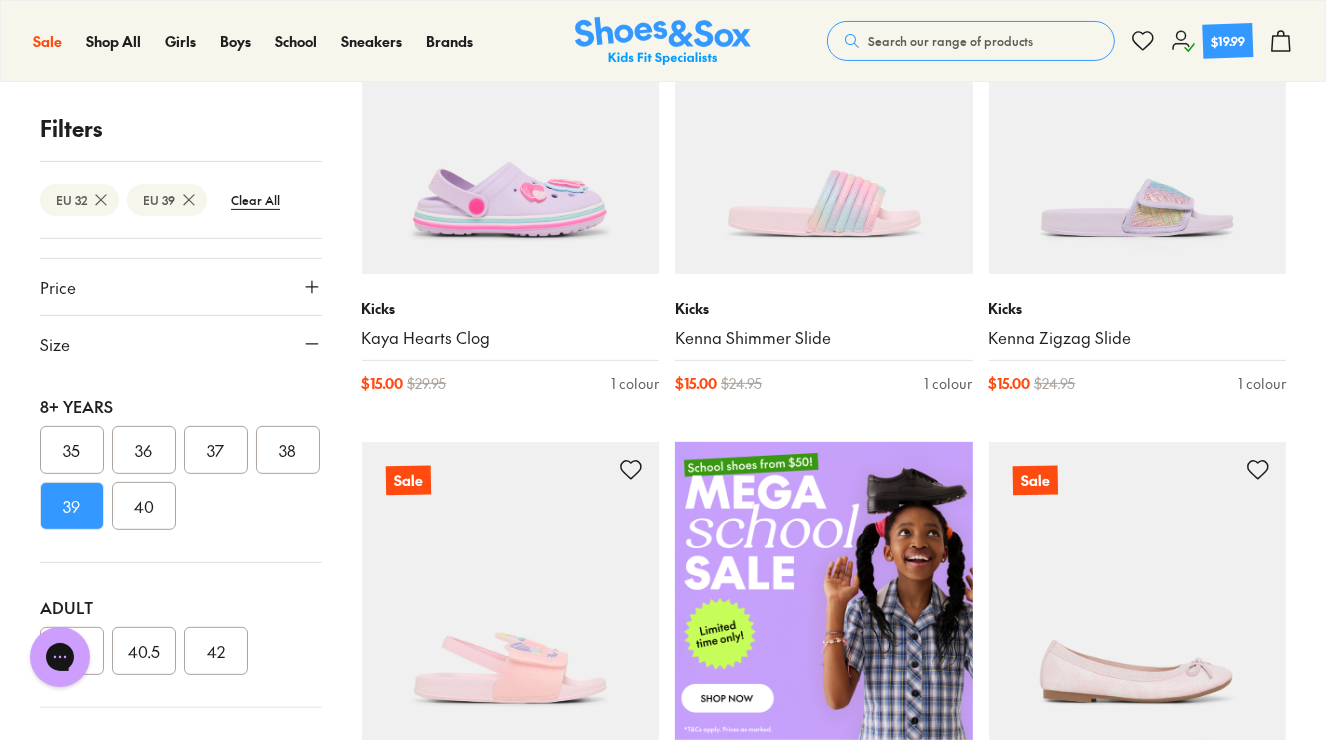 scroll, scrollTop: 437, scrollLeft: 0, axis: vertical 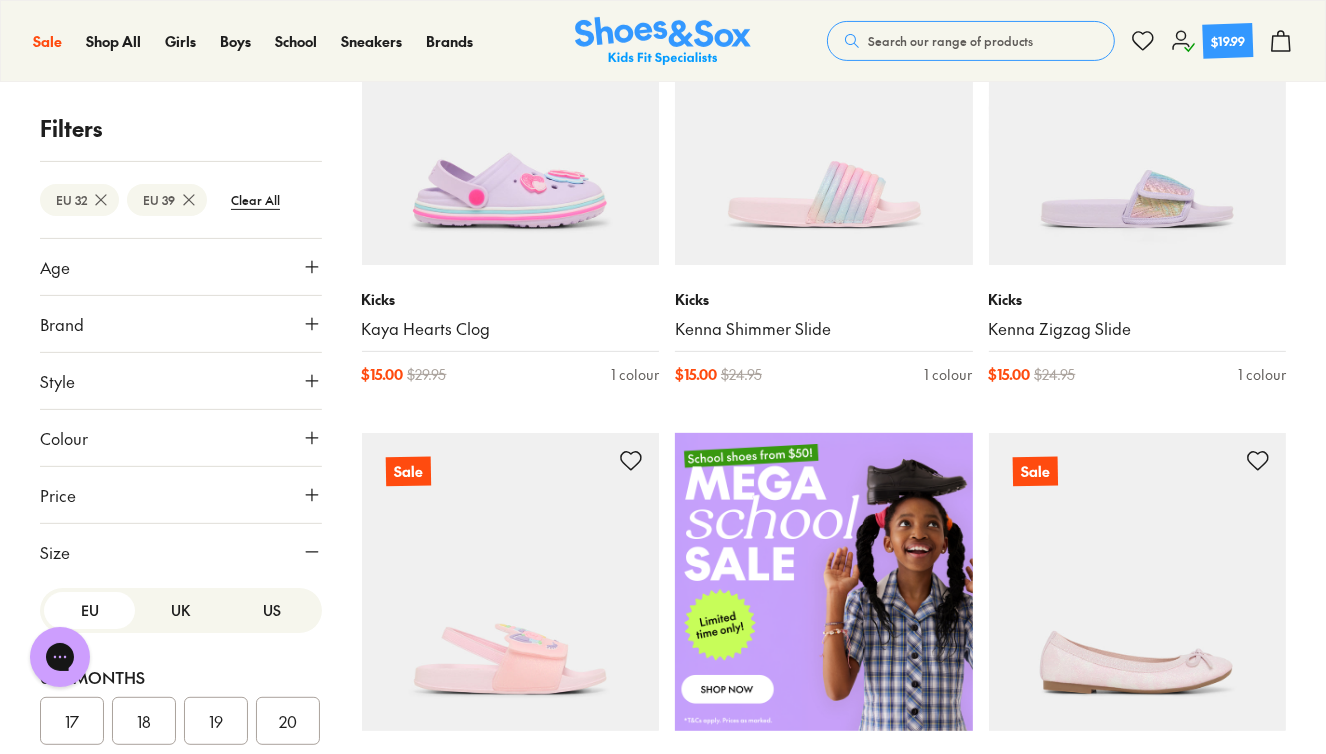 click 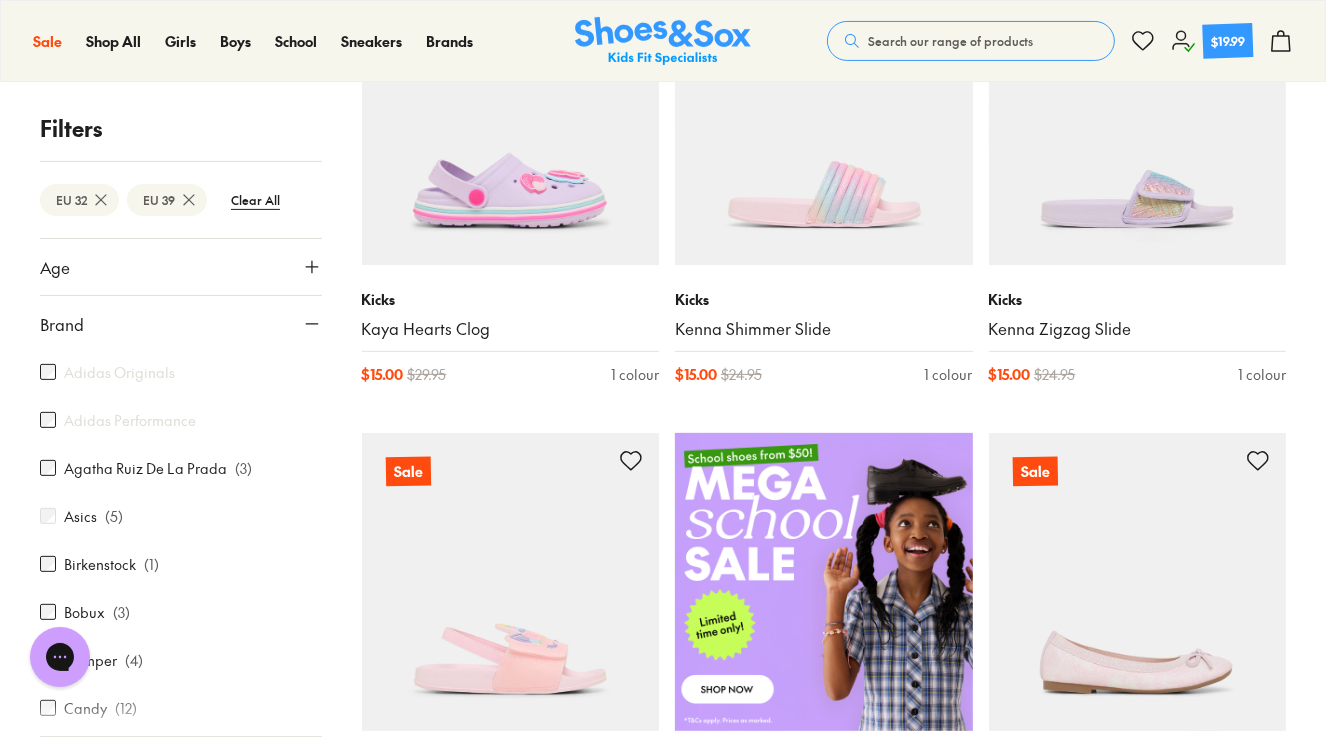 scroll, scrollTop: 134, scrollLeft: 0, axis: vertical 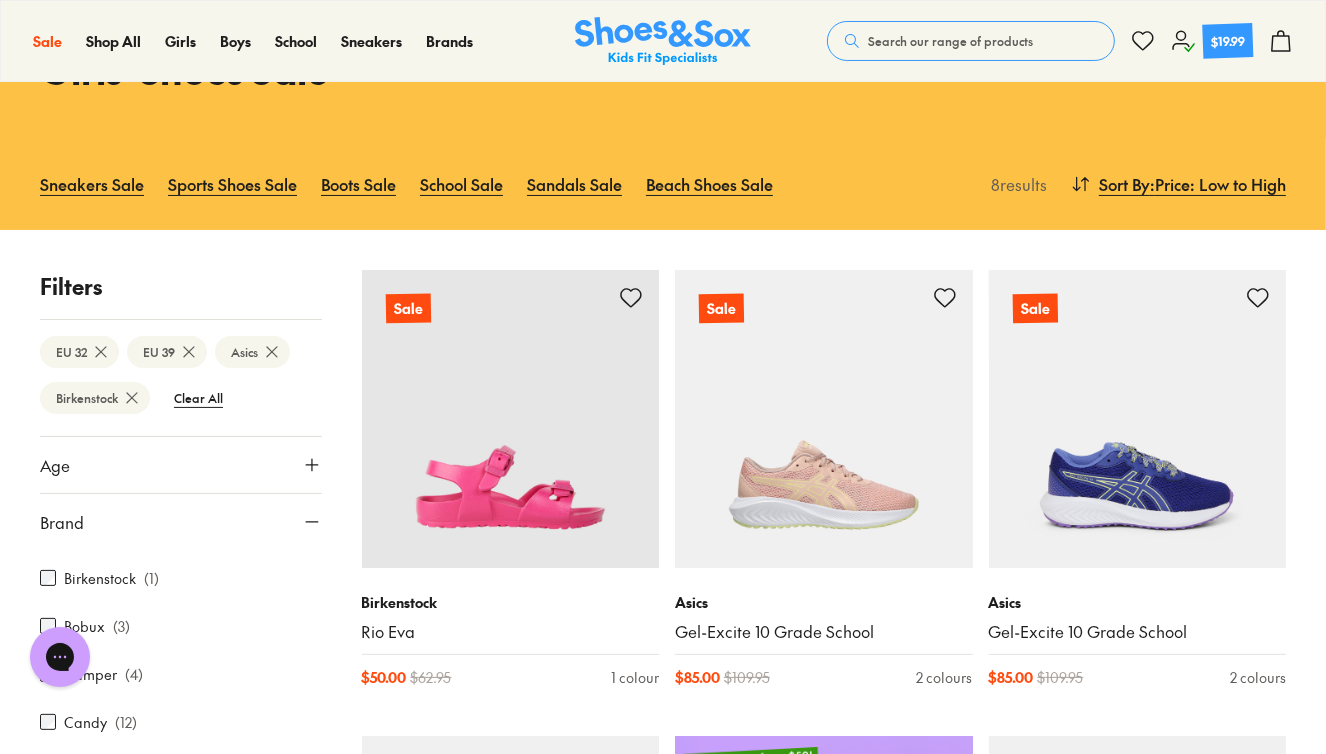 click on "Chat with us" at bounding box center [60, 656] 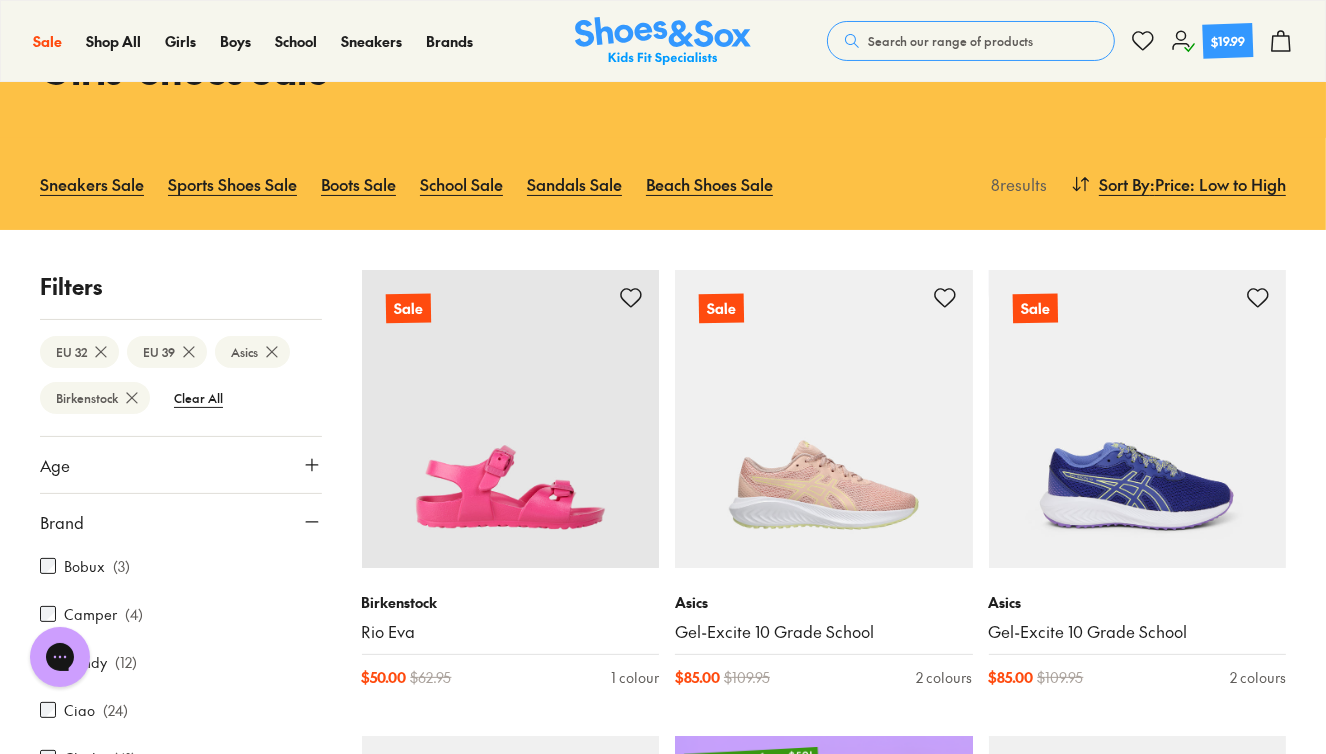 scroll, scrollTop: 247, scrollLeft: 0, axis: vertical 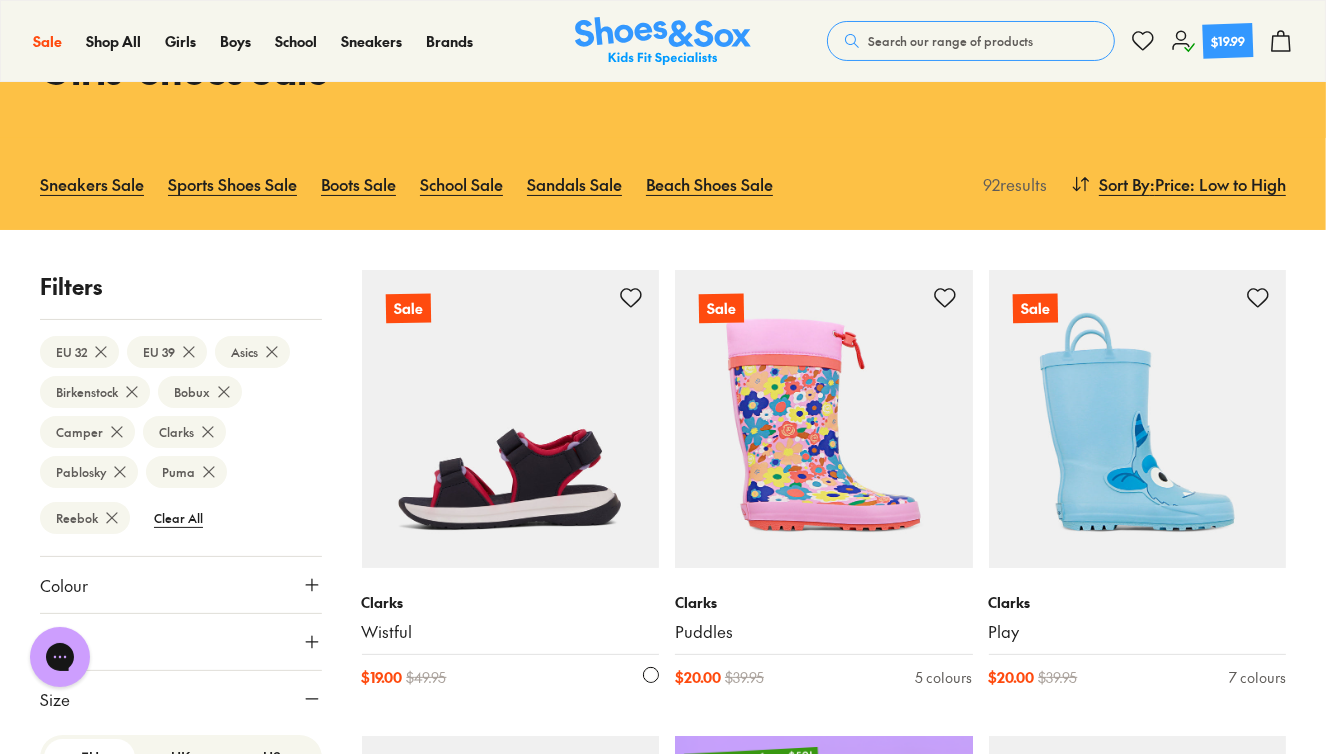 click at bounding box center (511, 419) 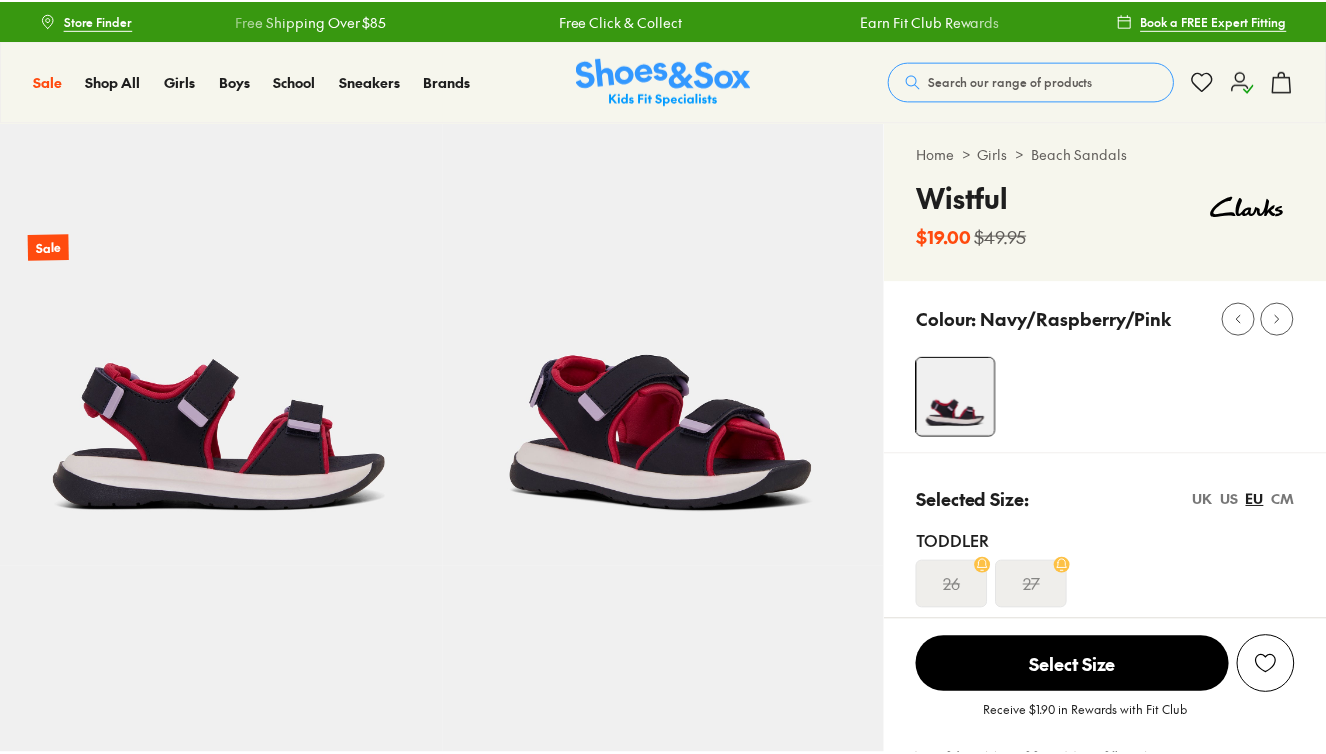 scroll, scrollTop: 0, scrollLeft: 0, axis: both 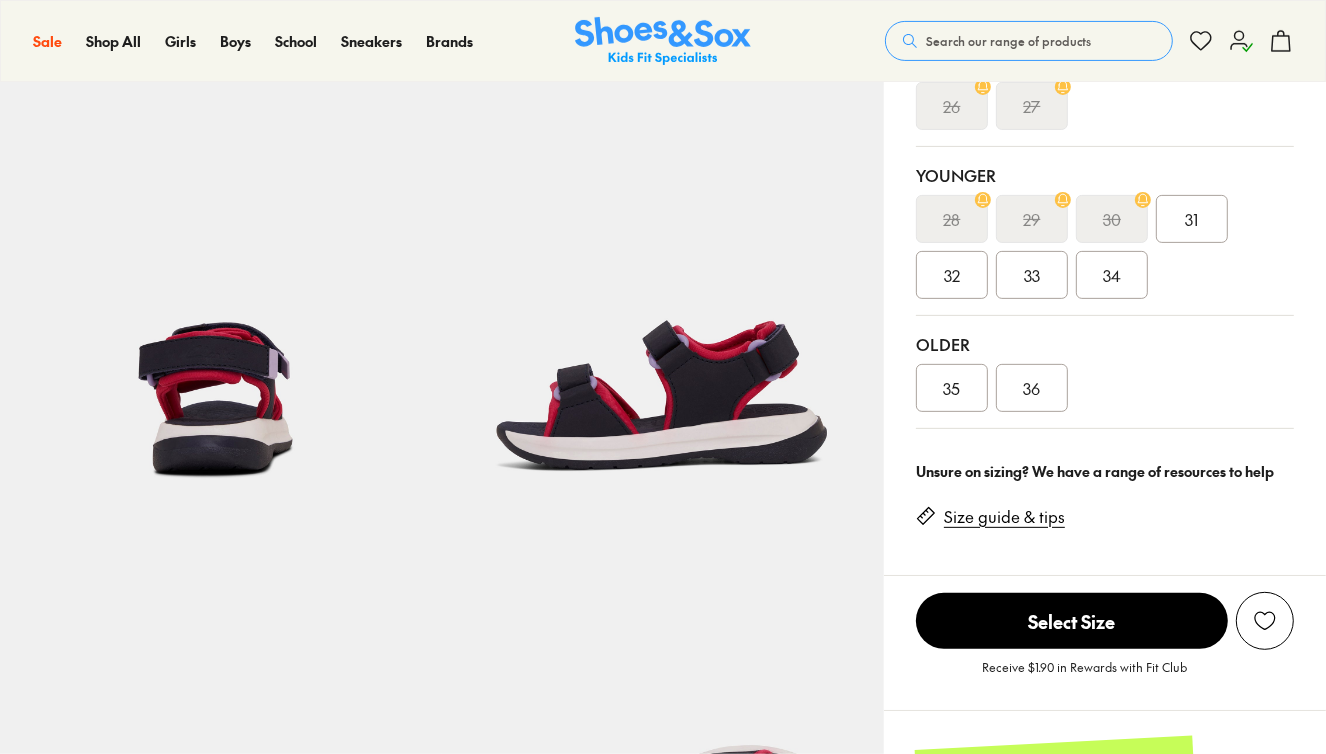select on "*" 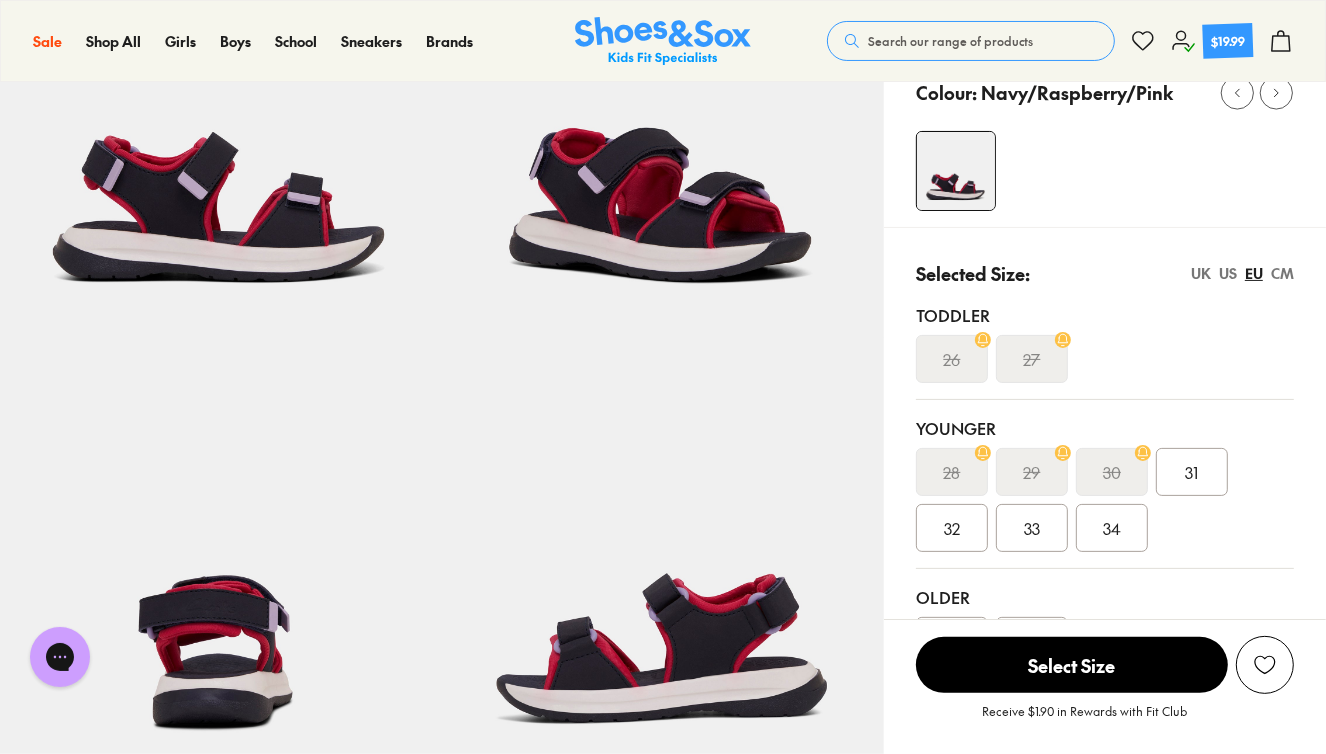 scroll, scrollTop: 230, scrollLeft: 0, axis: vertical 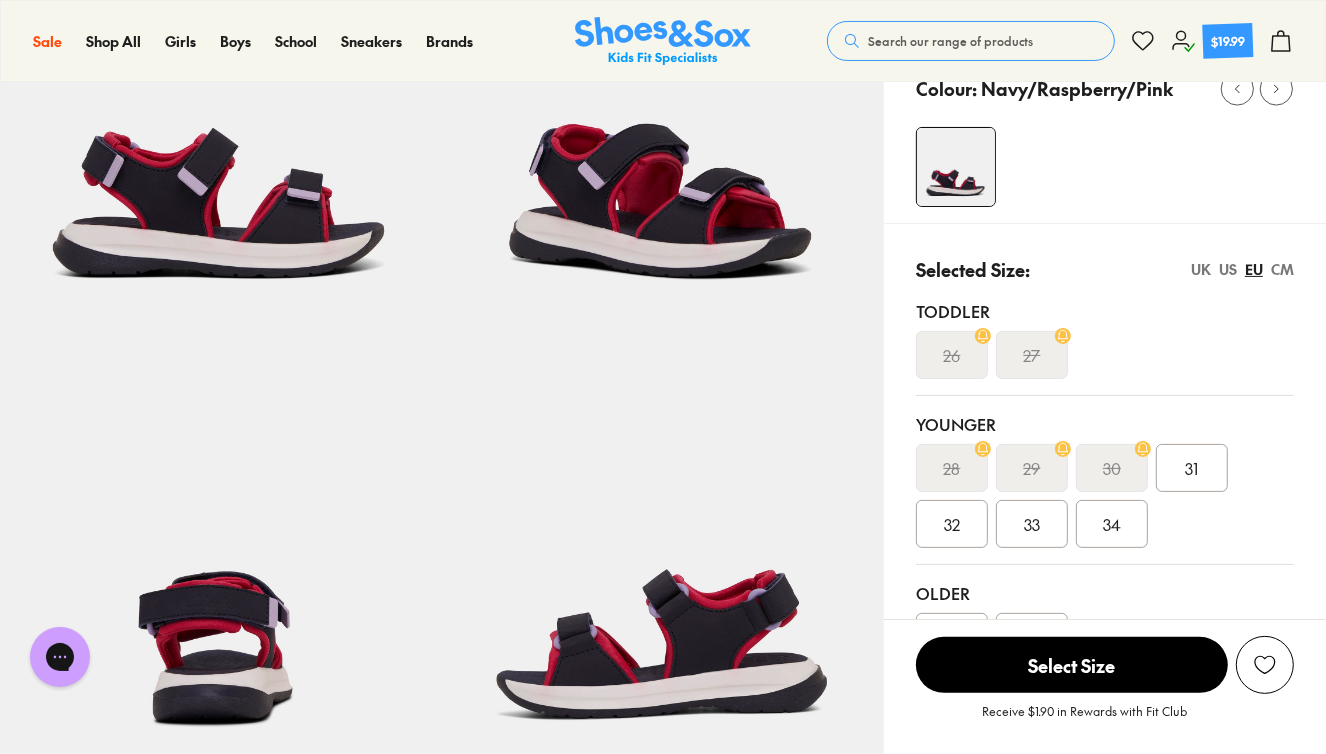 click on "32" at bounding box center [952, 524] 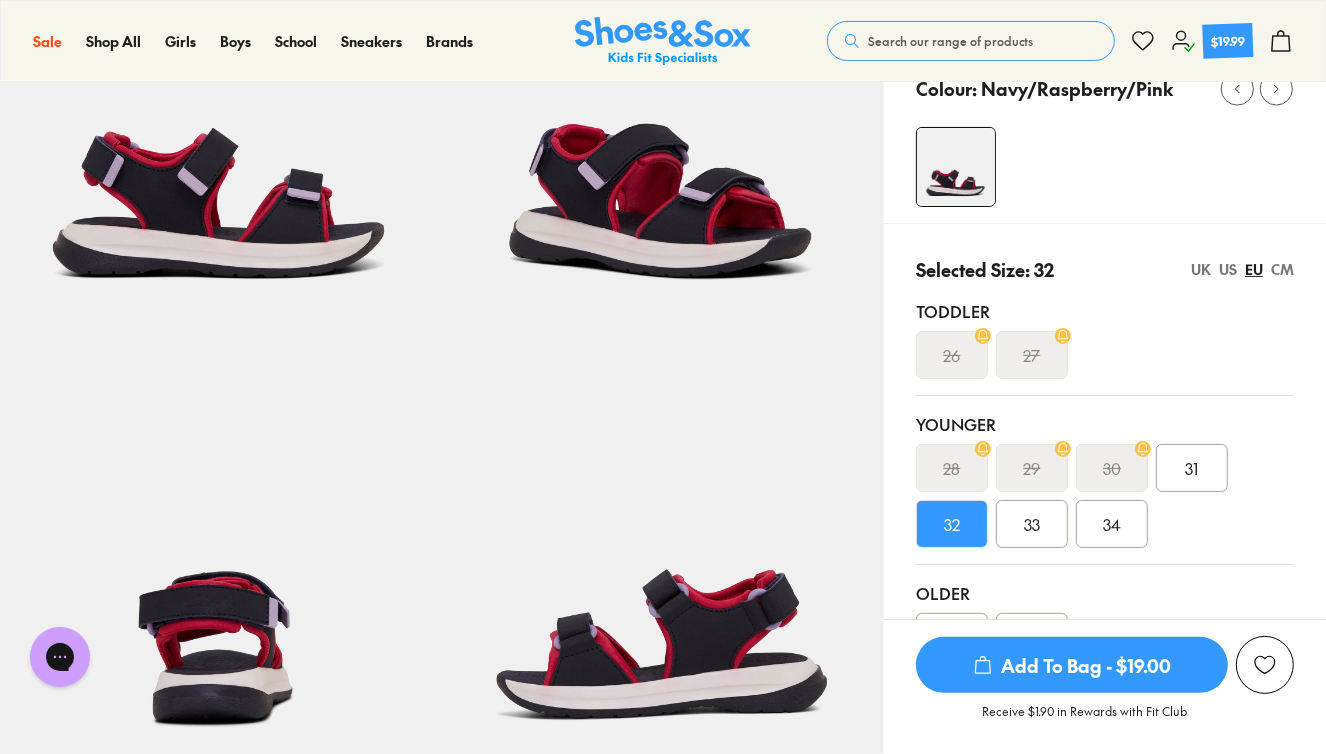 click on "Add To Bag - $19.00" at bounding box center [1072, 665] 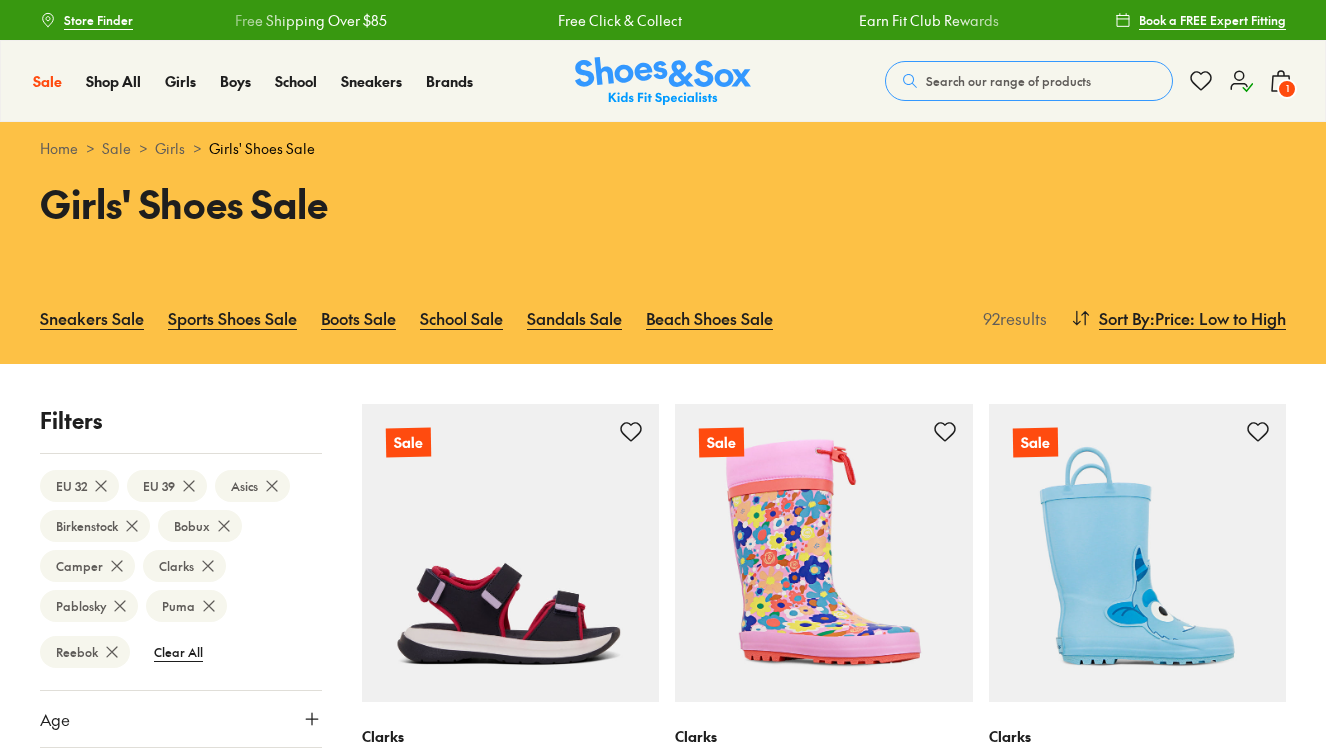 scroll, scrollTop: 182, scrollLeft: 0, axis: vertical 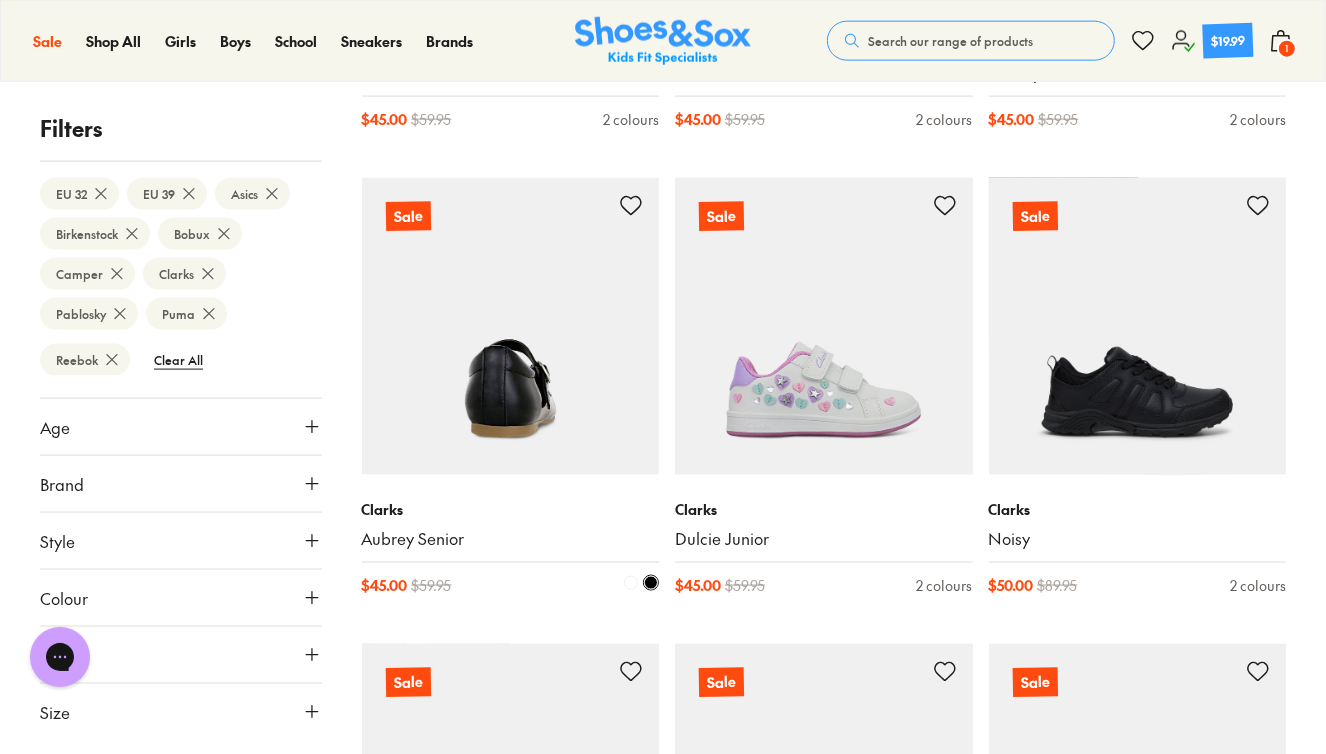 click at bounding box center [511, 327] 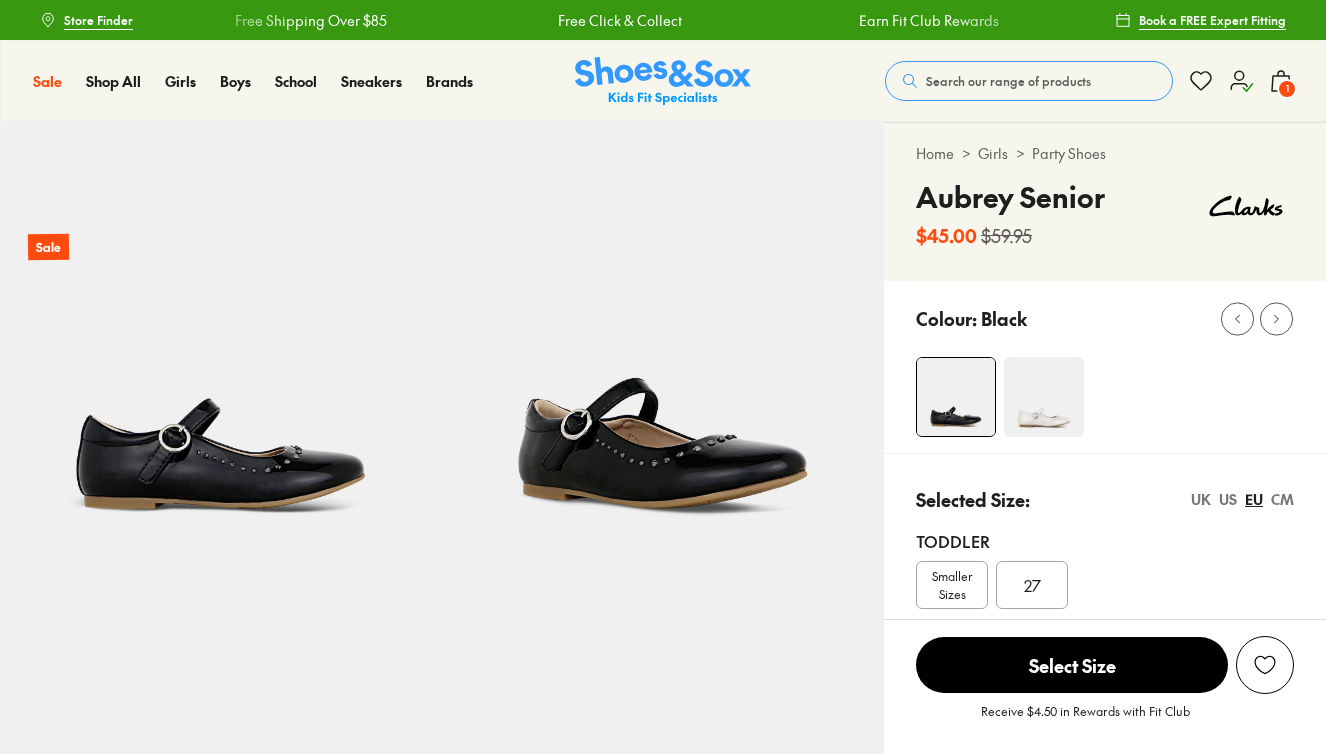 scroll, scrollTop: 0, scrollLeft: 0, axis: both 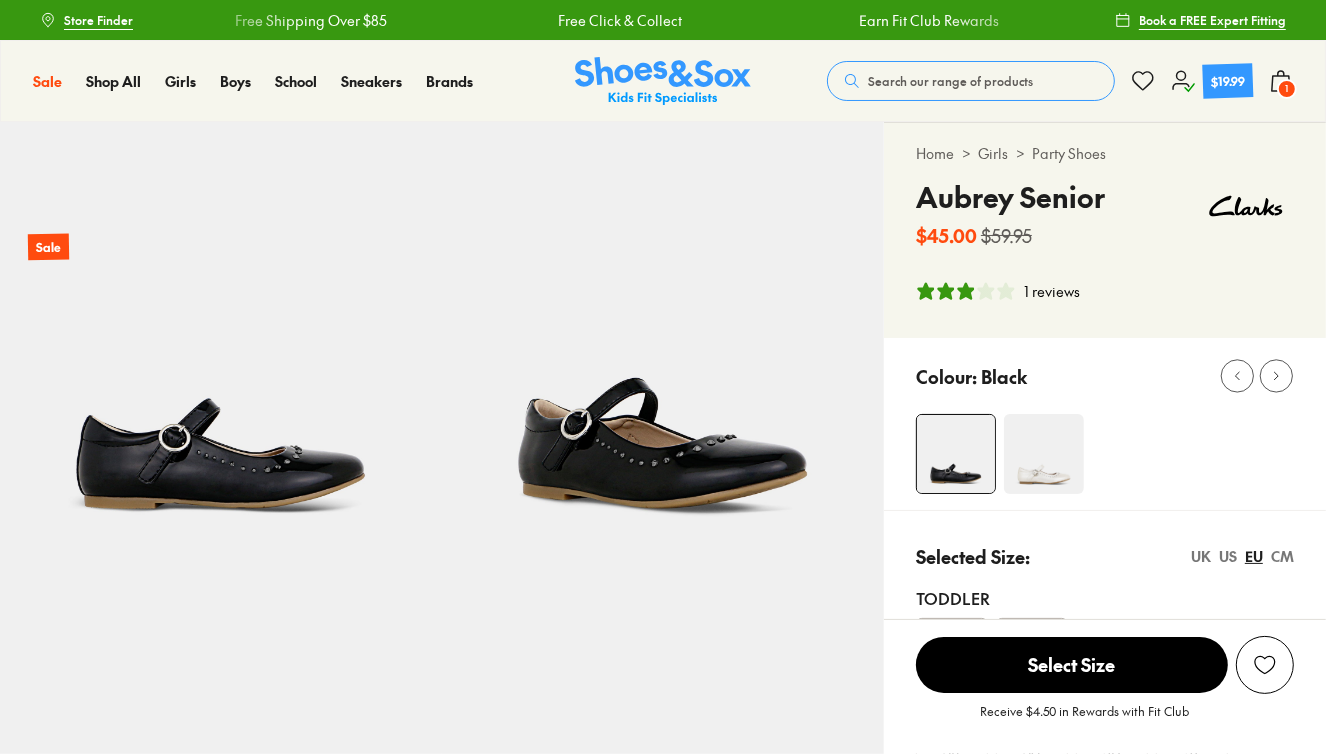 select on "*" 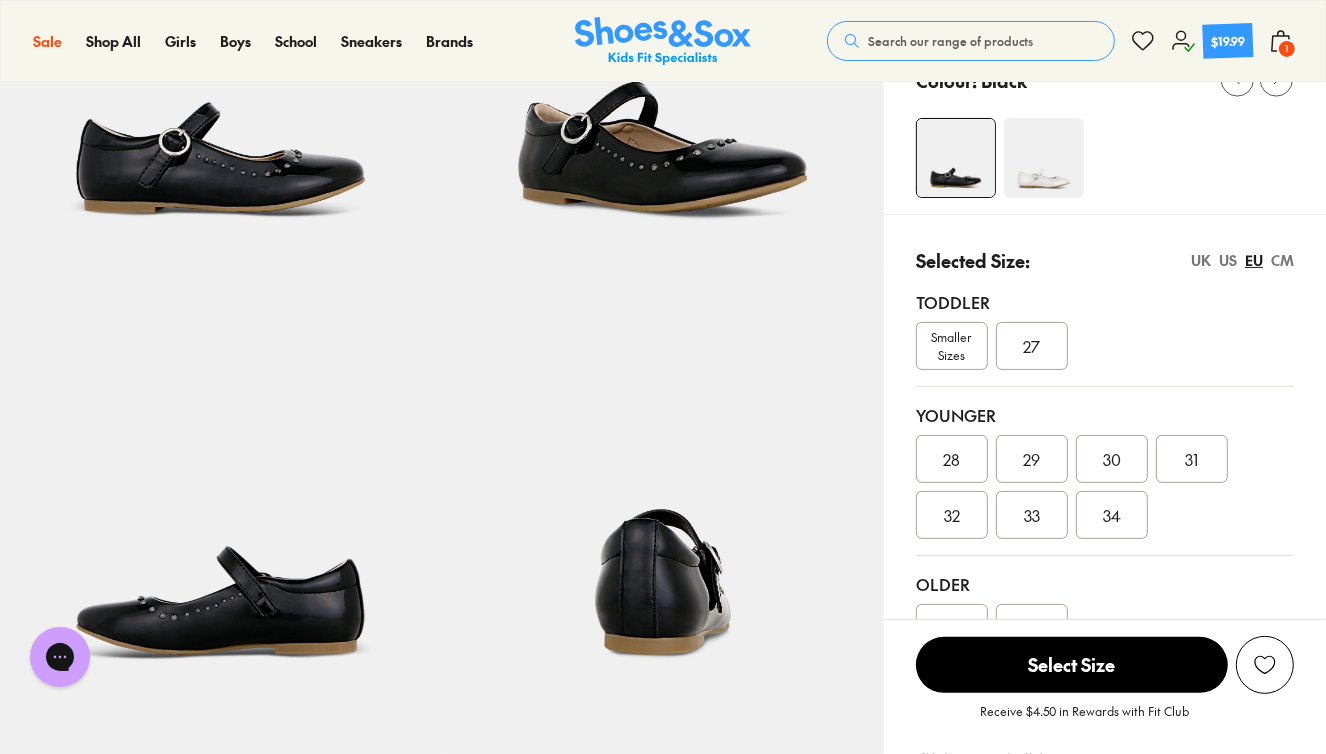 scroll, scrollTop: 298, scrollLeft: 0, axis: vertical 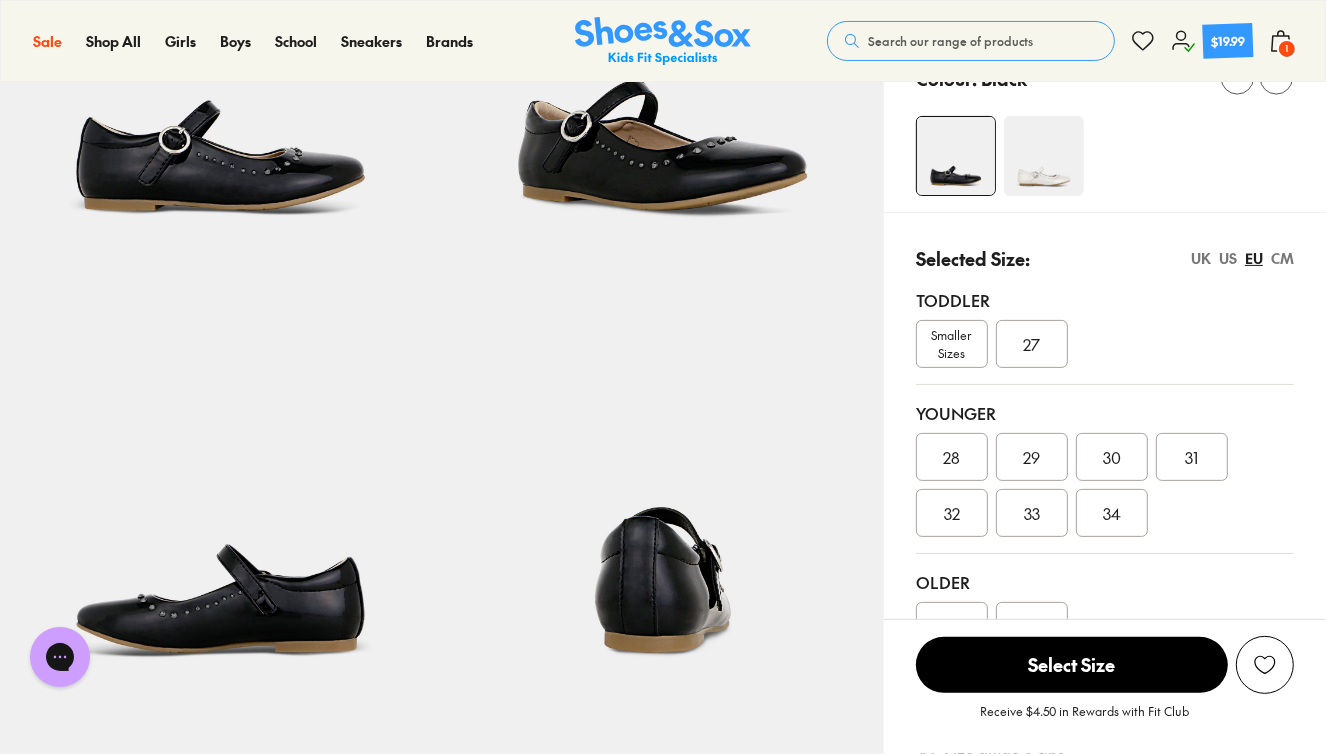 click on "32" at bounding box center (952, 513) 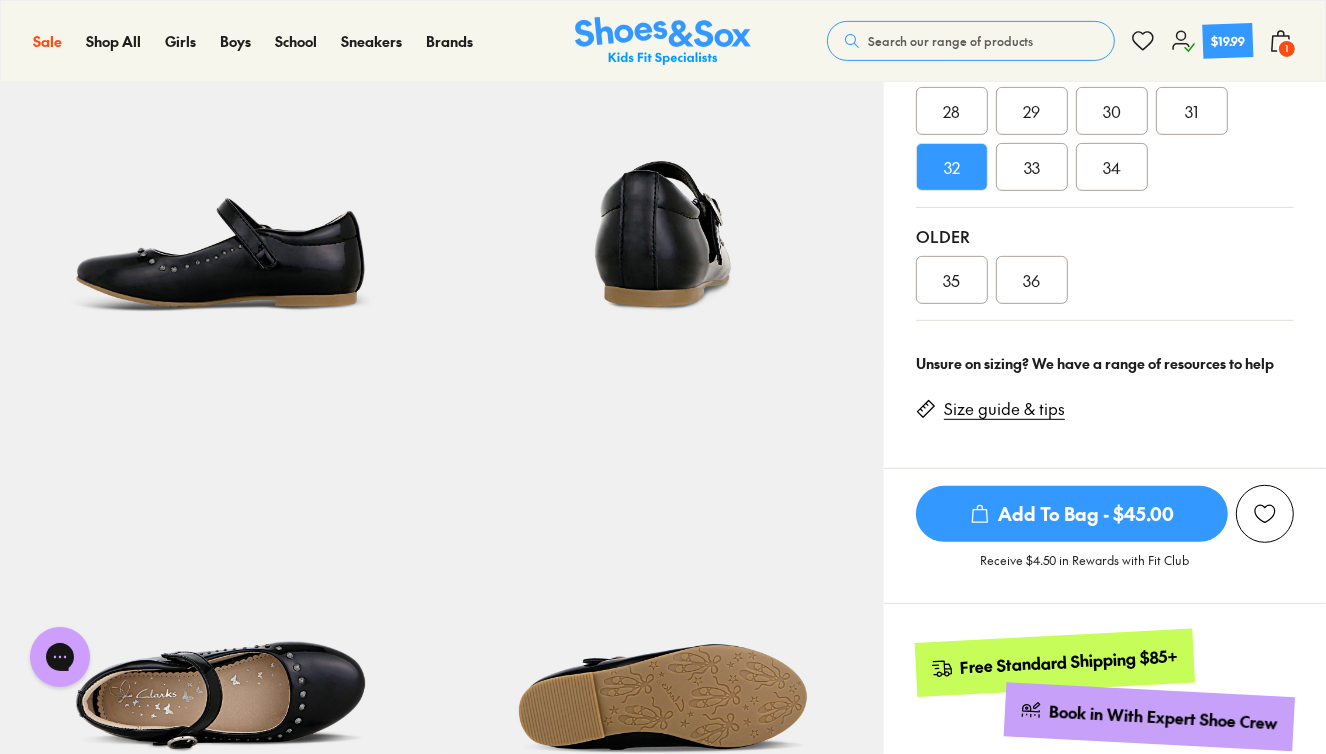 scroll, scrollTop: 644, scrollLeft: 0, axis: vertical 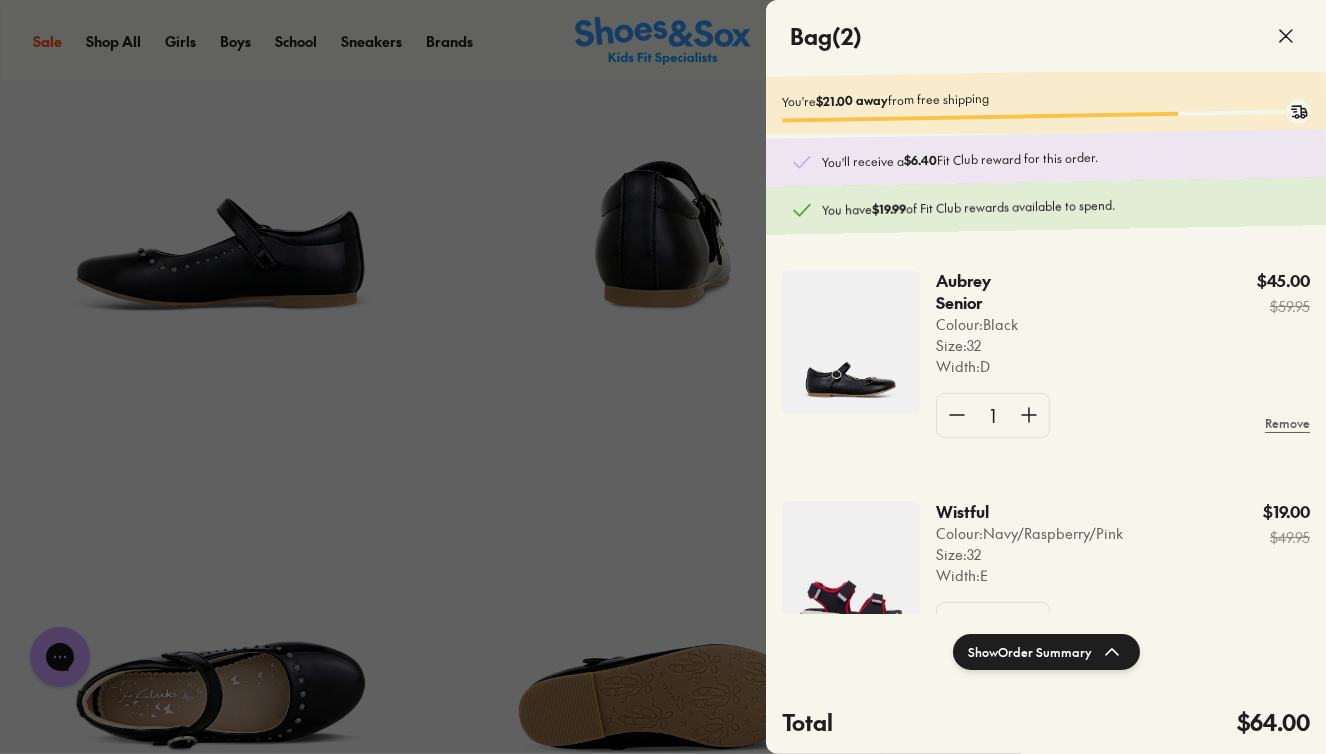 click 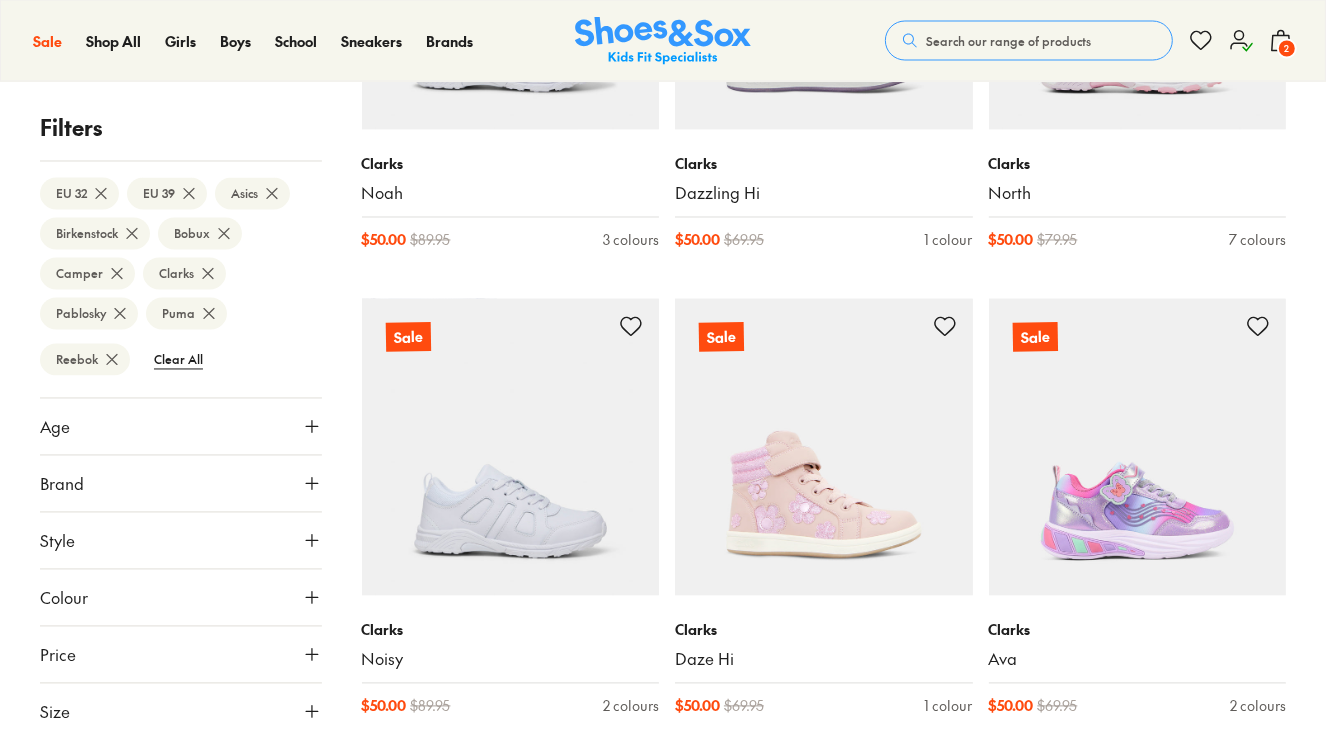 scroll, scrollTop: 3242, scrollLeft: 0, axis: vertical 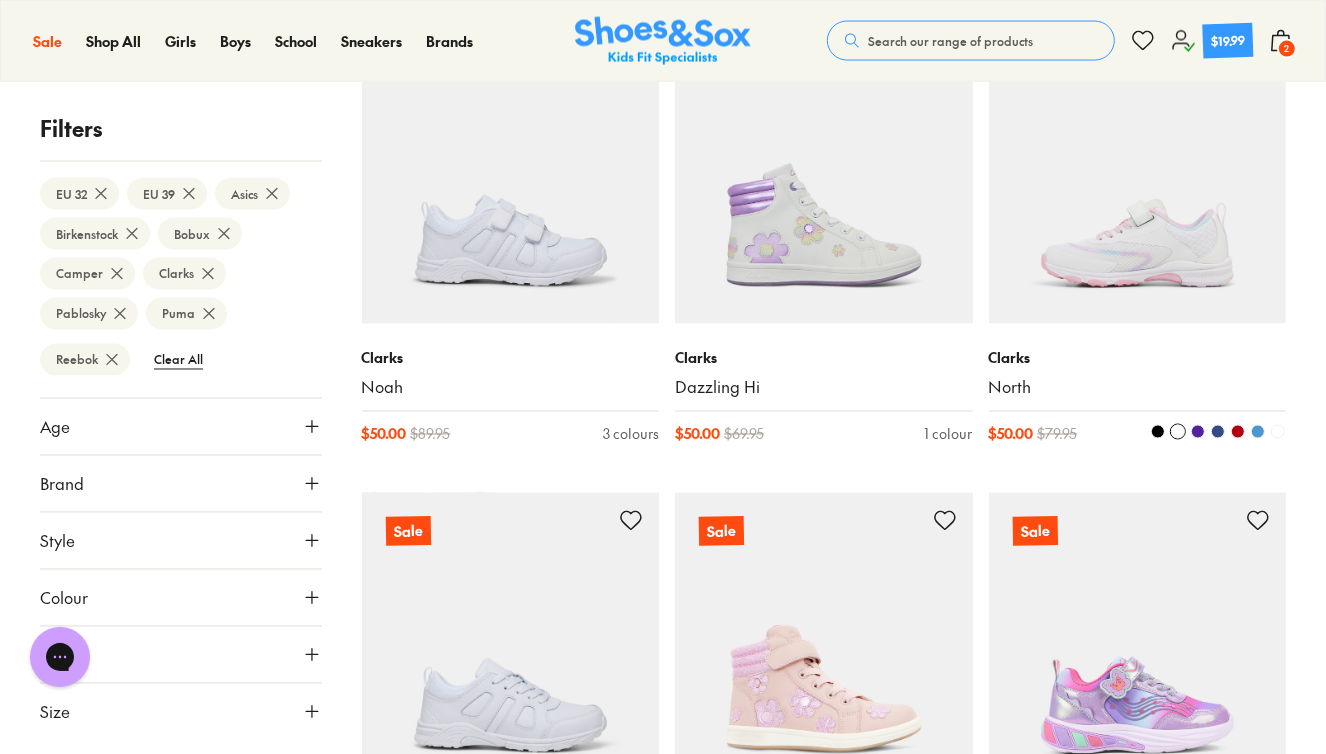 click at bounding box center (1138, 175) 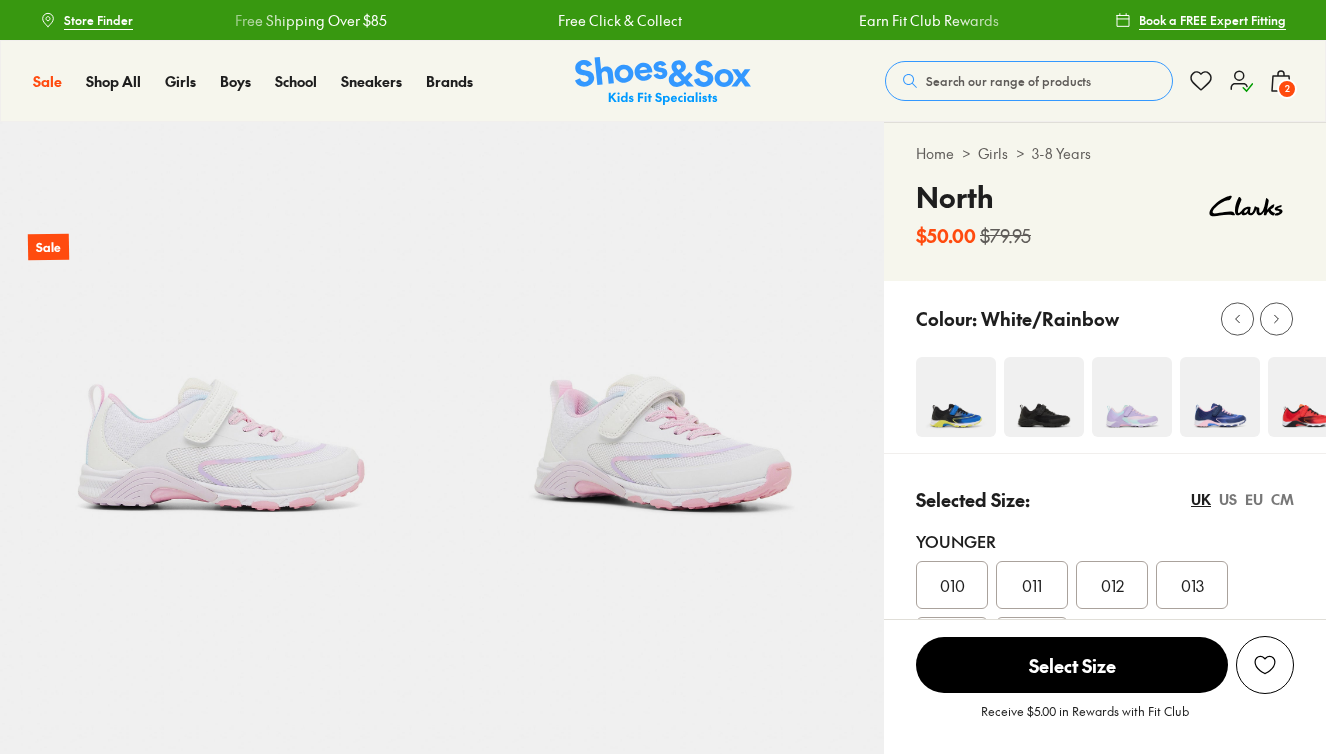 scroll, scrollTop: 0, scrollLeft: 0, axis: both 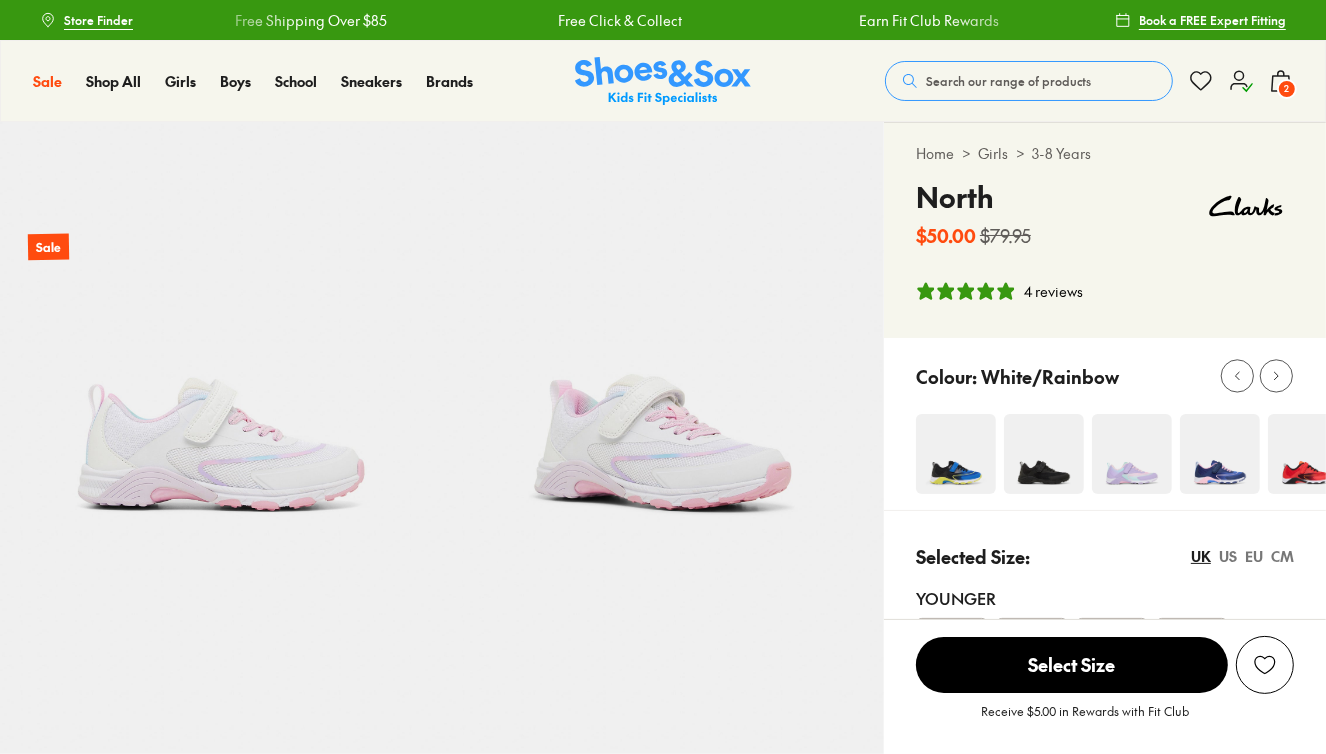 select on "*" 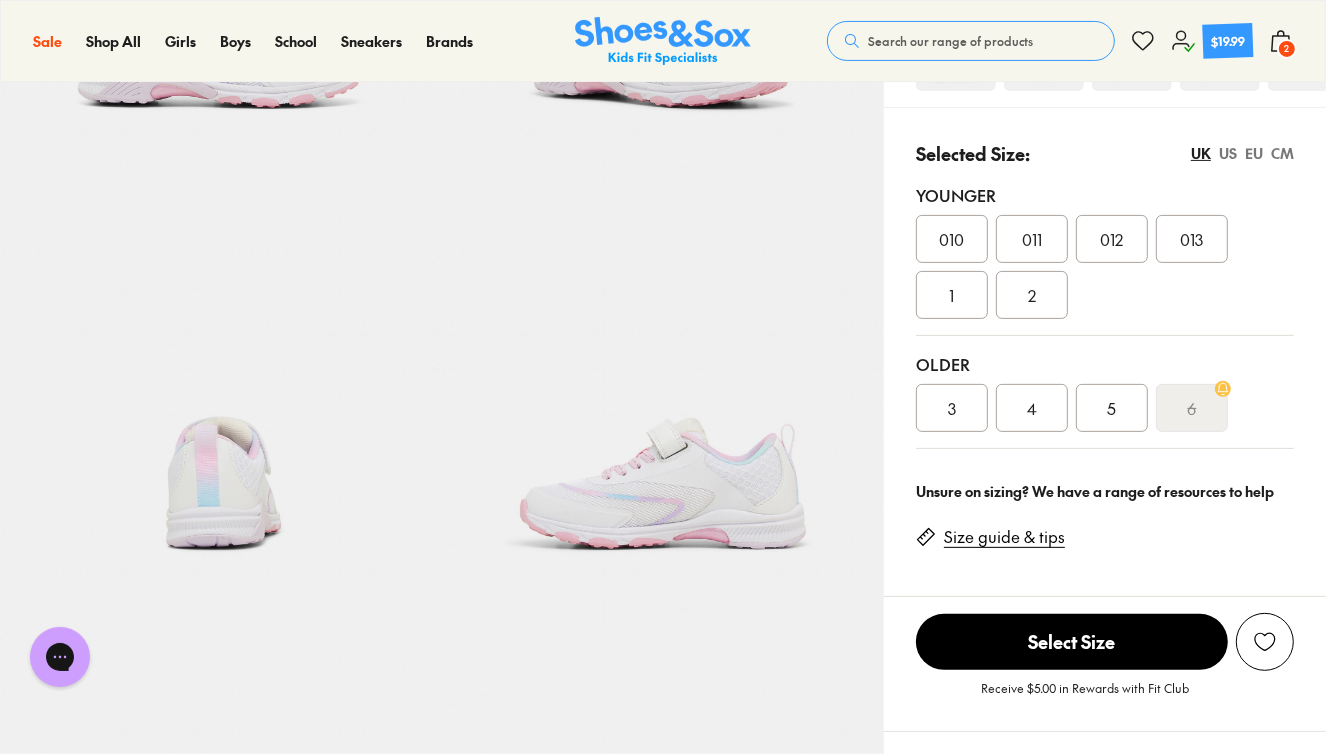 scroll, scrollTop: 398, scrollLeft: 0, axis: vertical 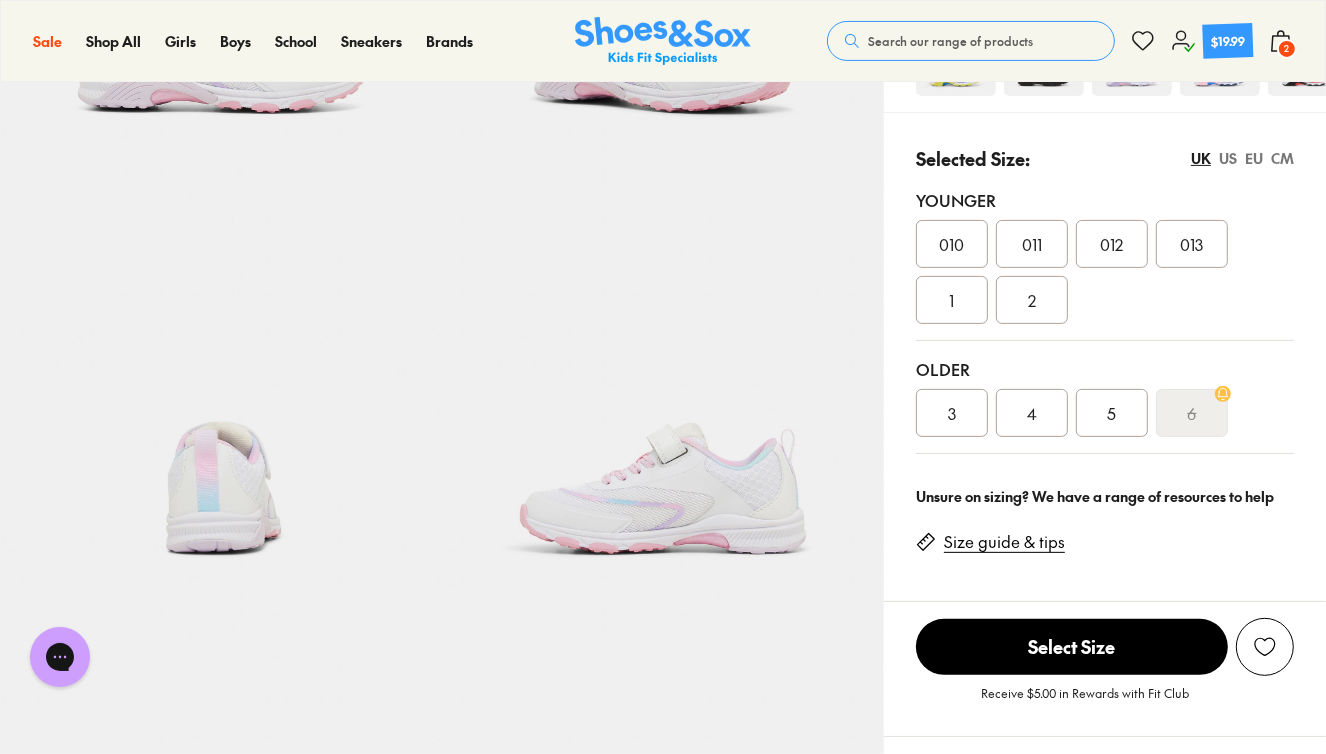 click on "EU" at bounding box center [1254, 158] 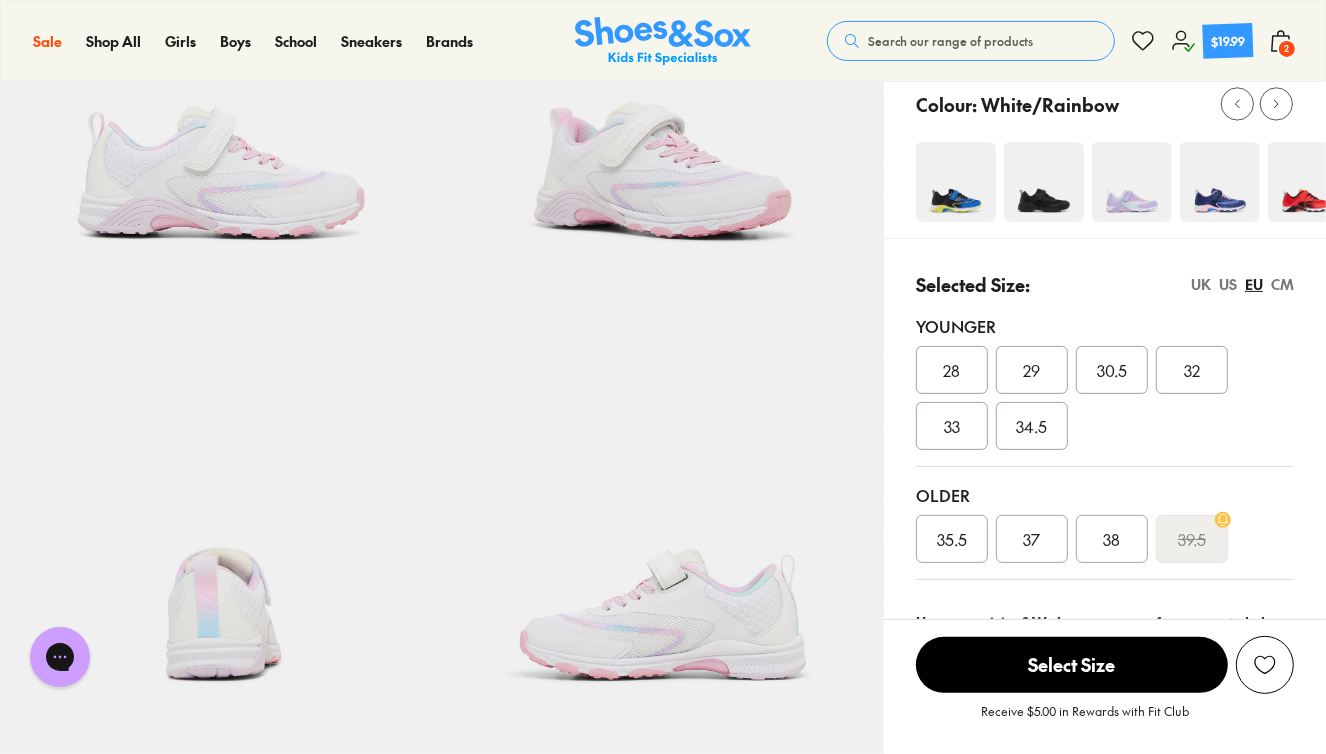 scroll, scrollTop: 272, scrollLeft: 0, axis: vertical 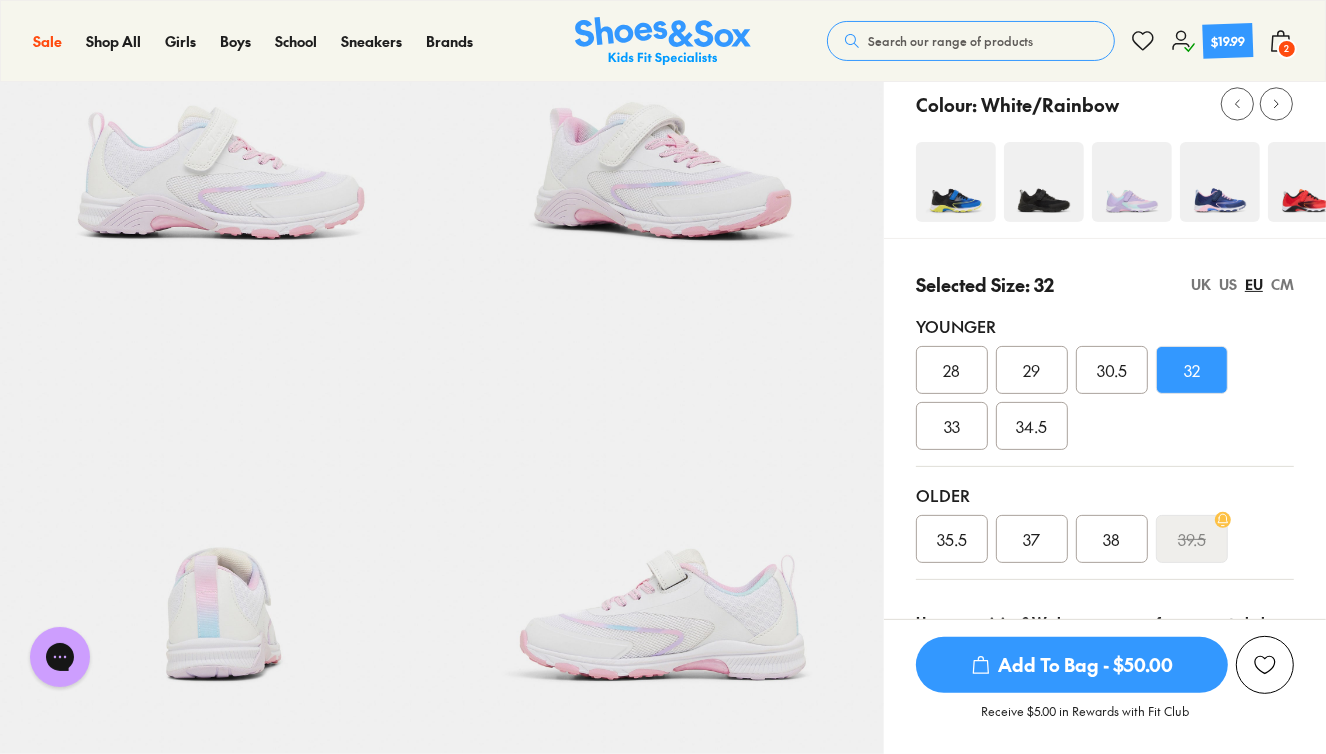 click on "Add To Bag - $50.00" at bounding box center [1072, 665] 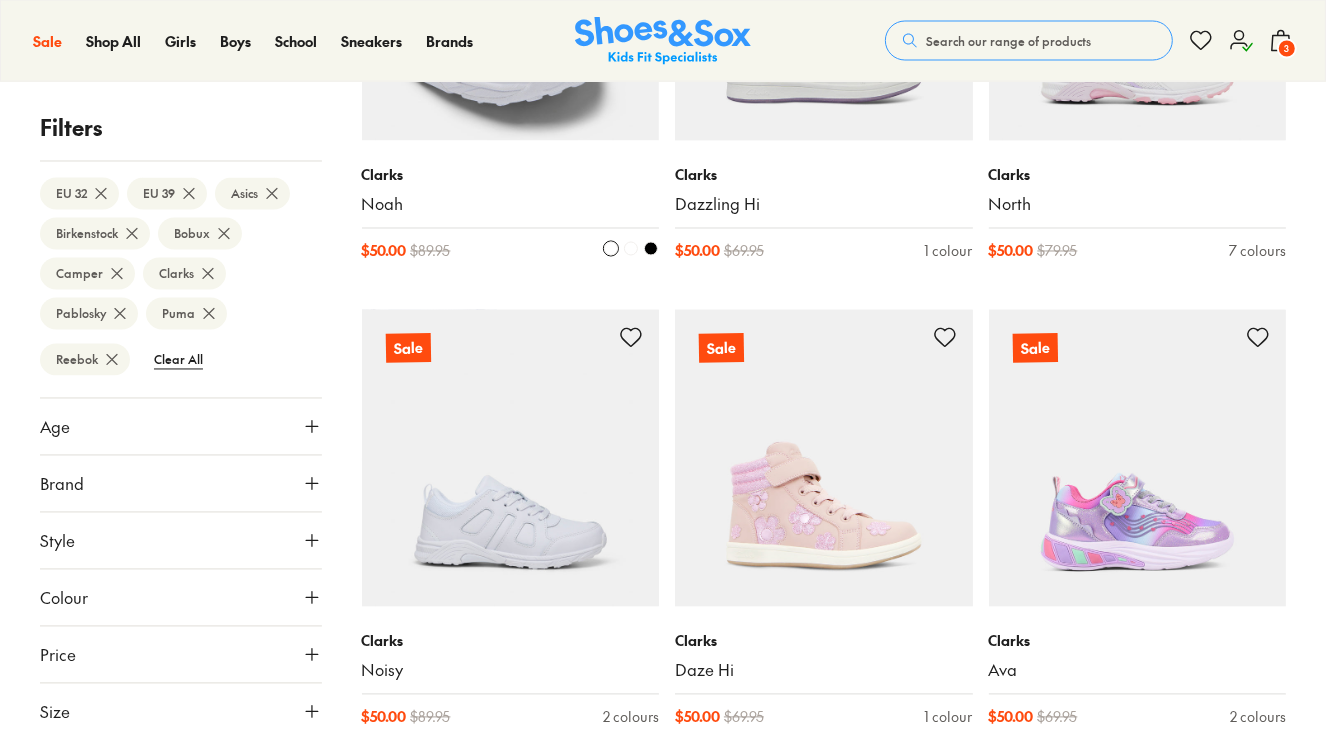 scroll, scrollTop: 2993, scrollLeft: 0, axis: vertical 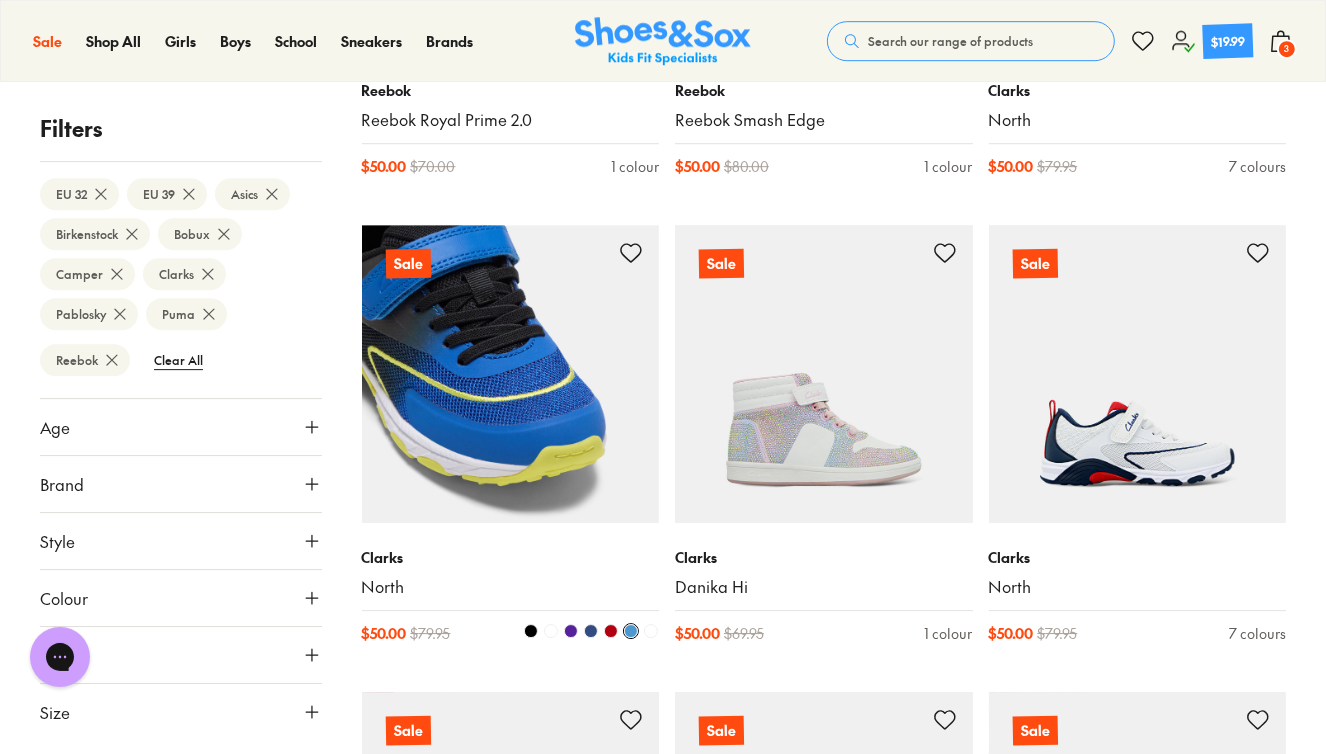 click at bounding box center (511, 374) 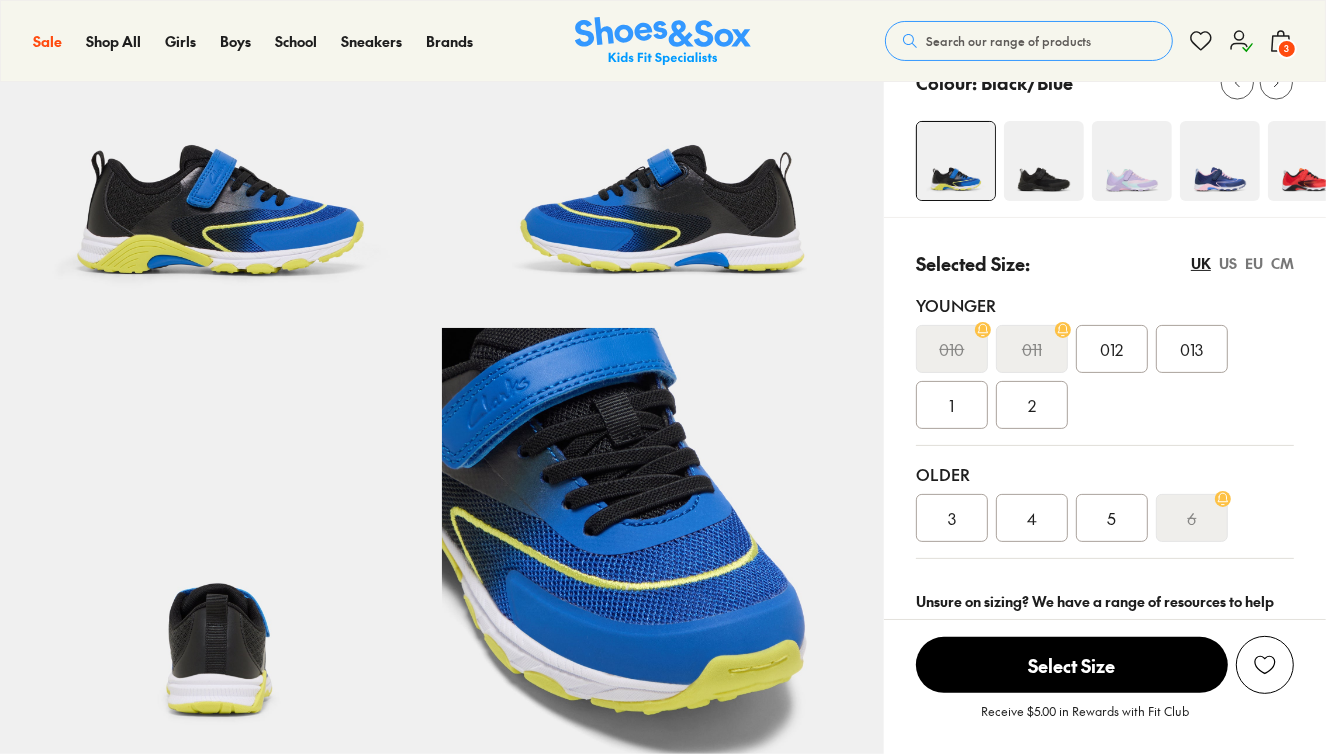 scroll, scrollTop: 240, scrollLeft: 0, axis: vertical 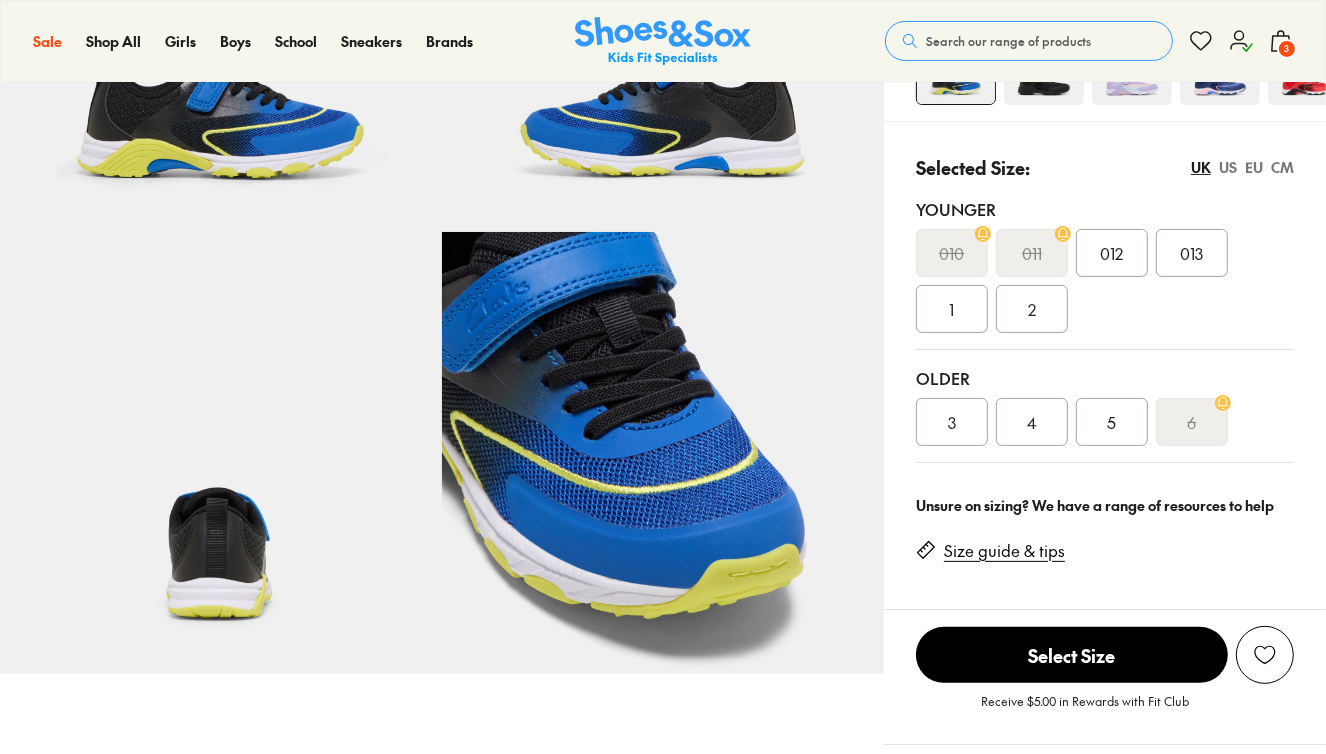 select on "*" 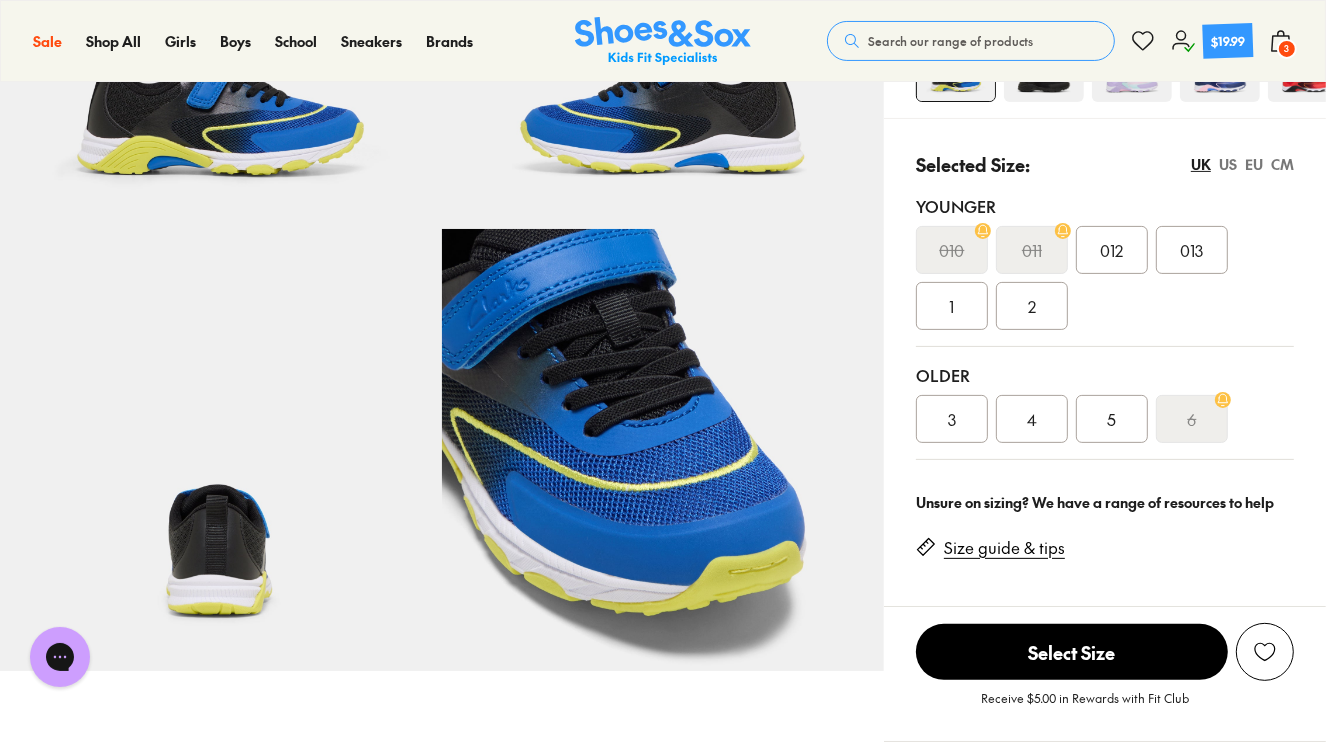 scroll, scrollTop: 0, scrollLeft: 0, axis: both 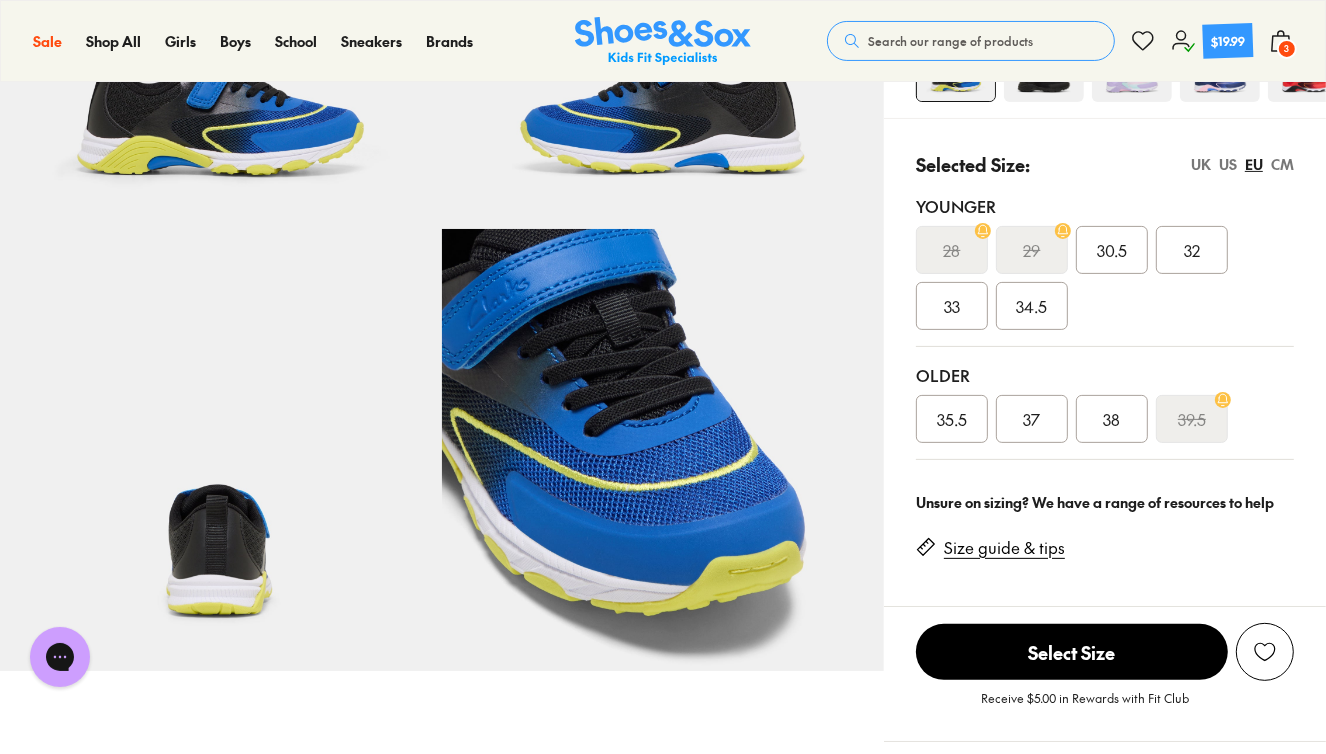 click on "38" at bounding box center (1112, 419) 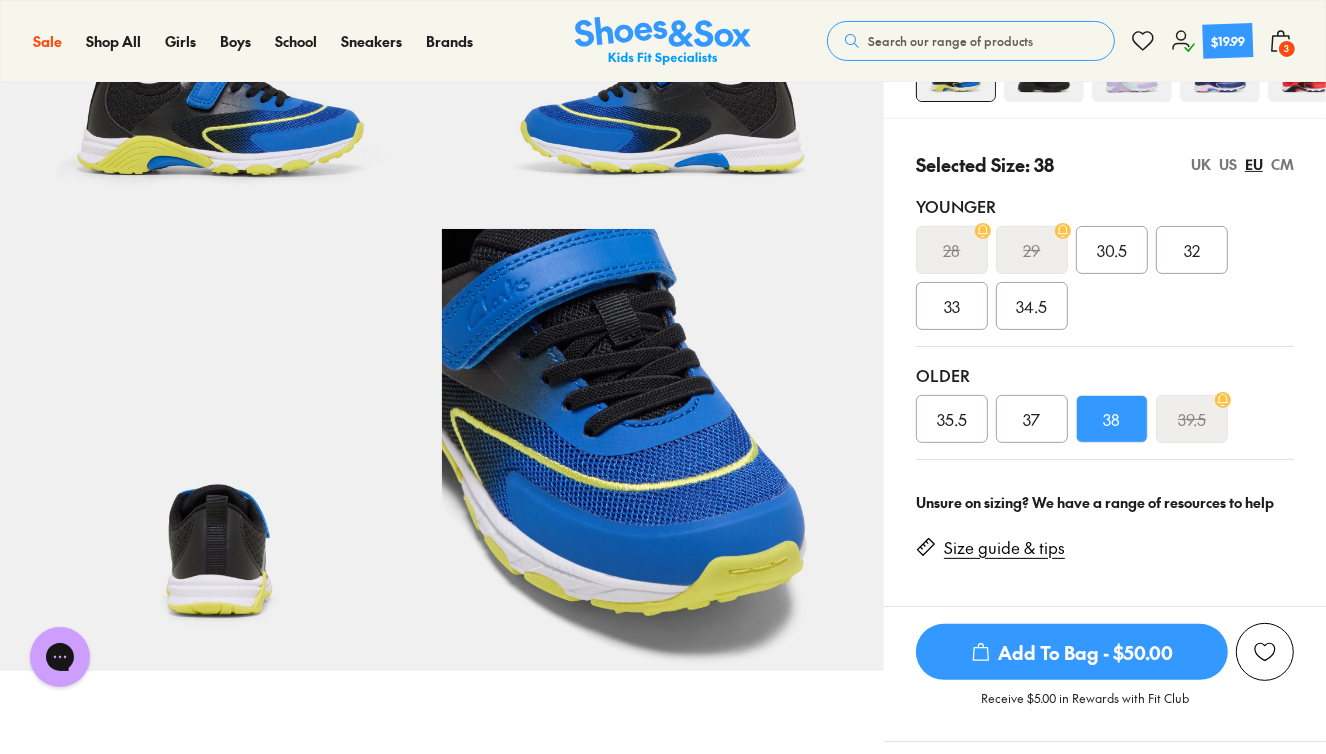 click on "Add To Bag - $50.00" at bounding box center (1072, 652) 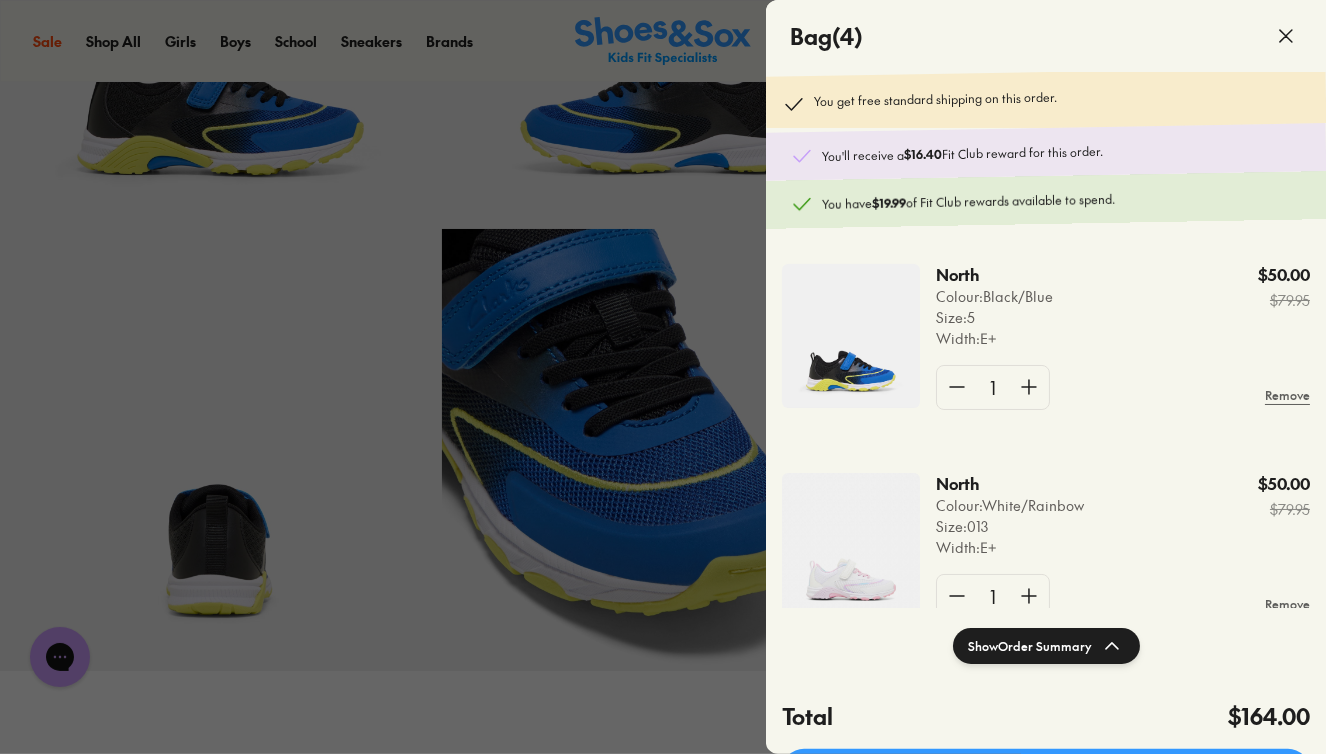 click 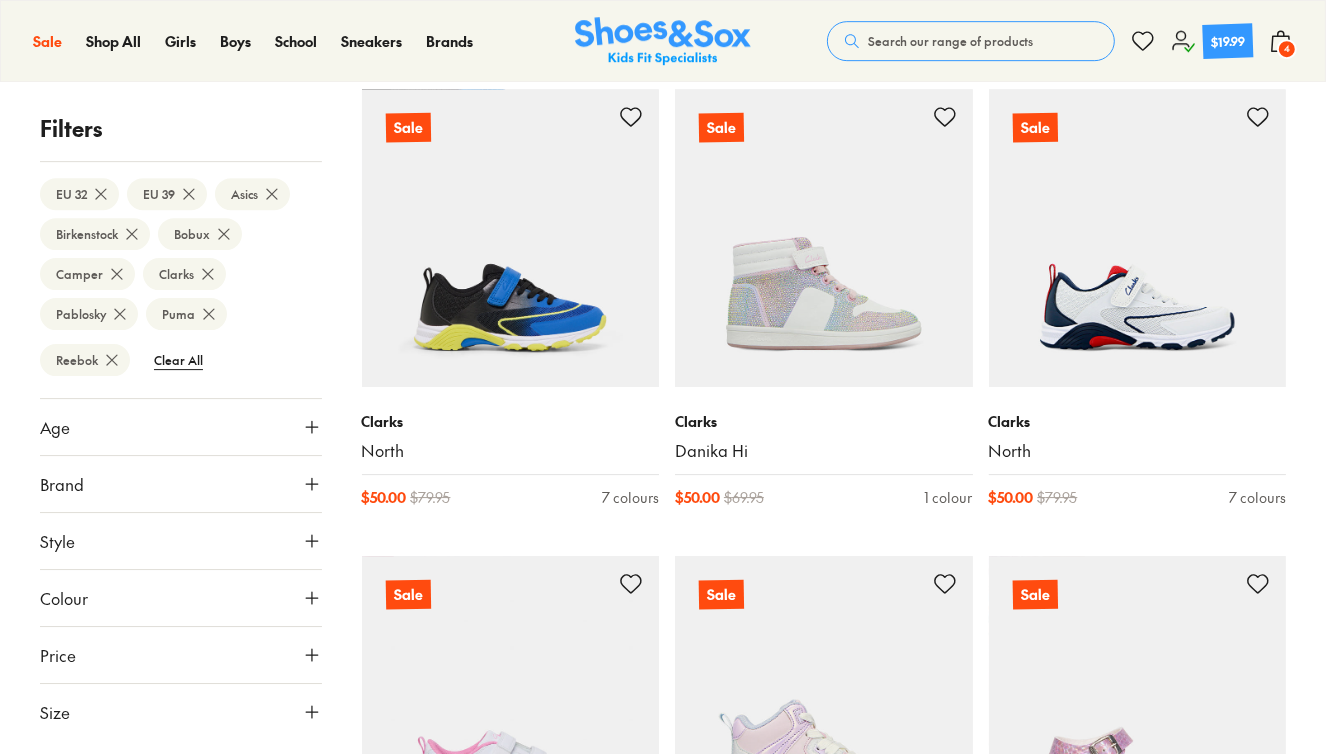 scroll, scrollTop: 0, scrollLeft: 0, axis: both 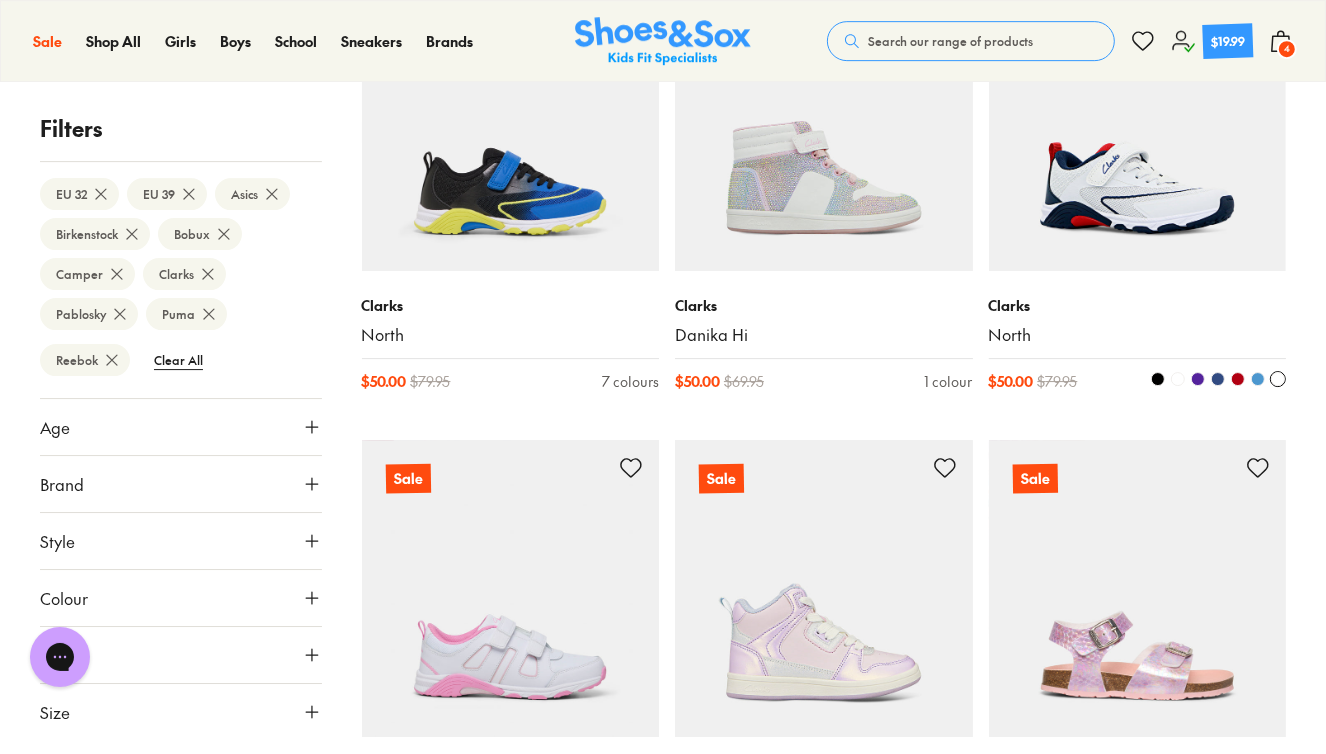 click at bounding box center [1138, 122] 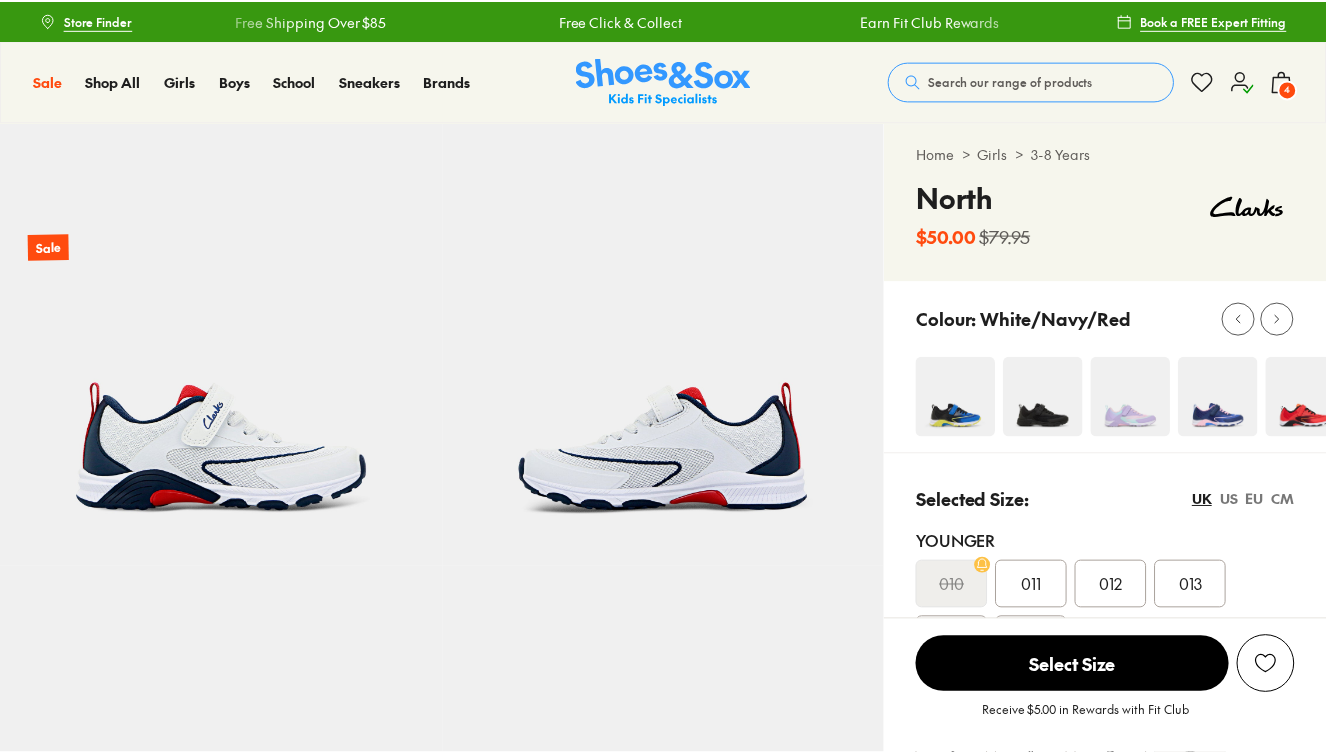 scroll, scrollTop: 0, scrollLeft: 0, axis: both 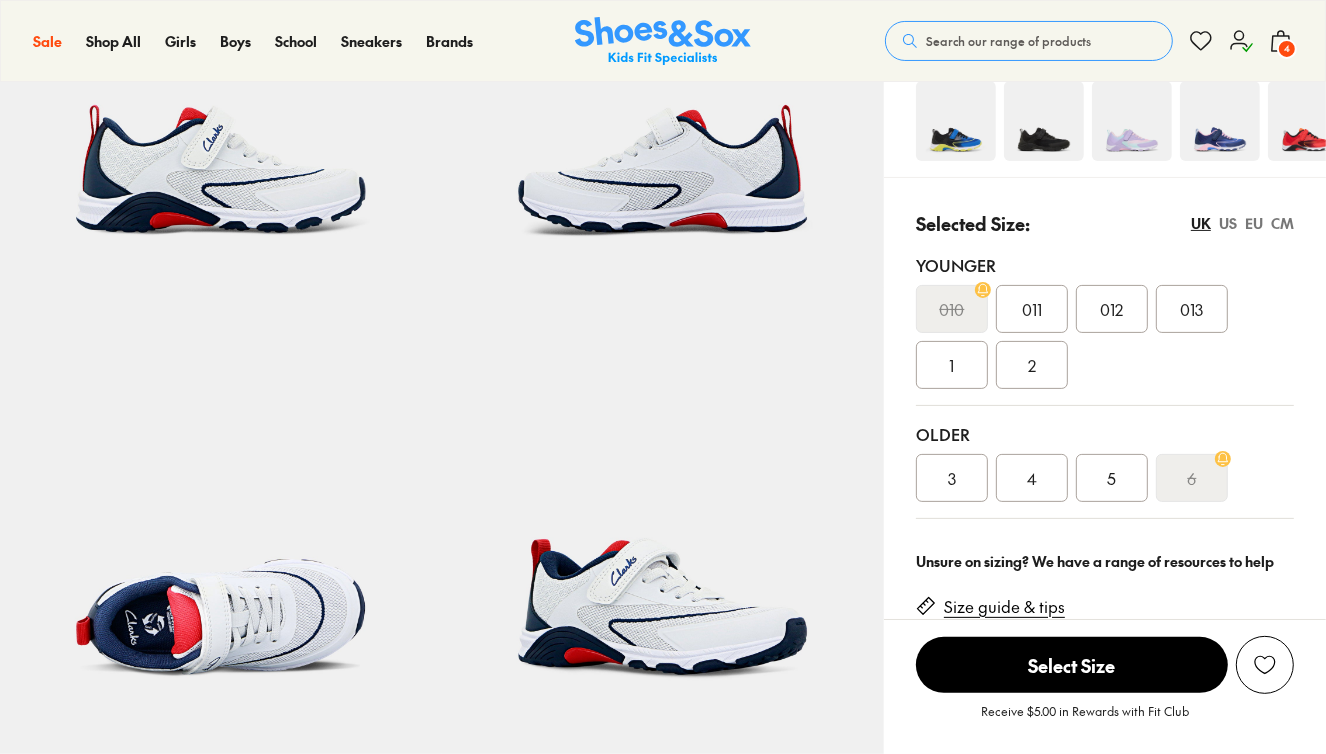 click on "EU" at bounding box center [1254, 223] 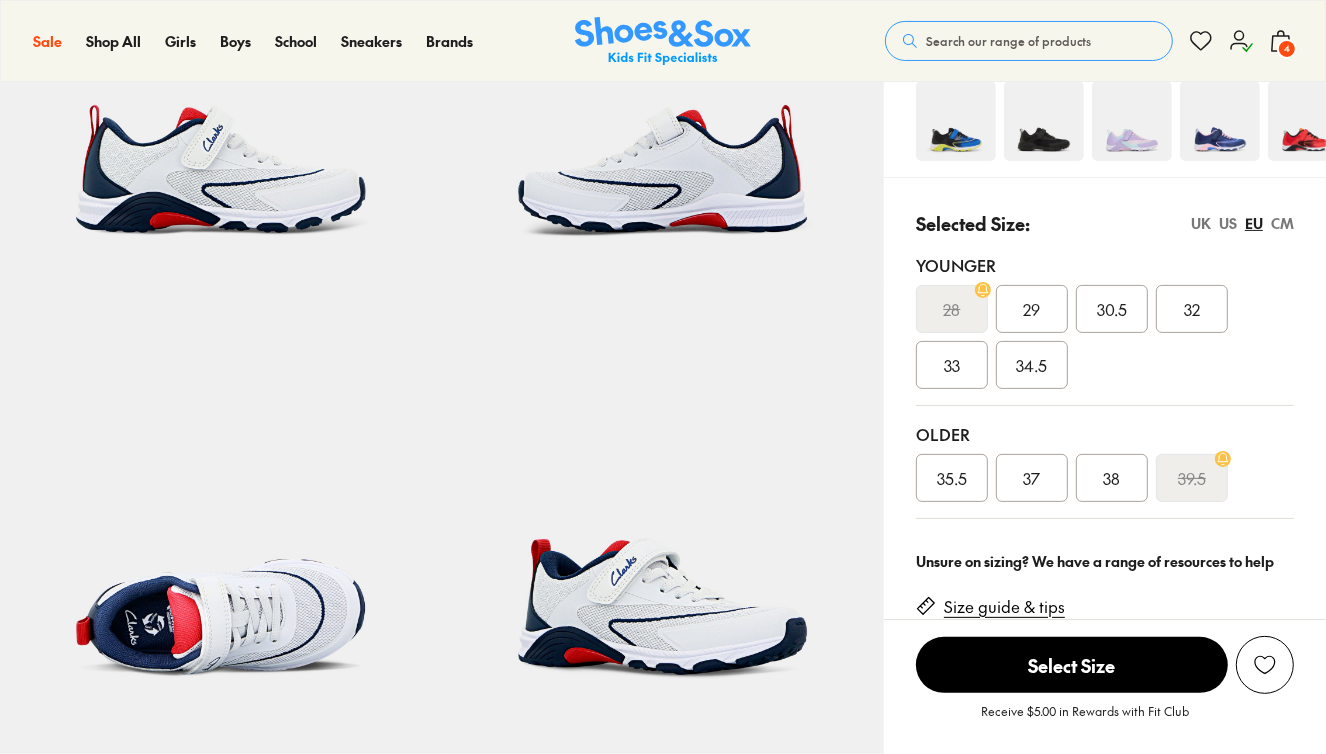 select on "*" 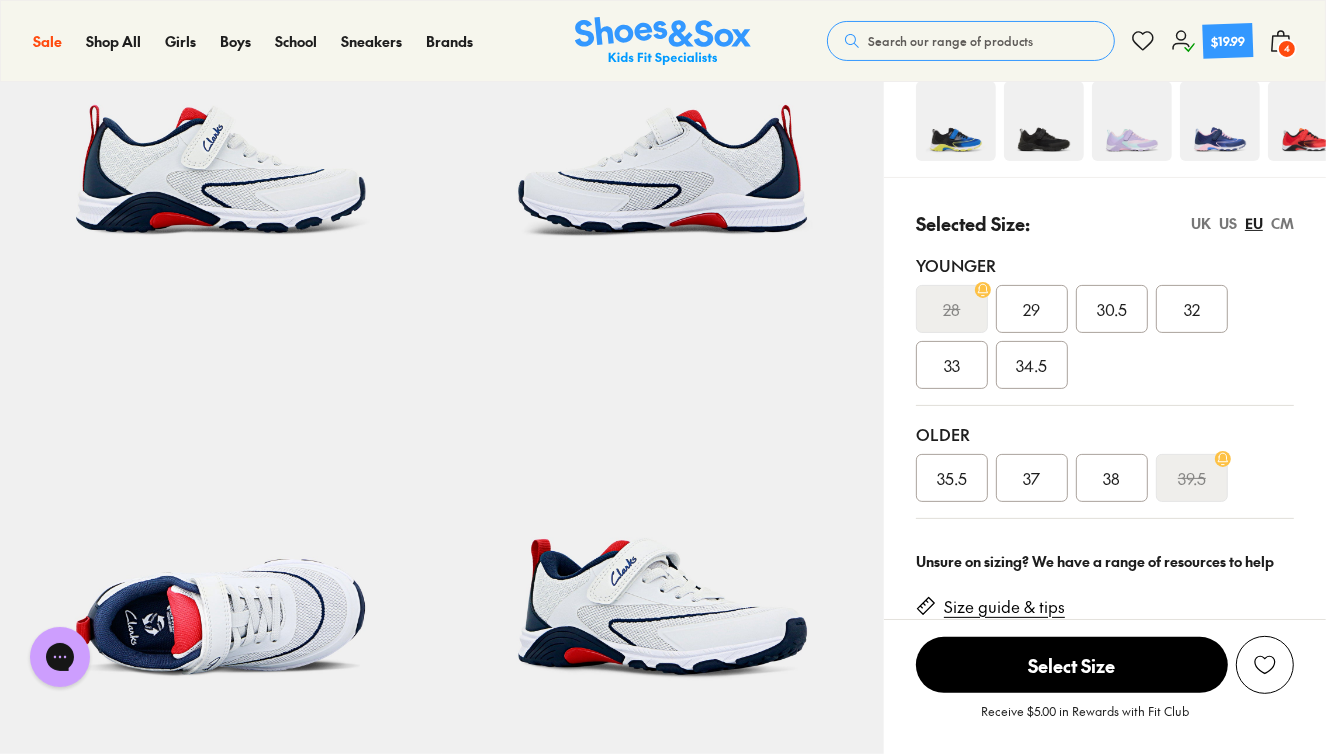 scroll, scrollTop: 0, scrollLeft: 0, axis: both 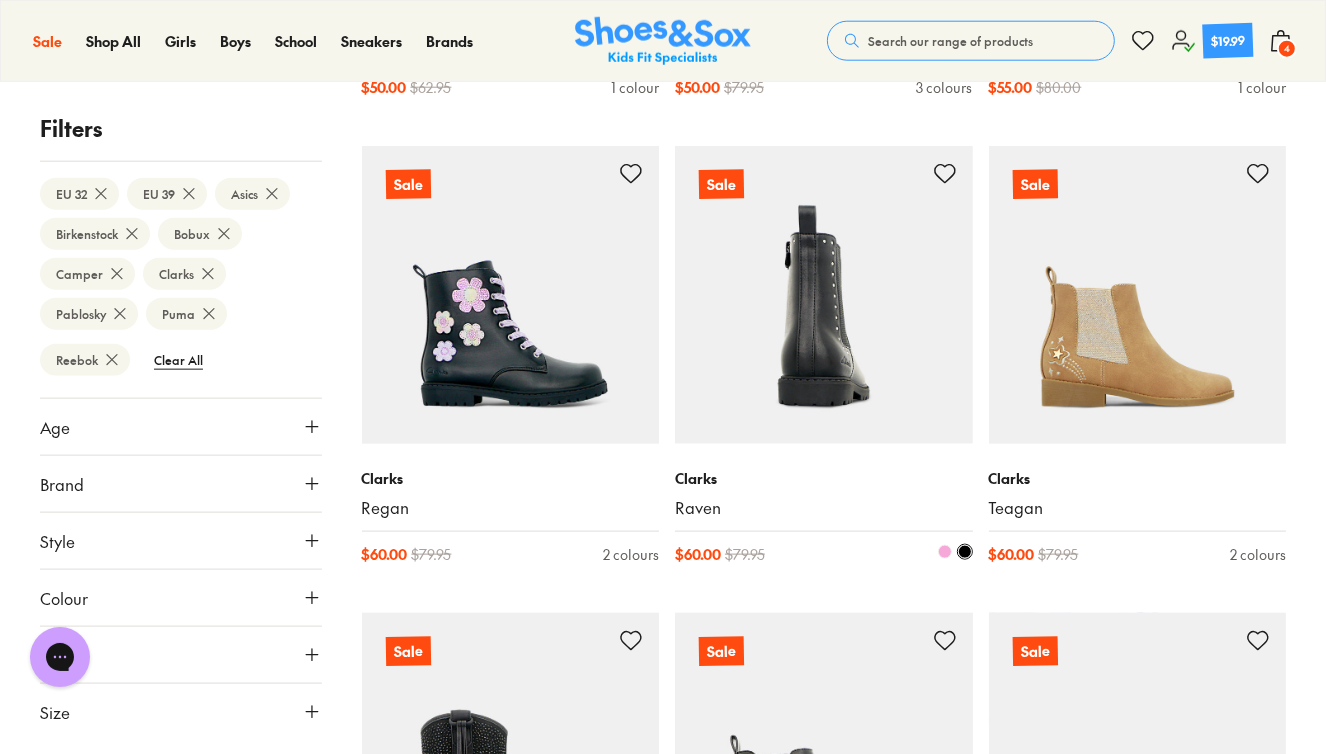 click at bounding box center [824, 295] 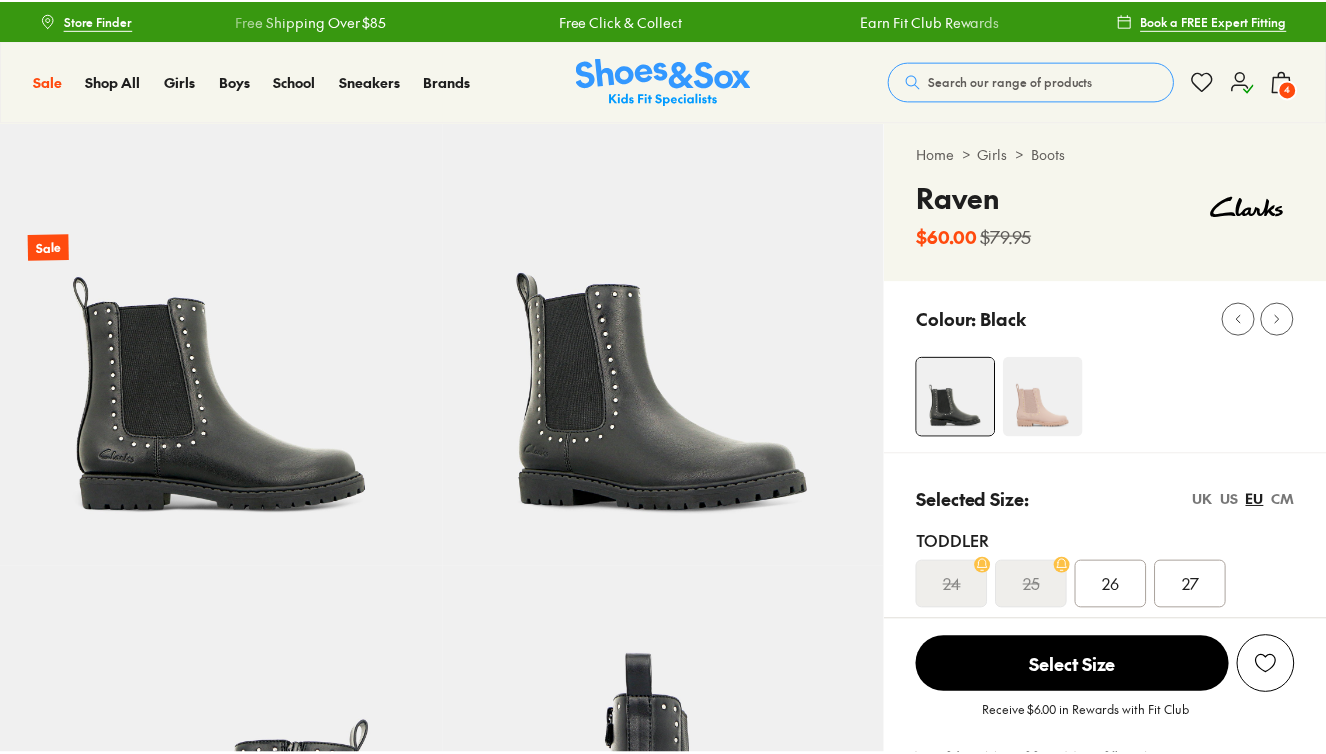 scroll, scrollTop: 0, scrollLeft: 0, axis: both 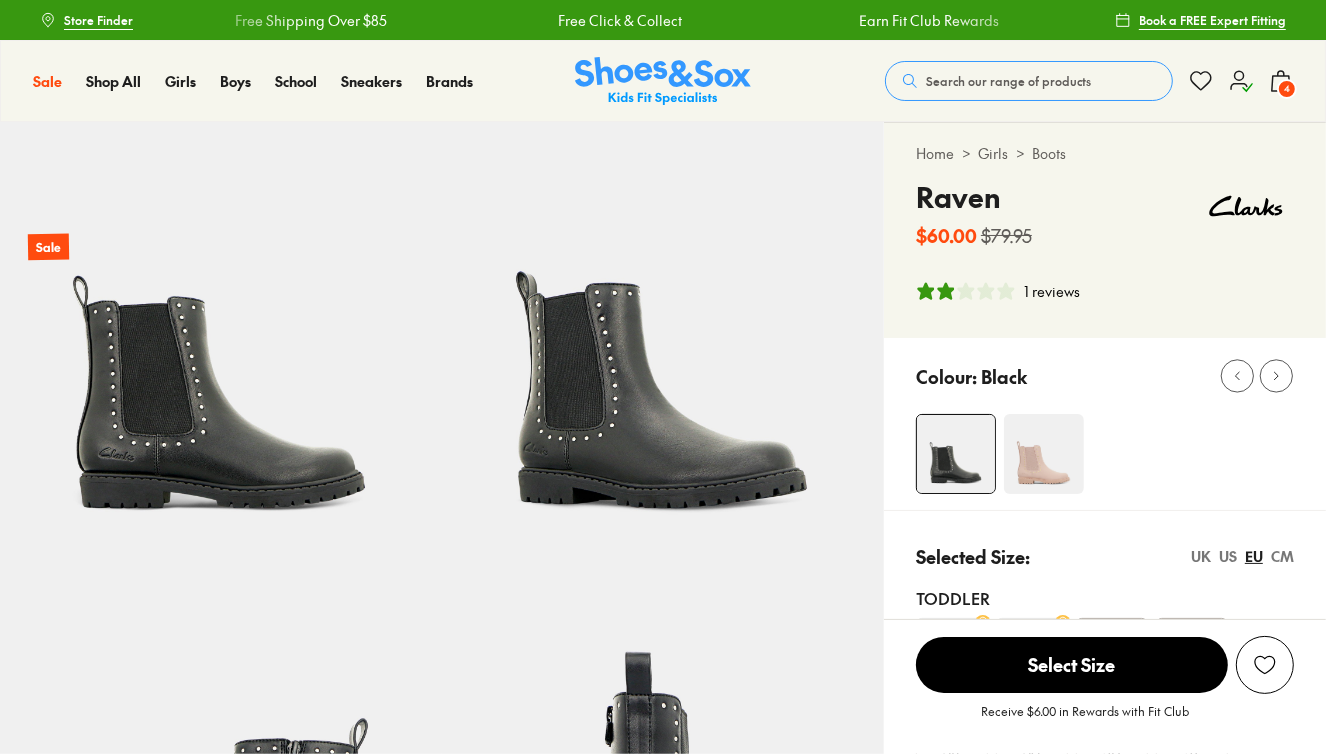 select on "*" 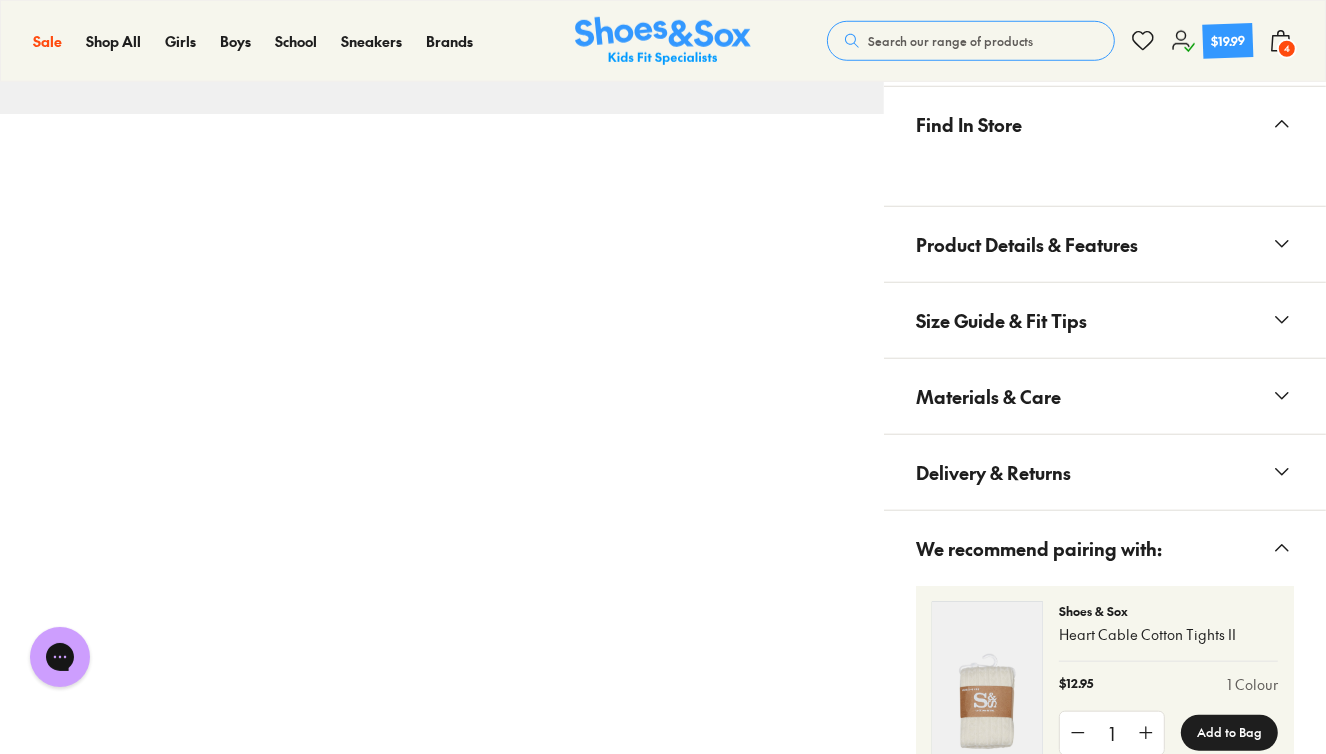 scroll, scrollTop: 1336, scrollLeft: 0, axis: vertical 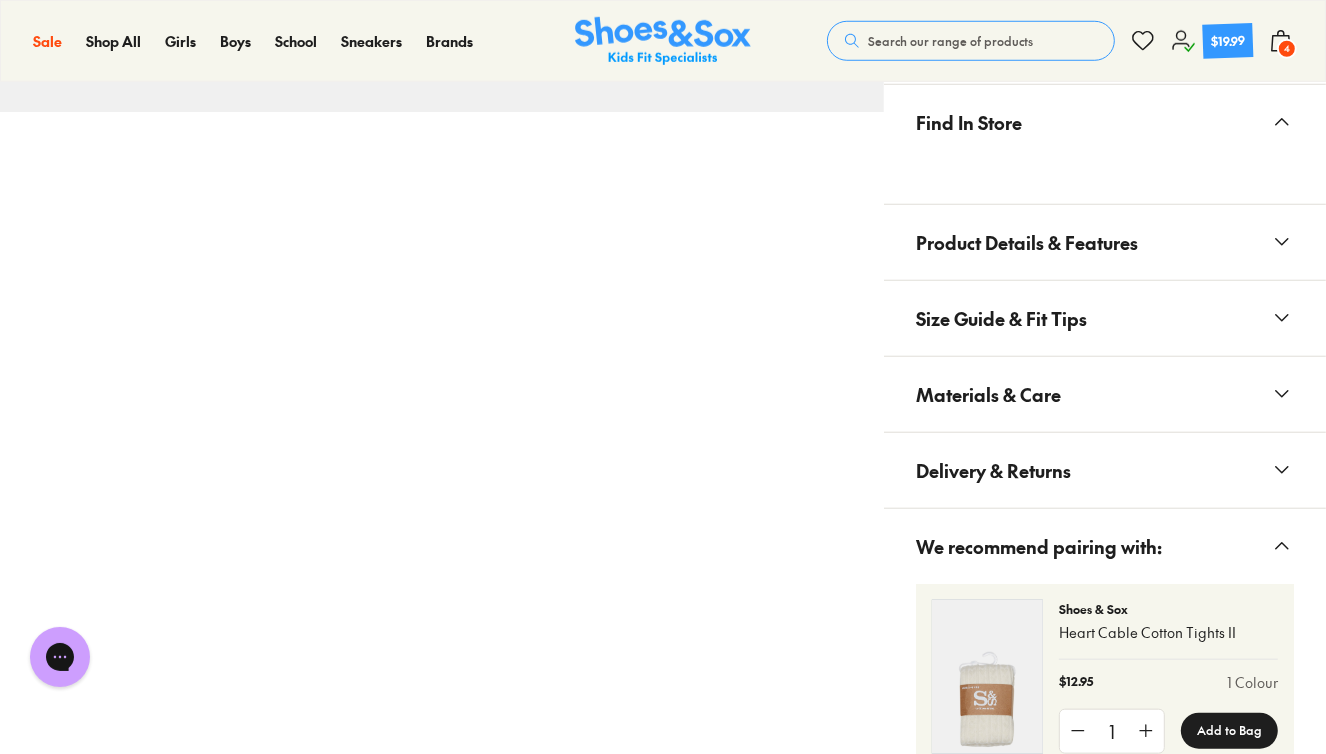 click 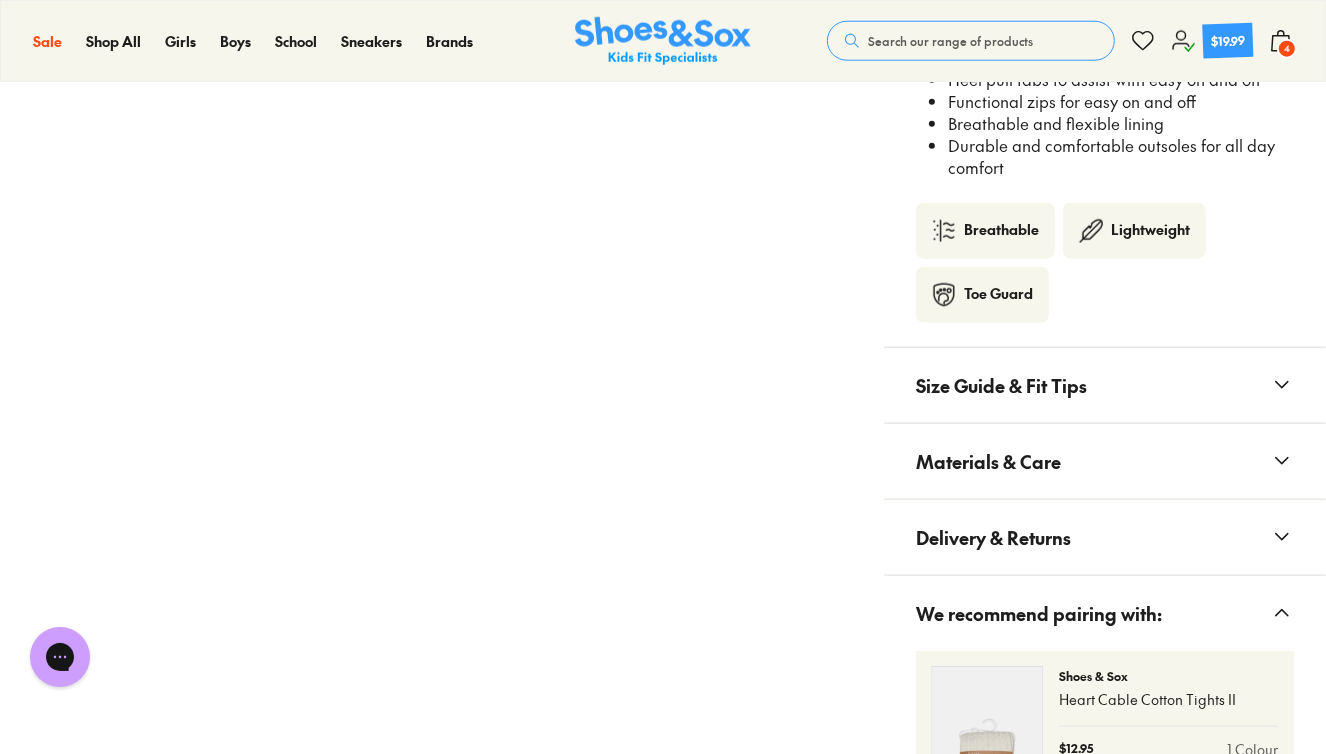 scroll, scrollTop: 1744, scrollLeft: 0, axis: vertical 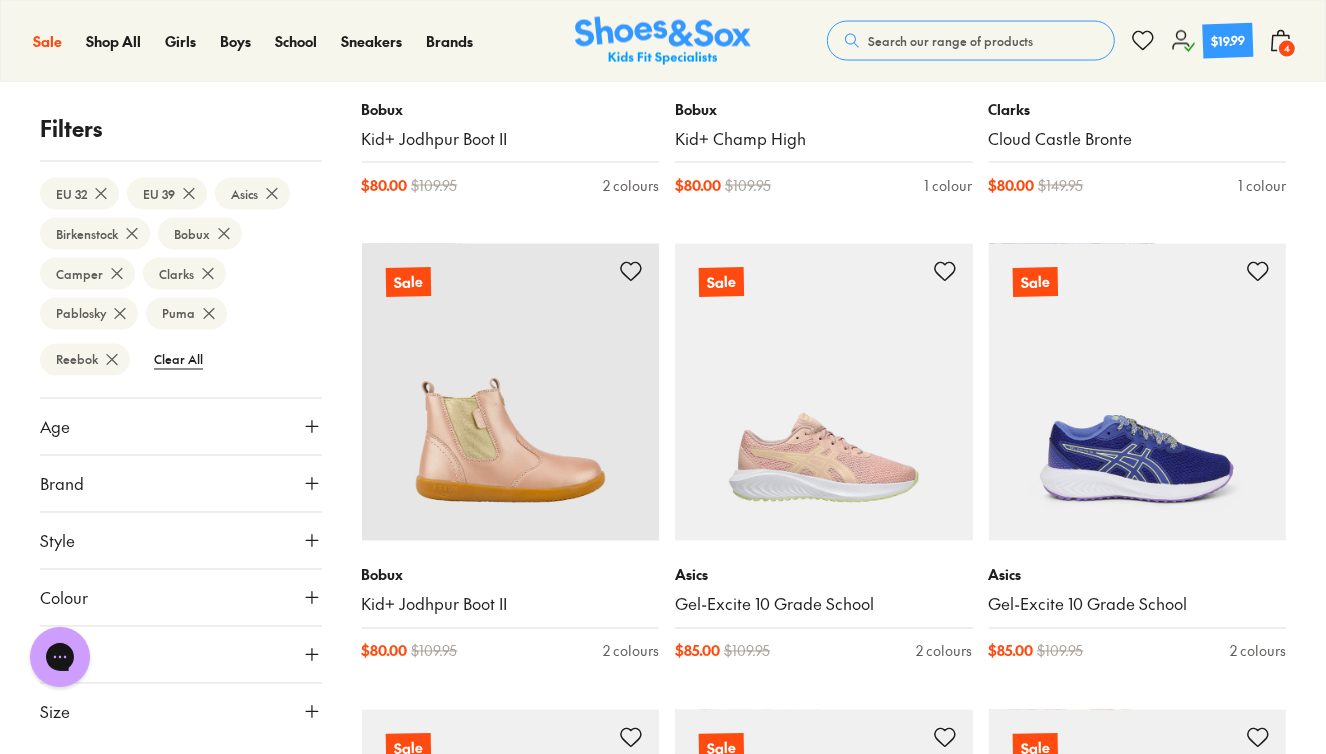 click 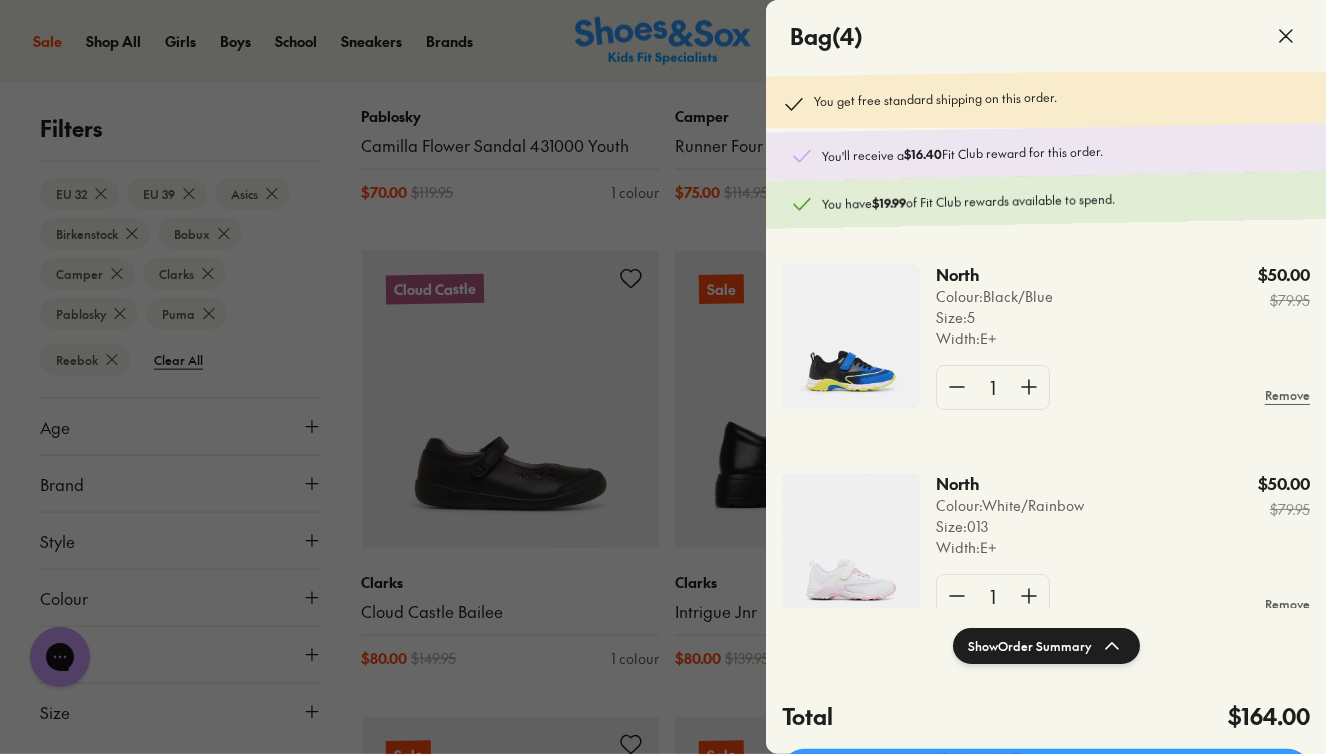 scroll, scrollTop: 7668, scrollLeft: 0, axis: vertical 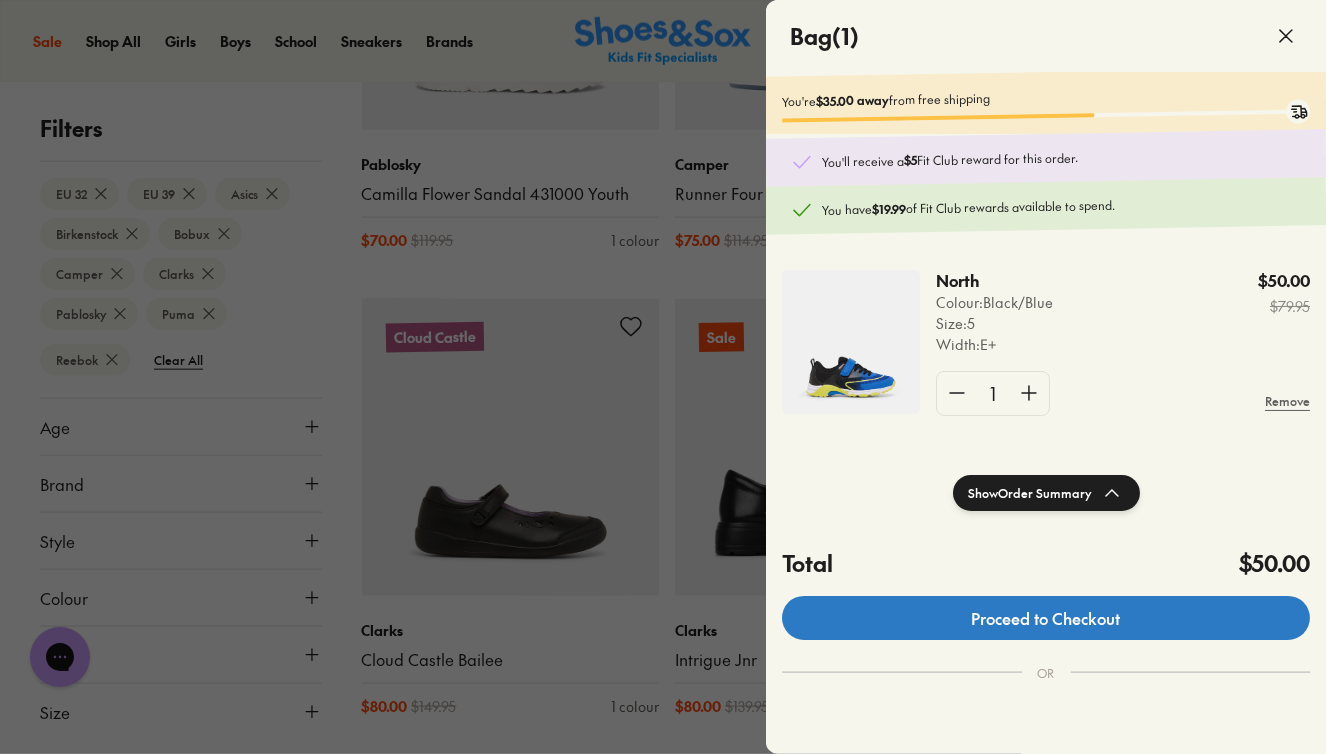 click on "Proceed to Checkout" 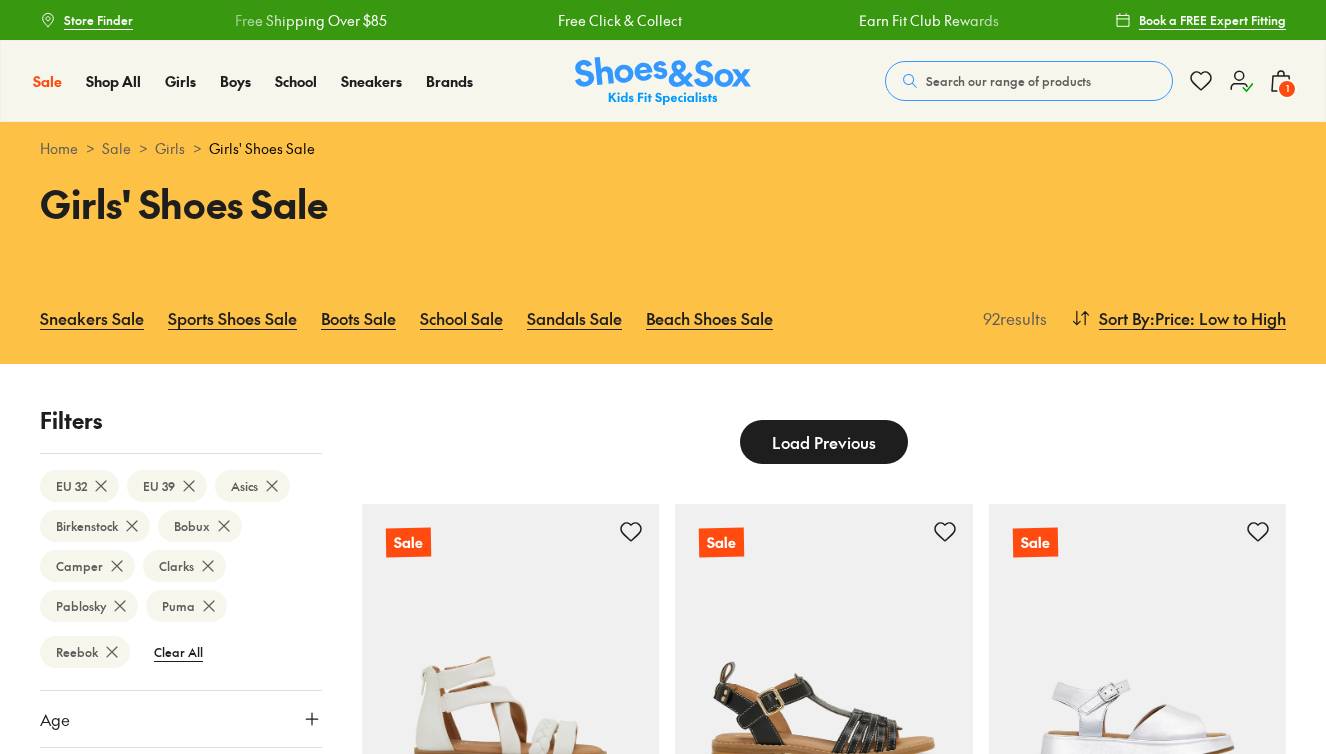scroll, scrollTop: 0, scrollLeft: 0, axis: both 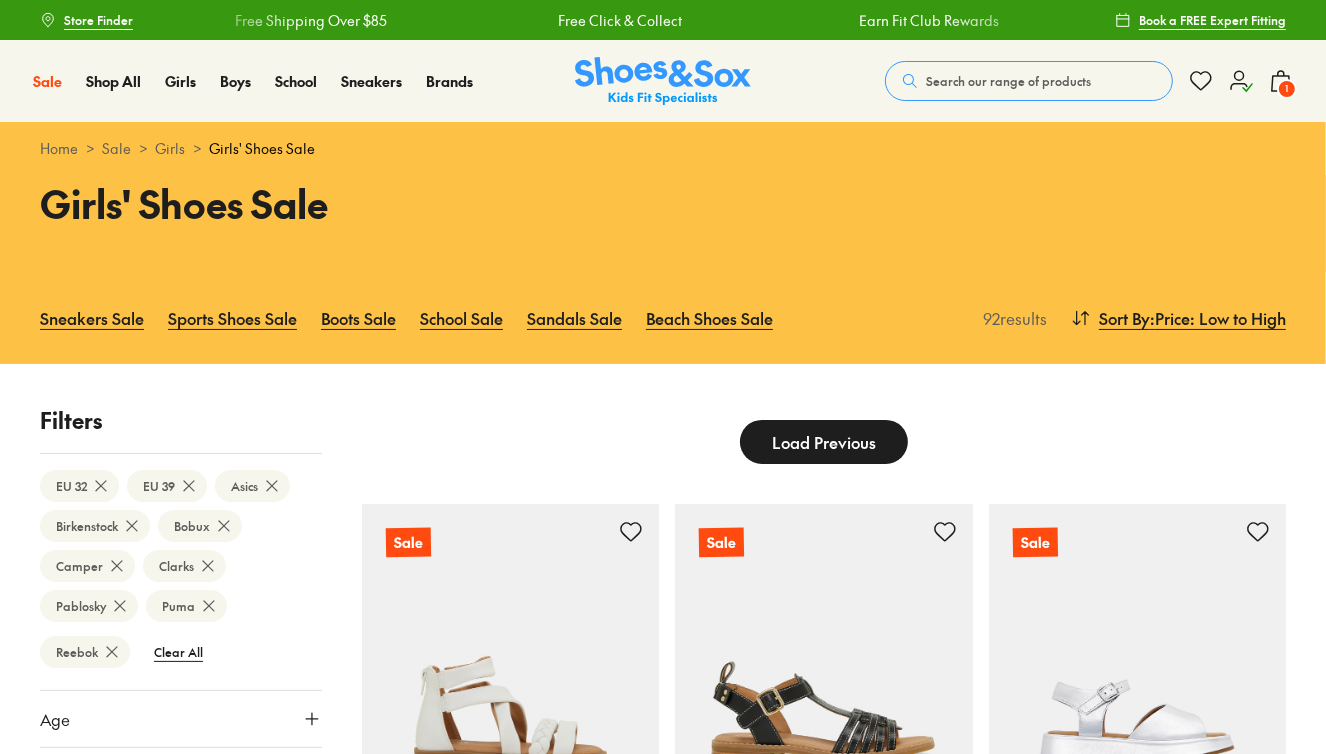 drag, startPoint x: 0, startPoint y: 0, endPoint x: 948, endPoint y: 77, distance: 951.12195 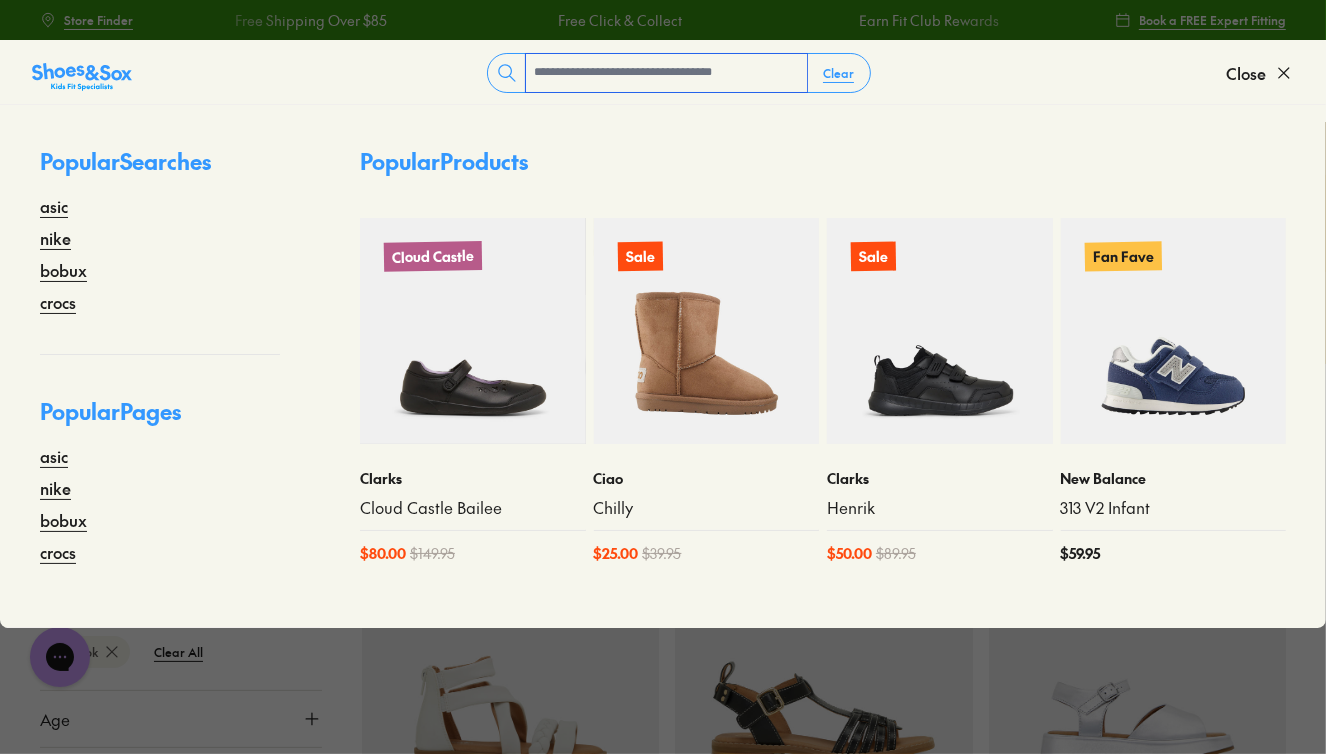 scroll, scrollTop: 0, scrollLeft: 0, axis: both 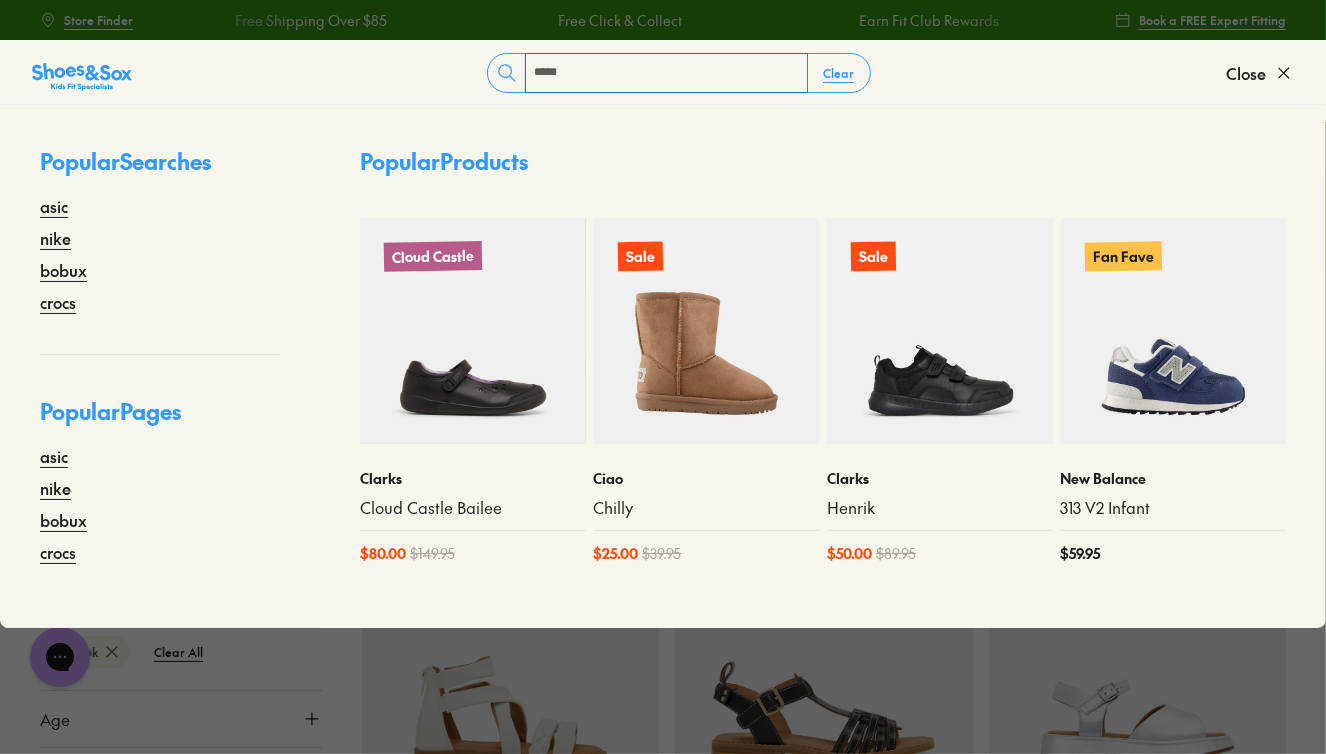type on "*****" 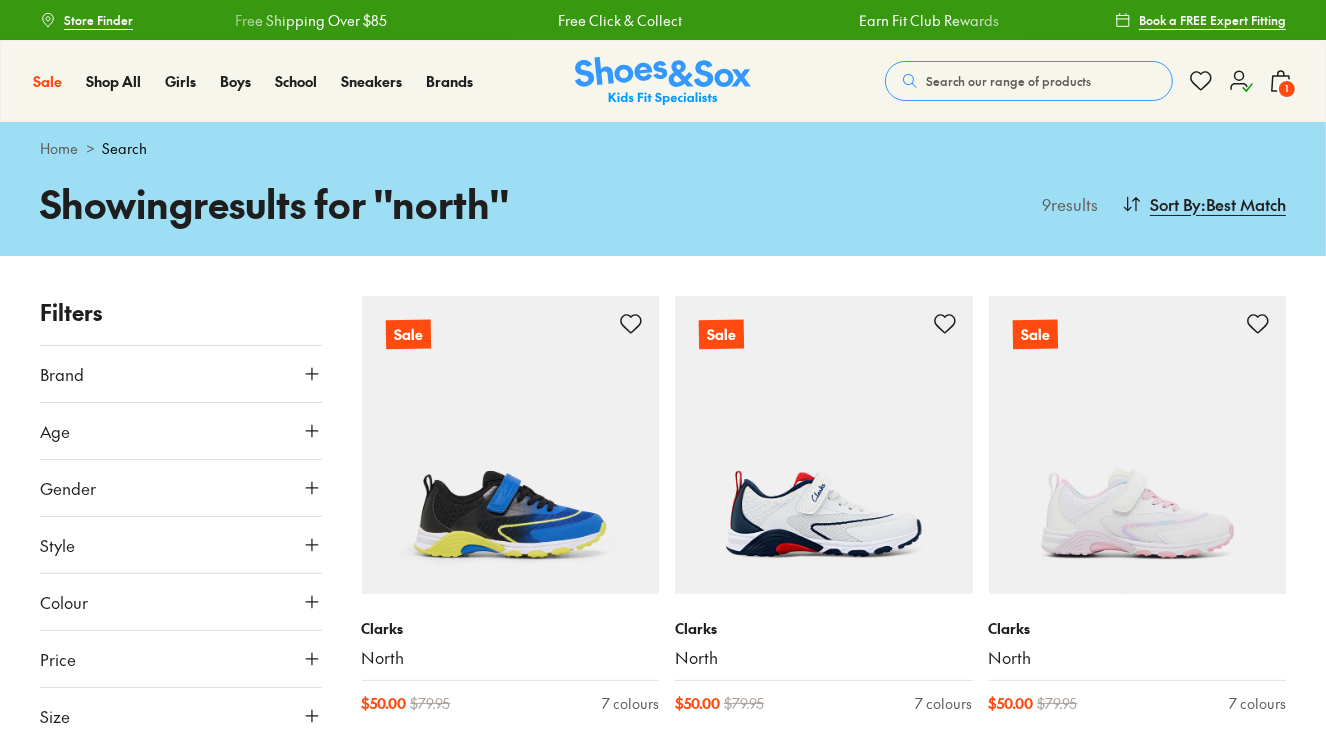 scroll, scrollTop: 131, scrollLeft: 0, axis: vertical 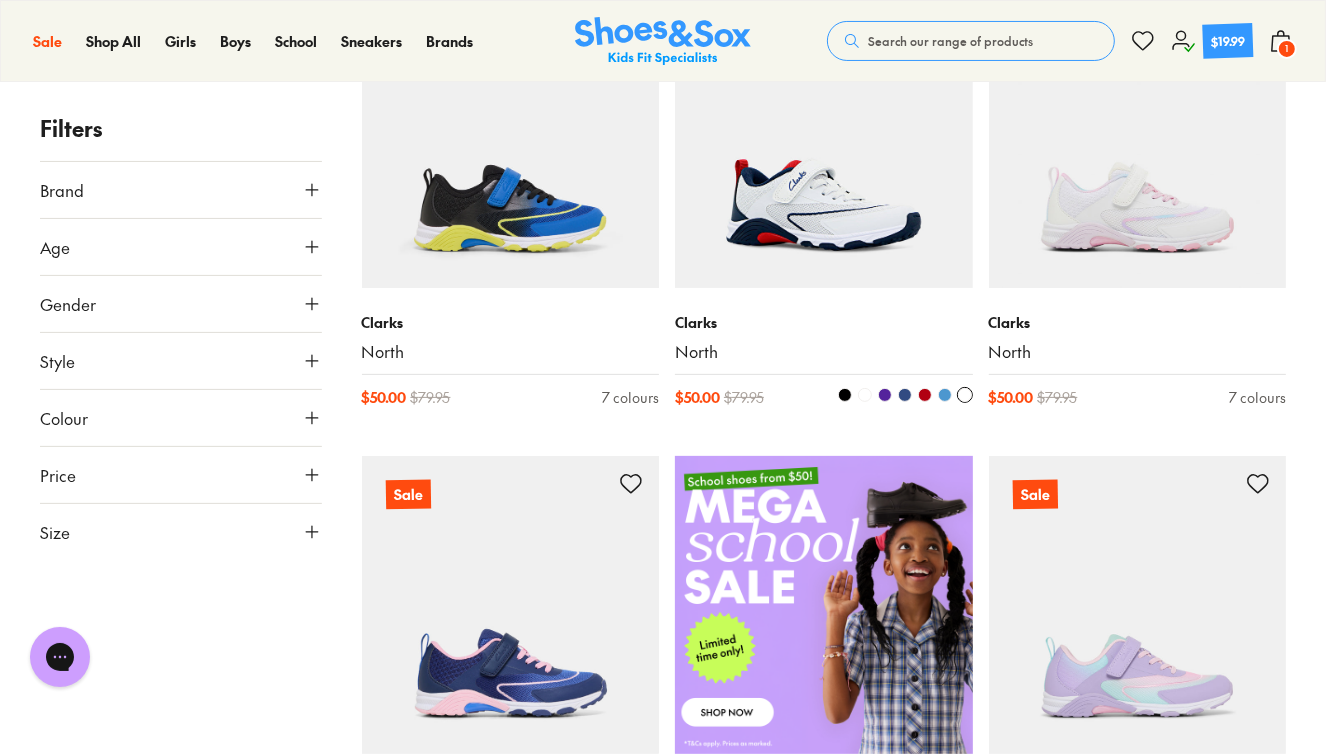 click at bounding box center [824, 139] 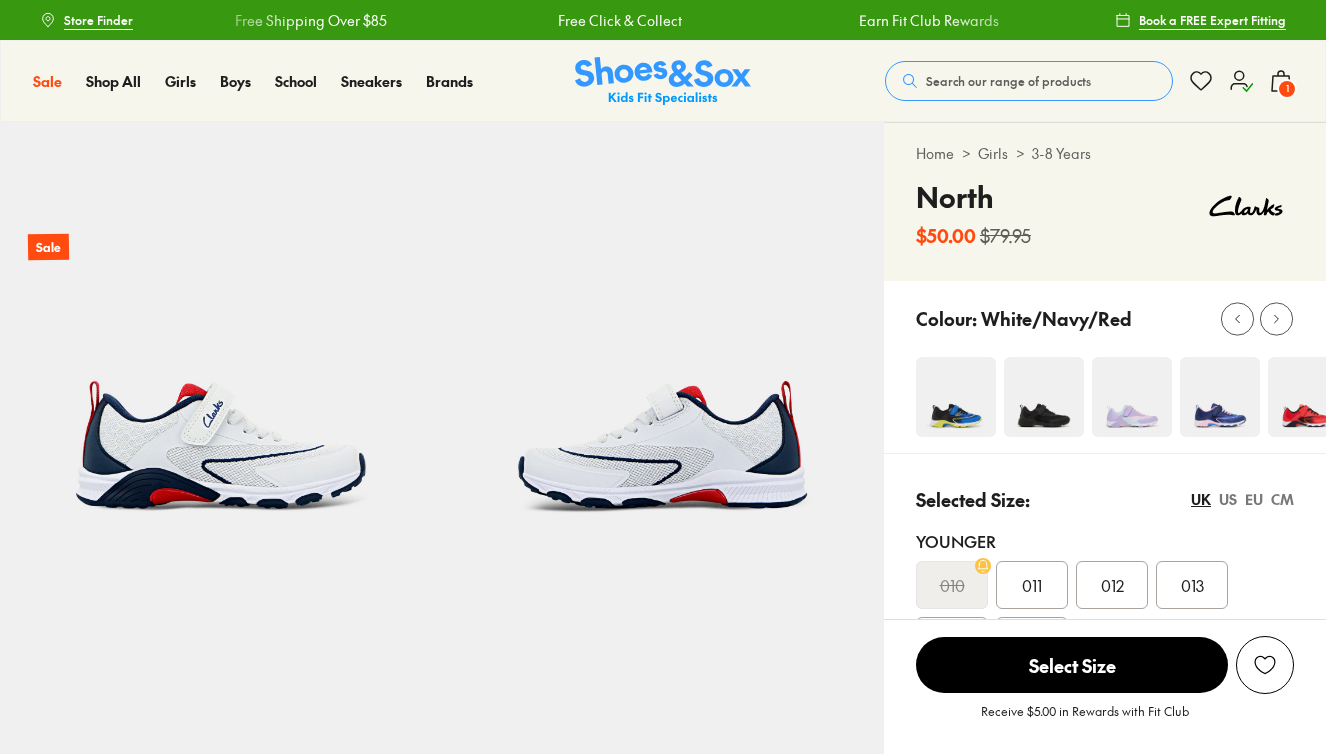 scroll, scrollTop: 0, scrollLeft: 0, axis: both 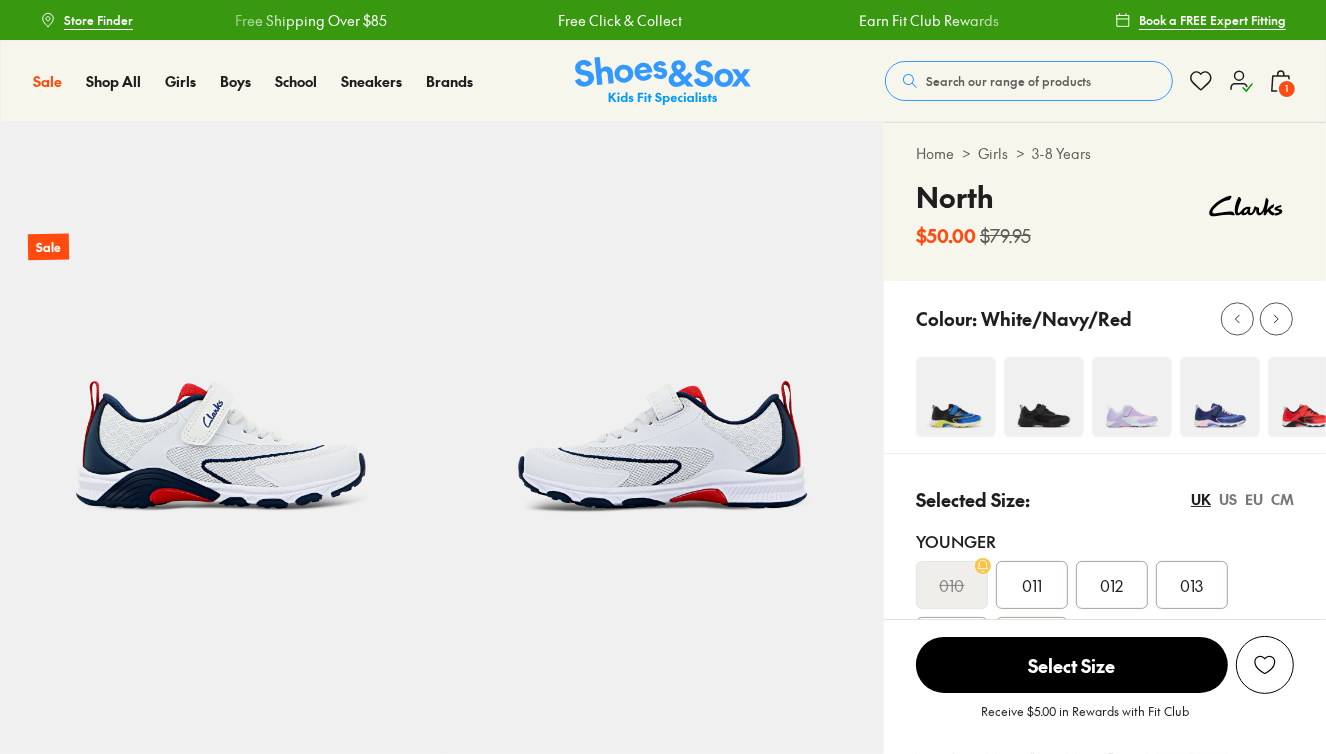 select on "*" 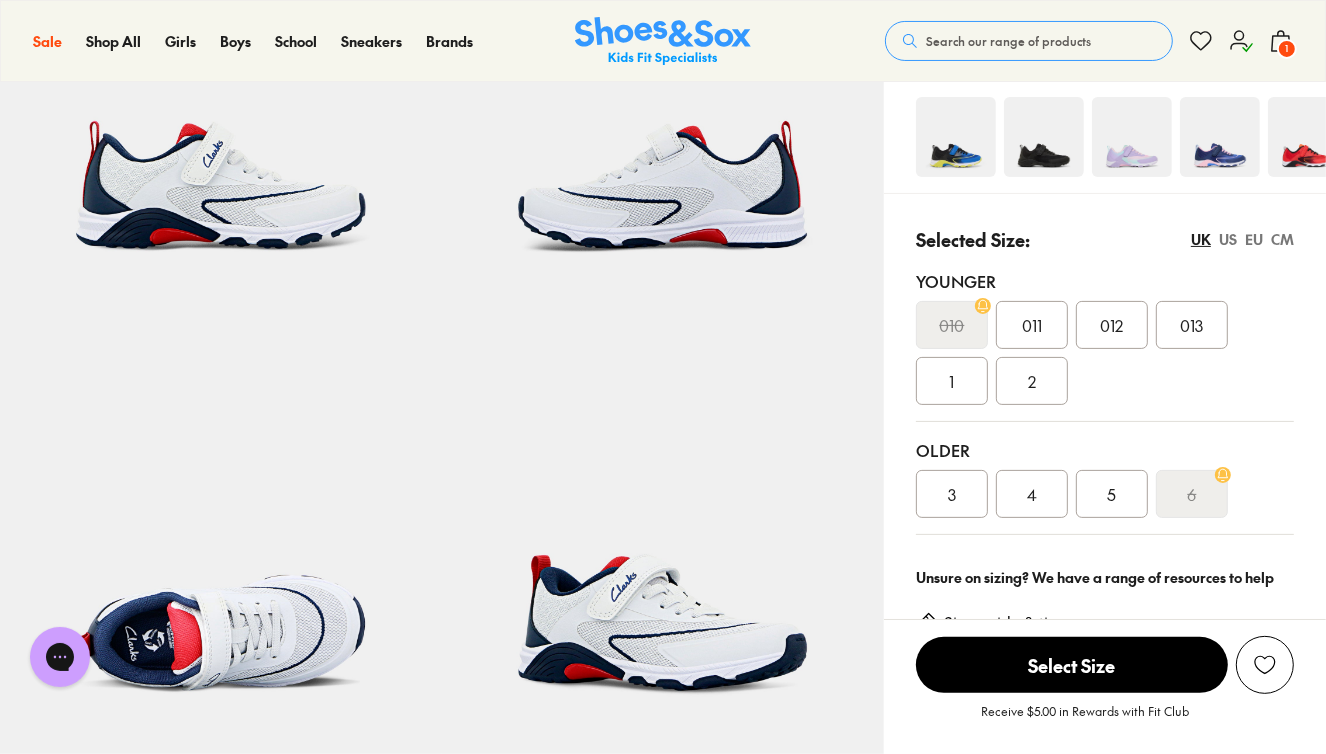 scroll, scrollTop: 0, scrollLeft: 0, axis: both 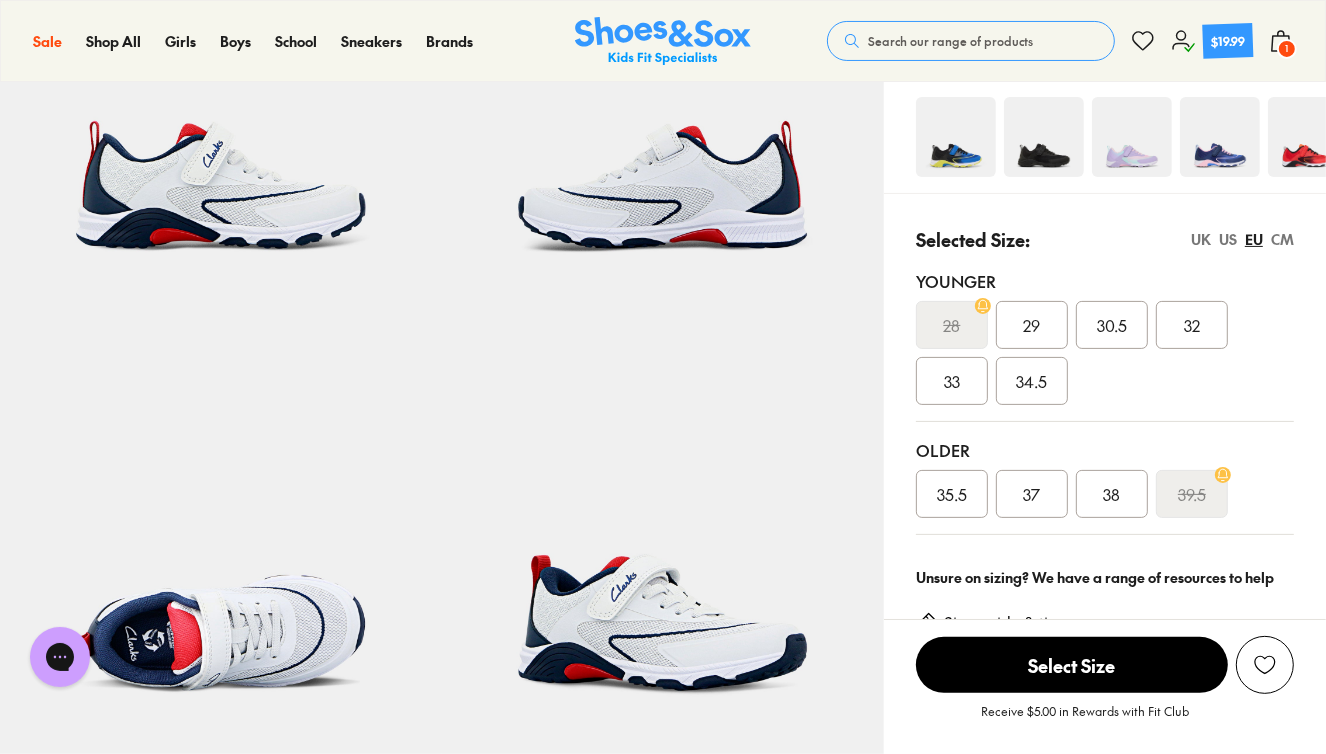 click on "38" at bounding box center (1112, 494) 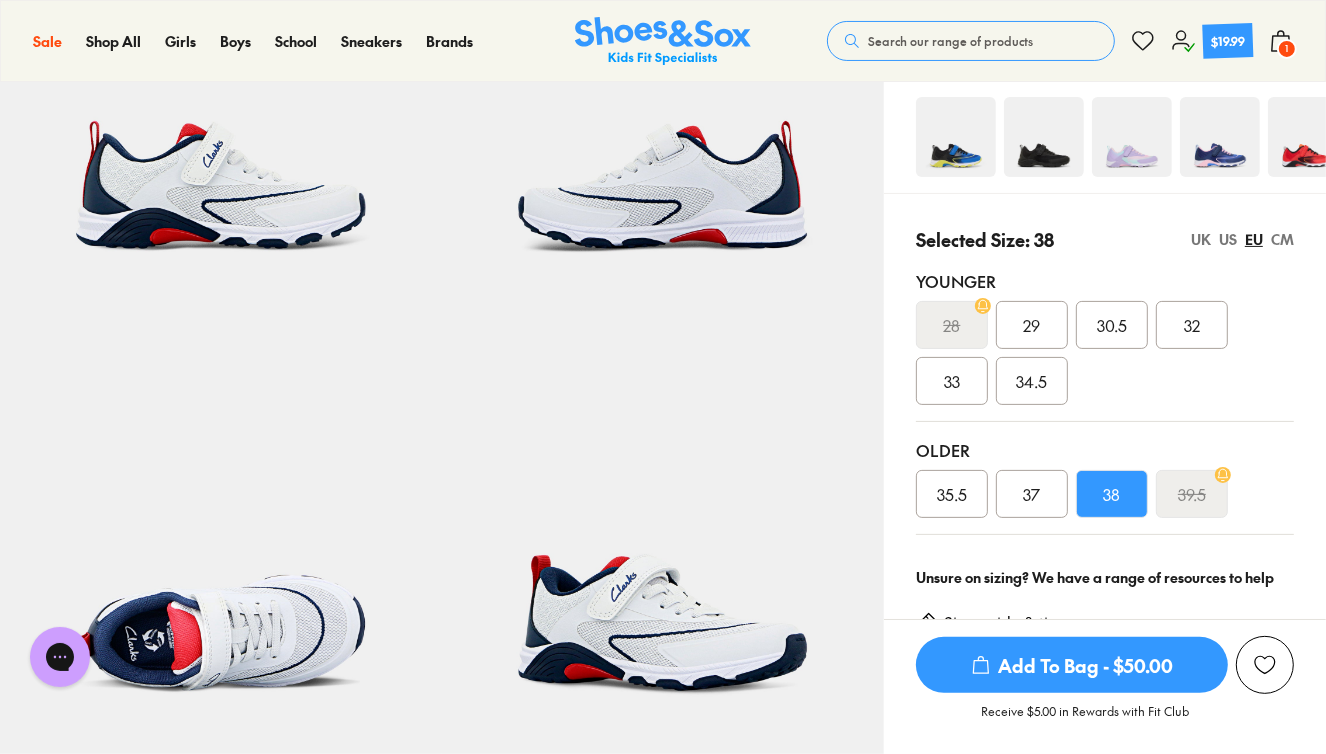 click on "Add To Bag - $50.00" at bounding box center [1072, 665] 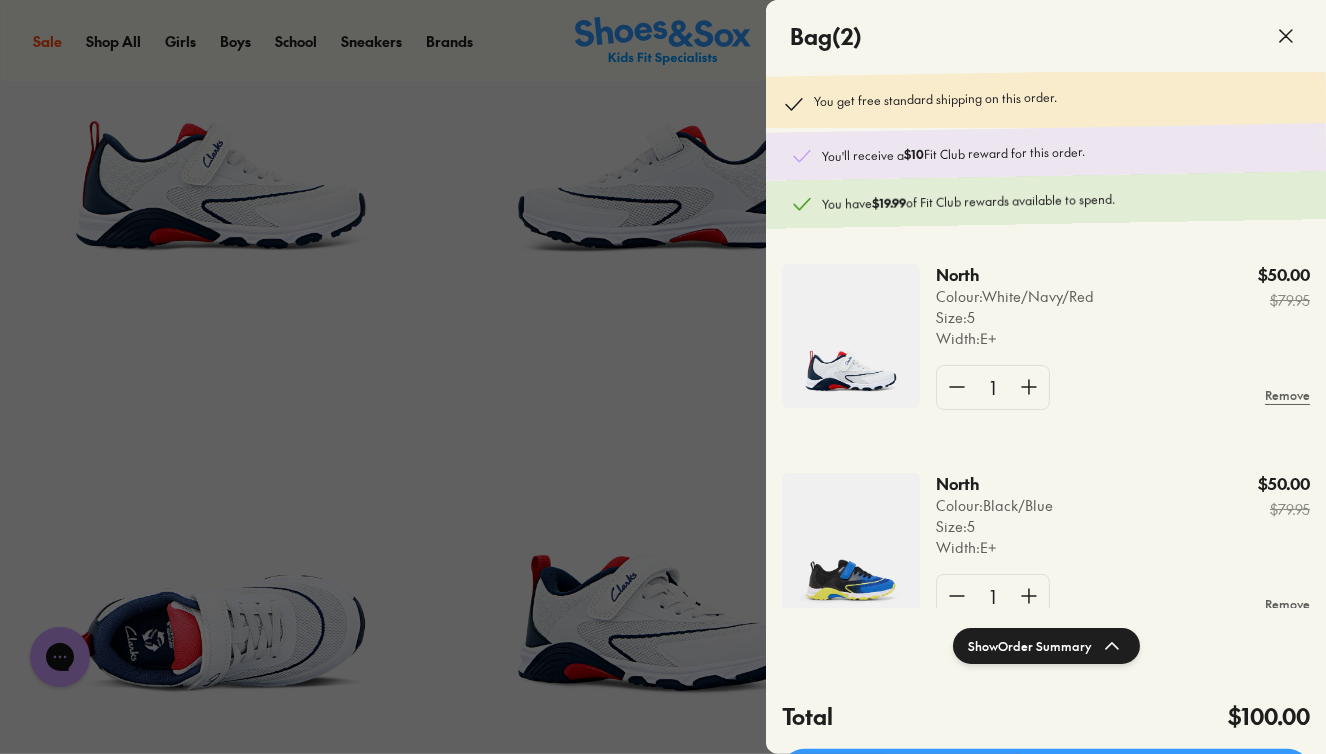 click 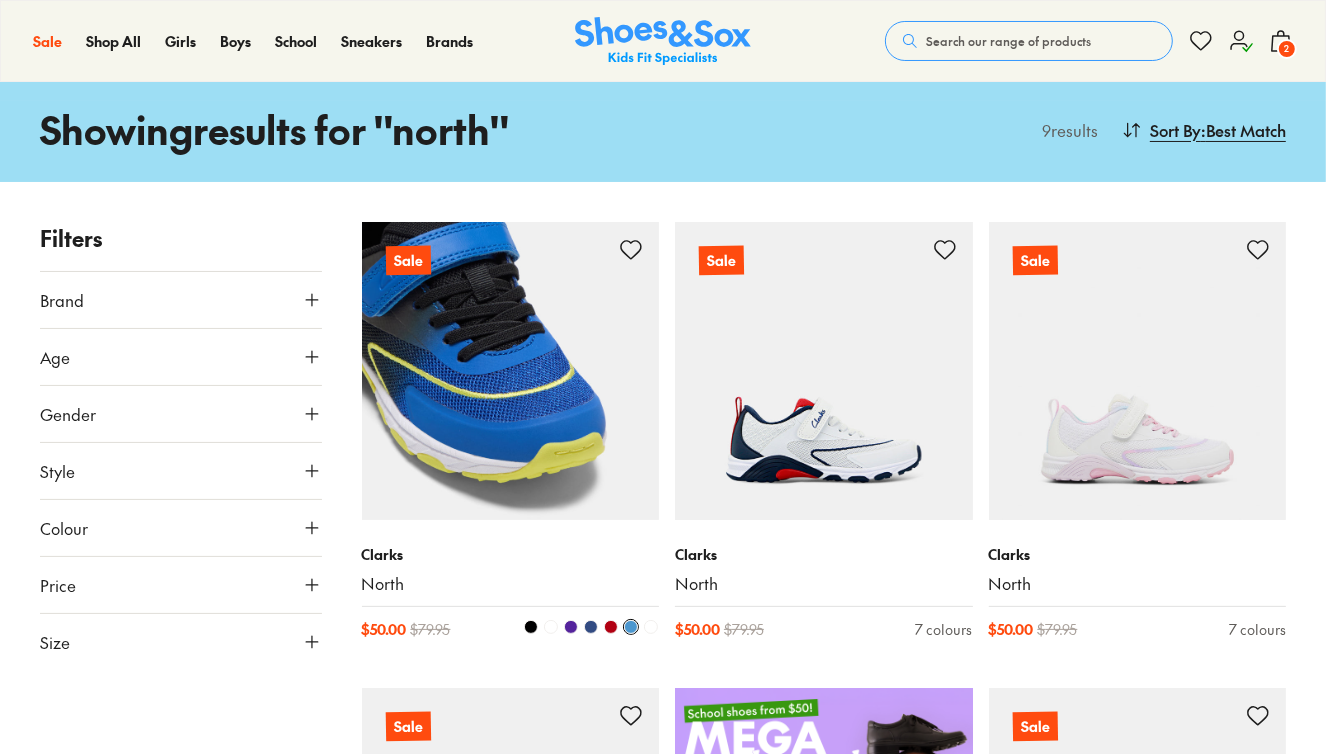scroll, scrollTop: 74, scrollLeft: 0, axis: vertical 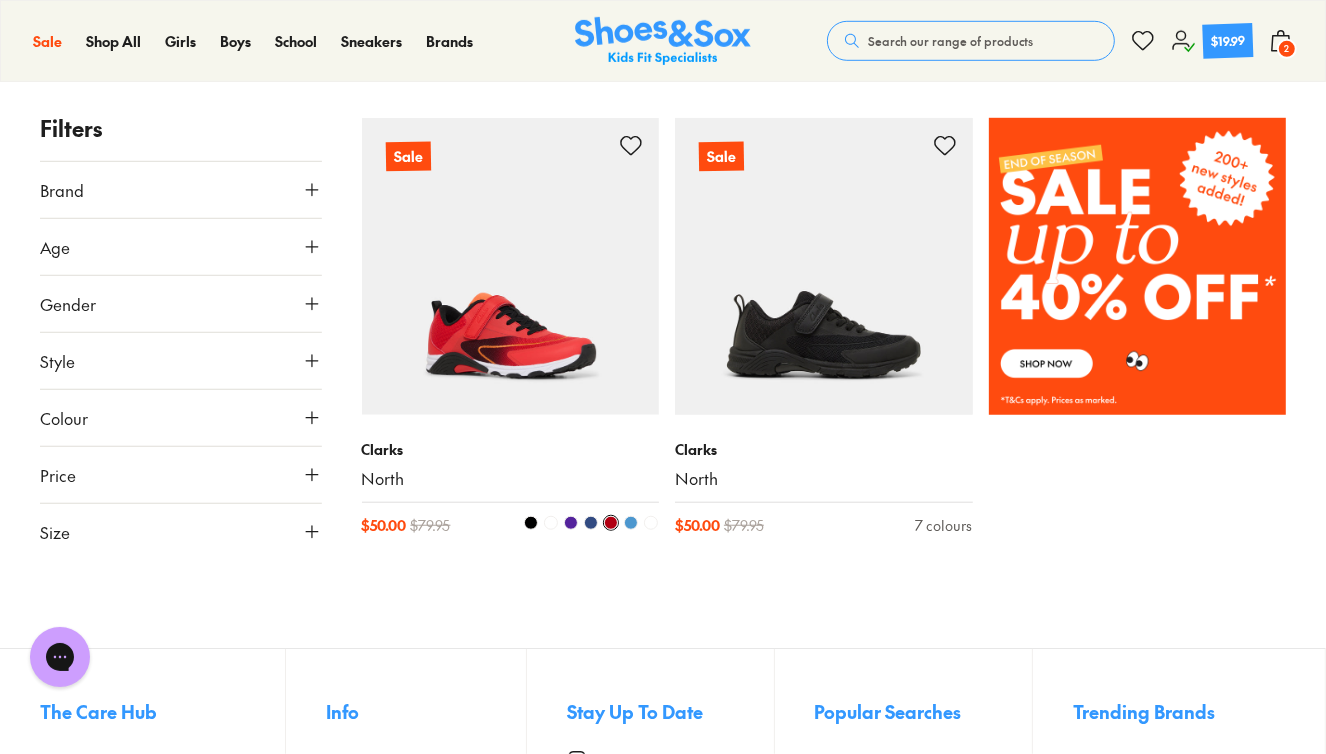 click at bounding box center (511, 267) 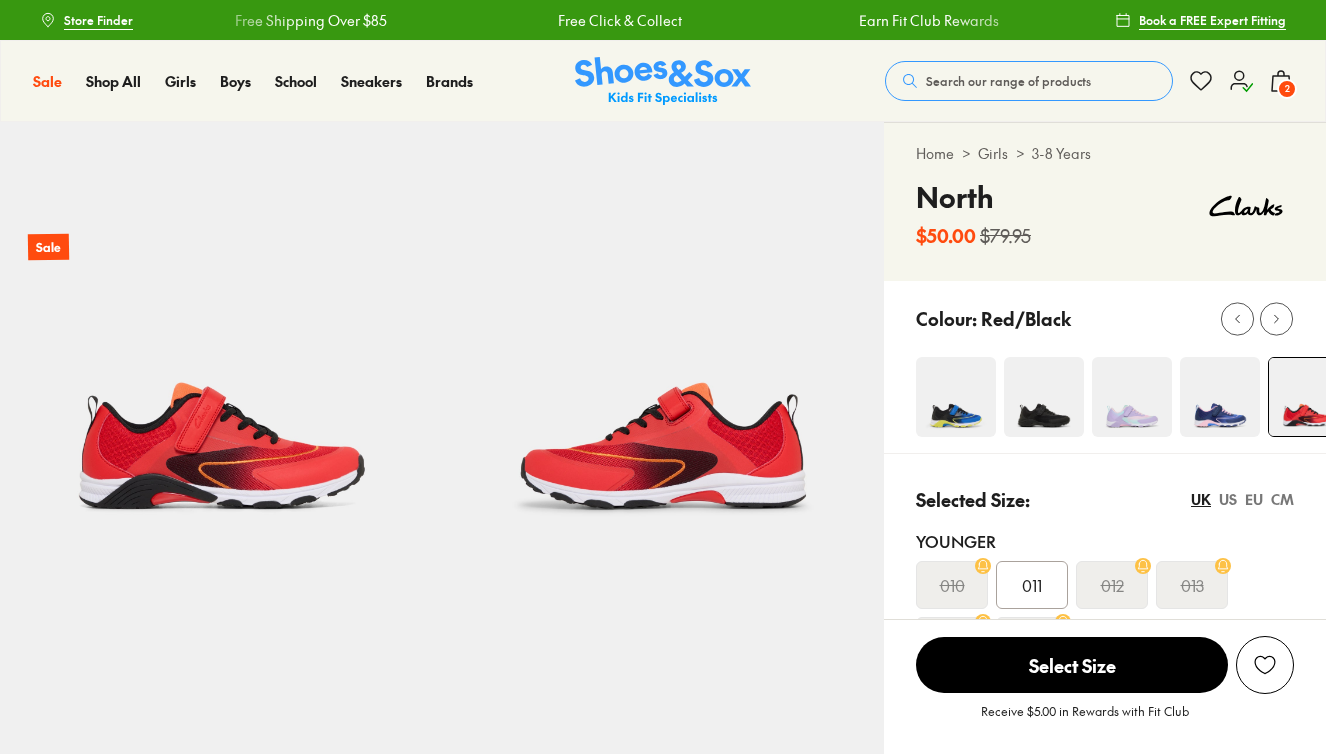 scroll, scrollTop: 0, scrollLeft: 0, axis: both 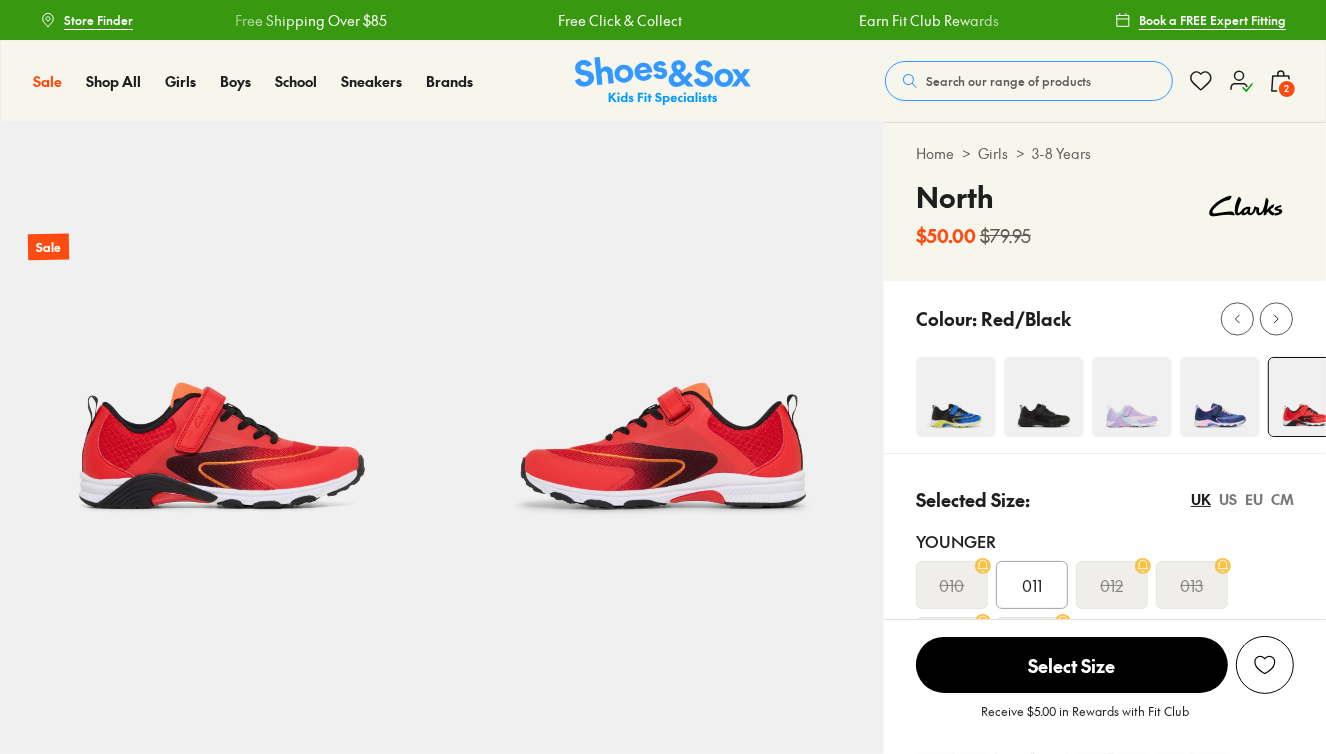 select on "*" 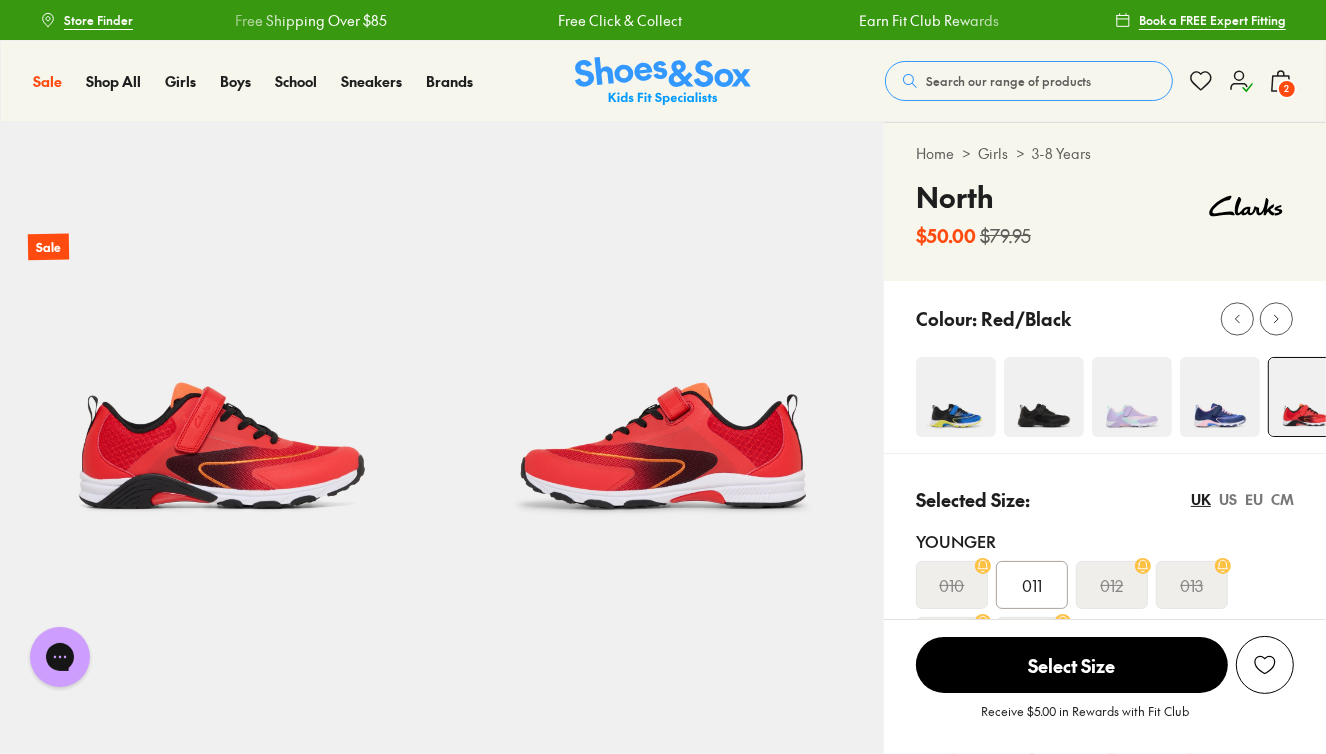 scroll, scrollTop: 0, scrollLeft: 0, axis: both 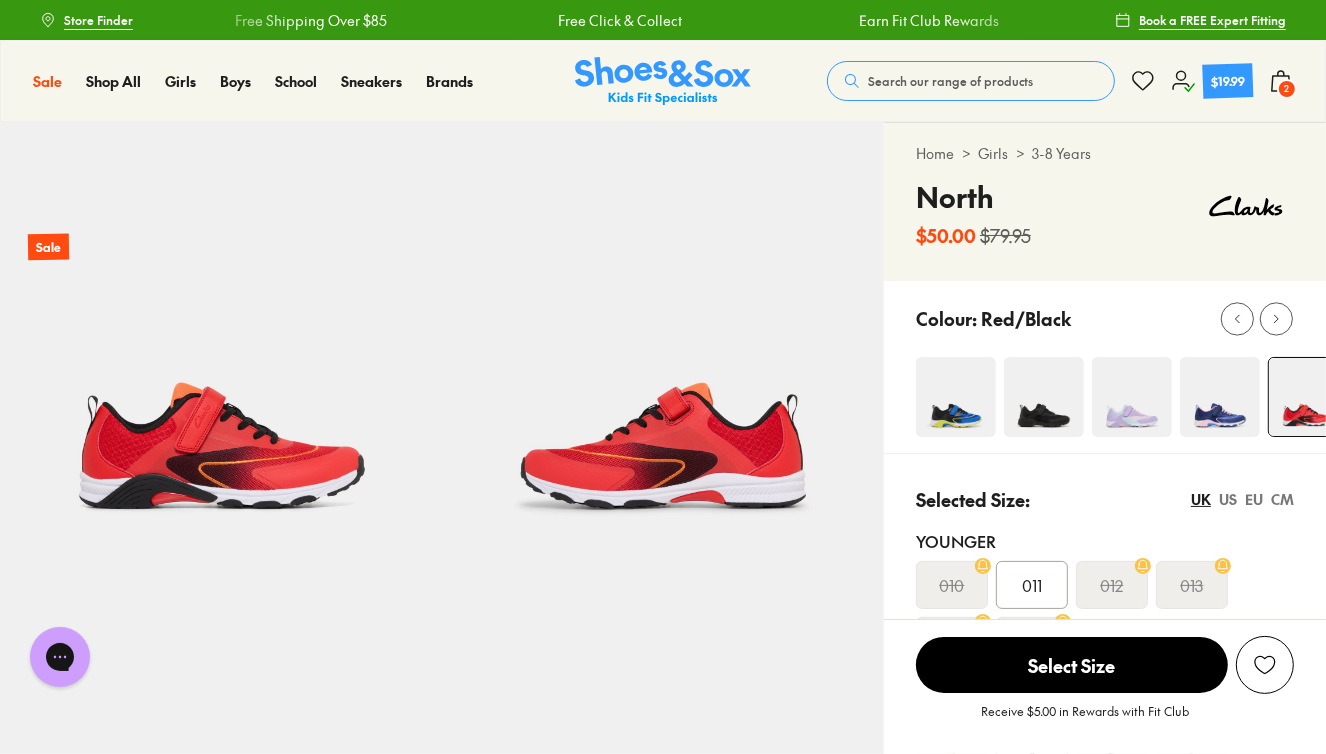 click on "2" at bounding box center [1287, 89] 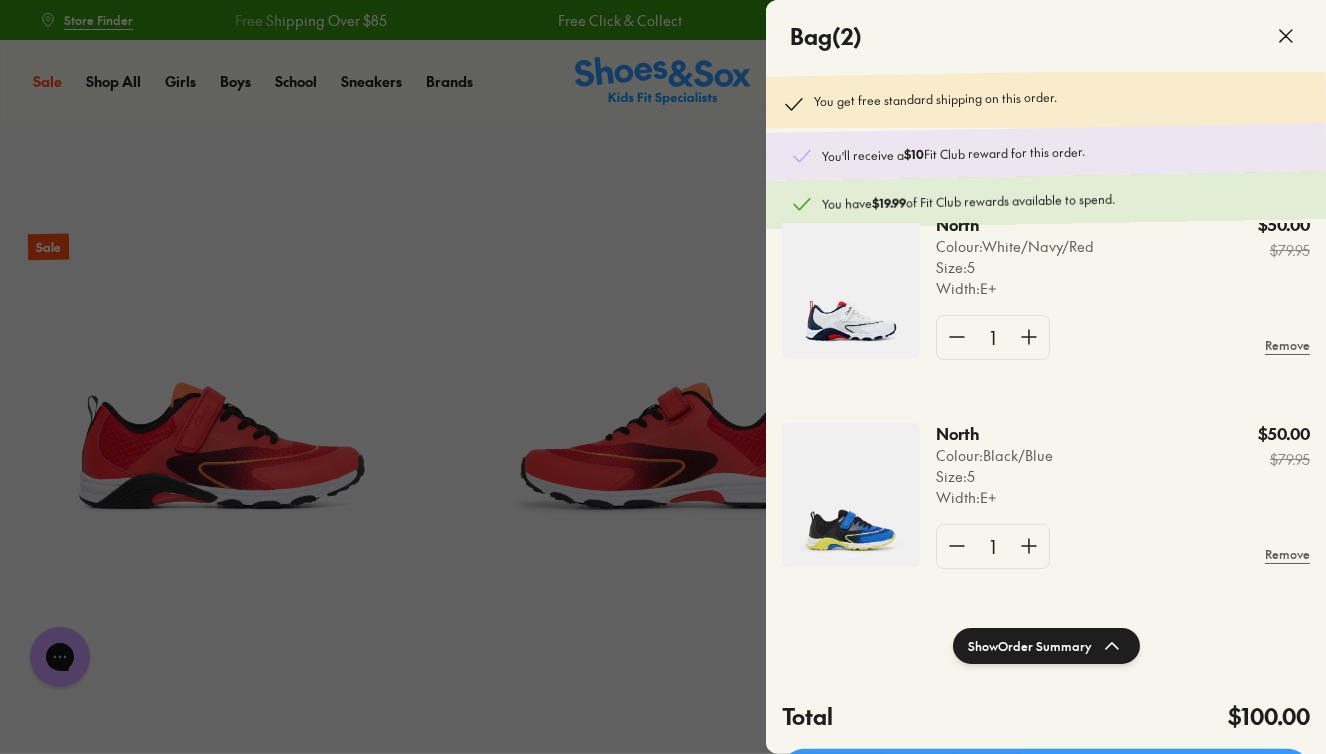 scroll, scrollTop: 57, scrollLeft: 0, axis: vertical 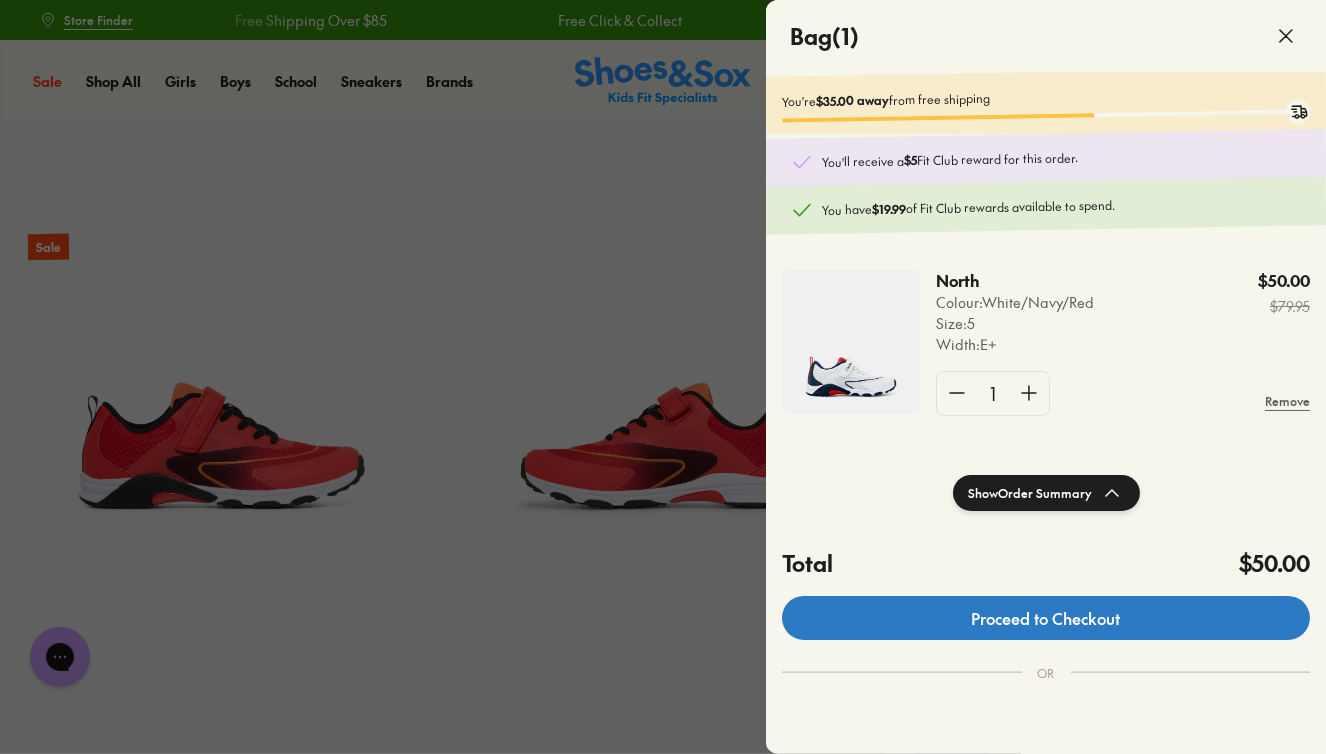 click on "Proceed to Checkout" 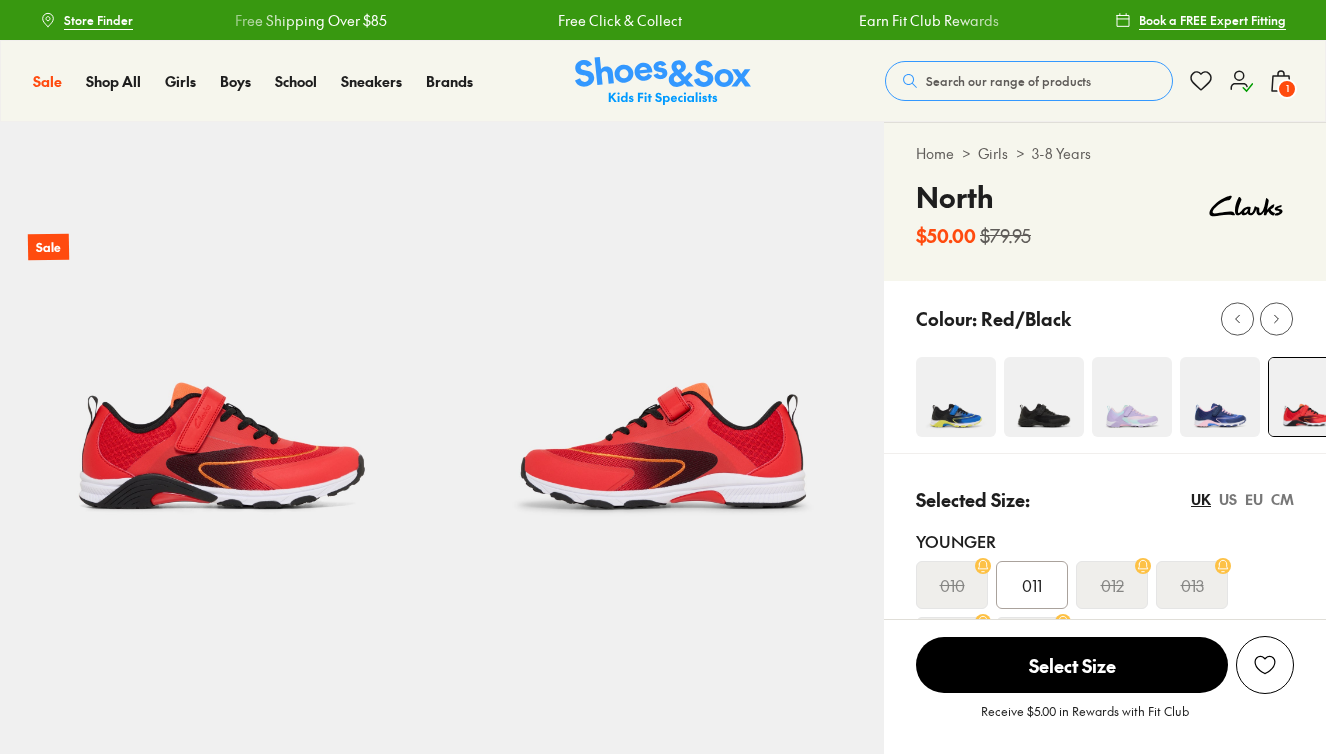scroll, scrollTop: 0, scrollLeft: 0, axis: both 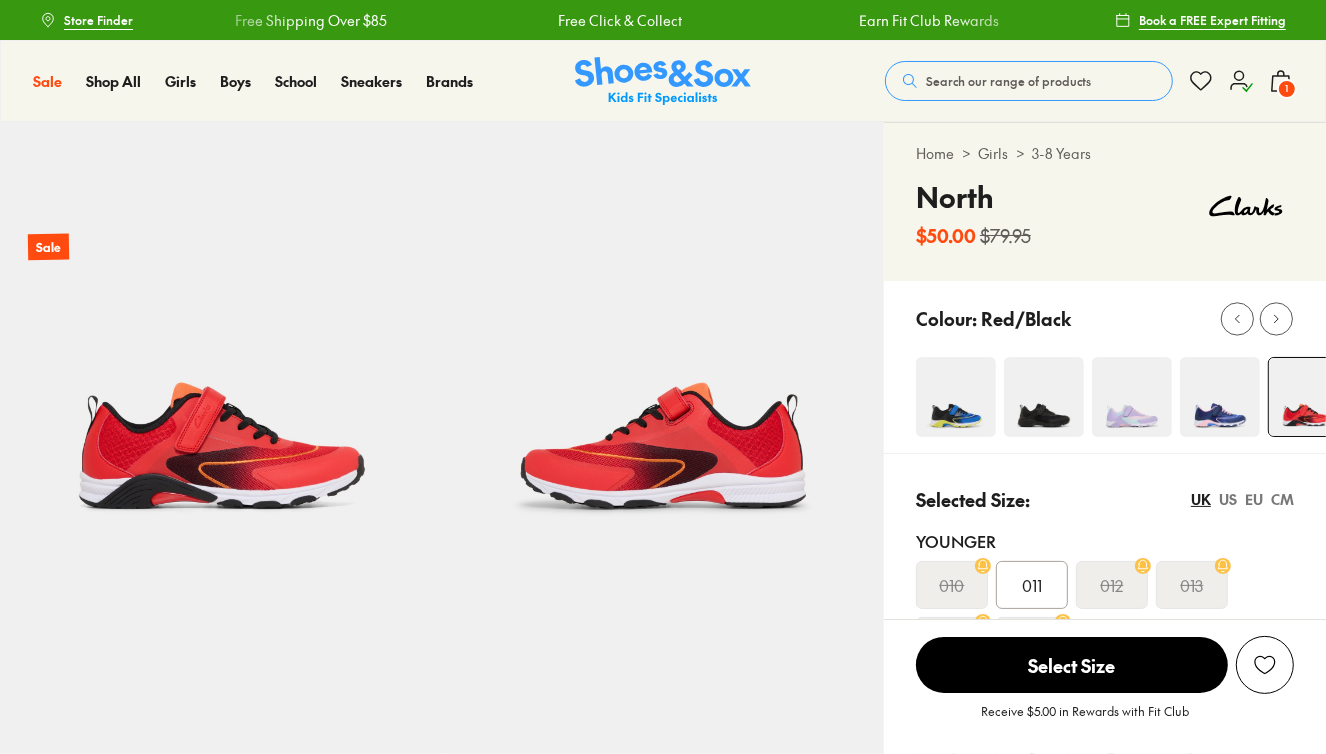 select on "*" 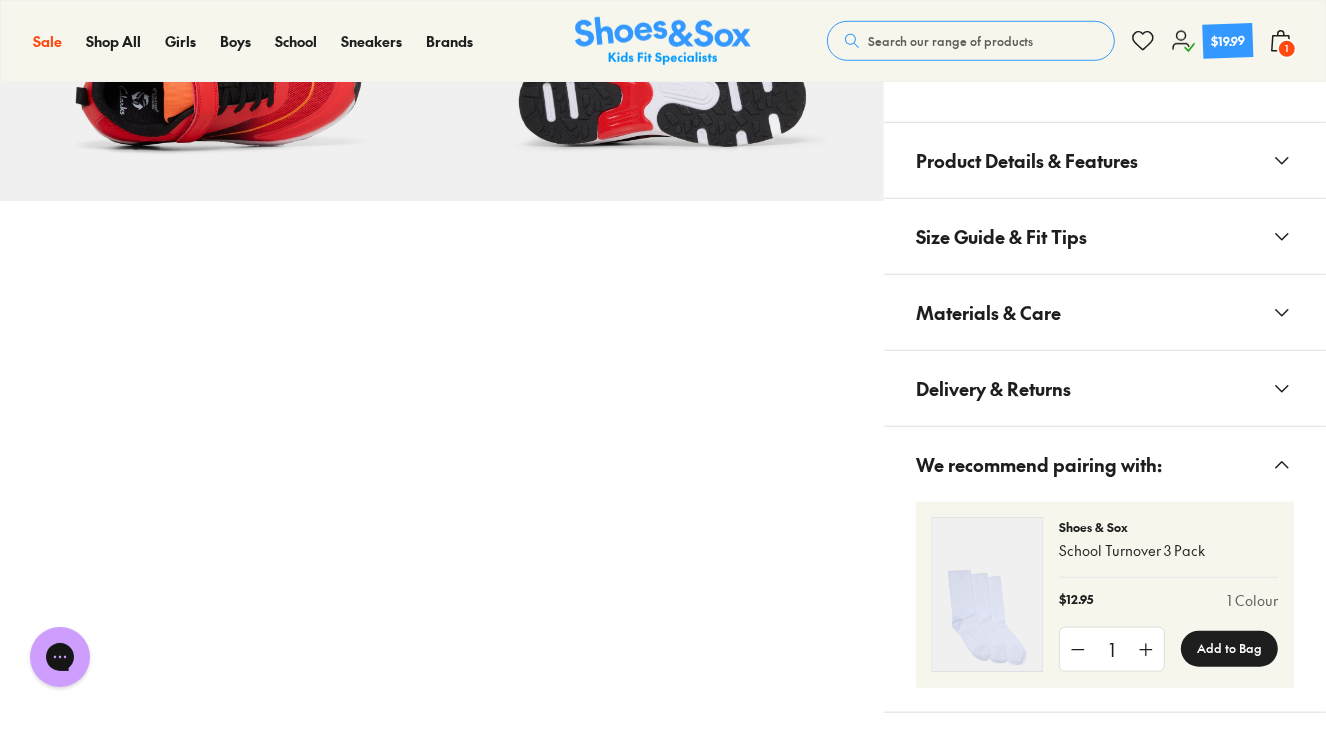 scroll, scrollTop: 1248, scrollLeft: 0, axis: vertical 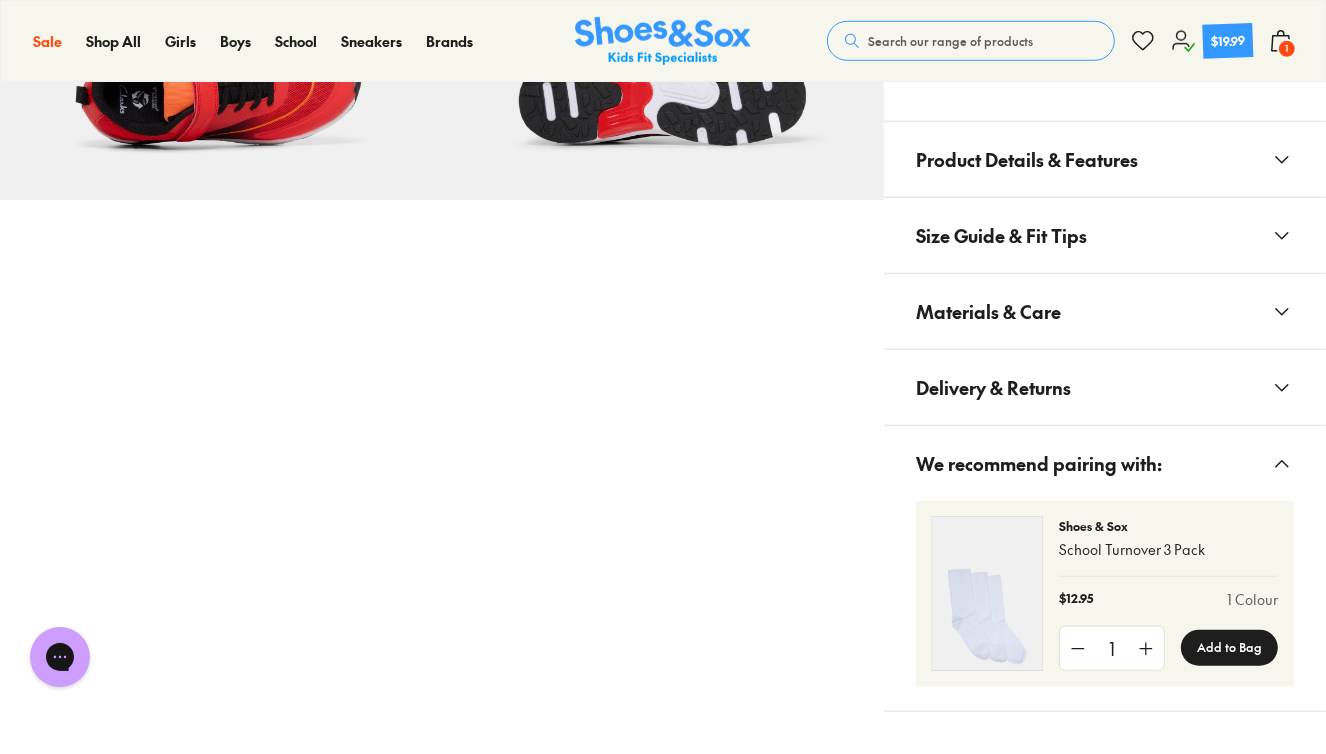 click 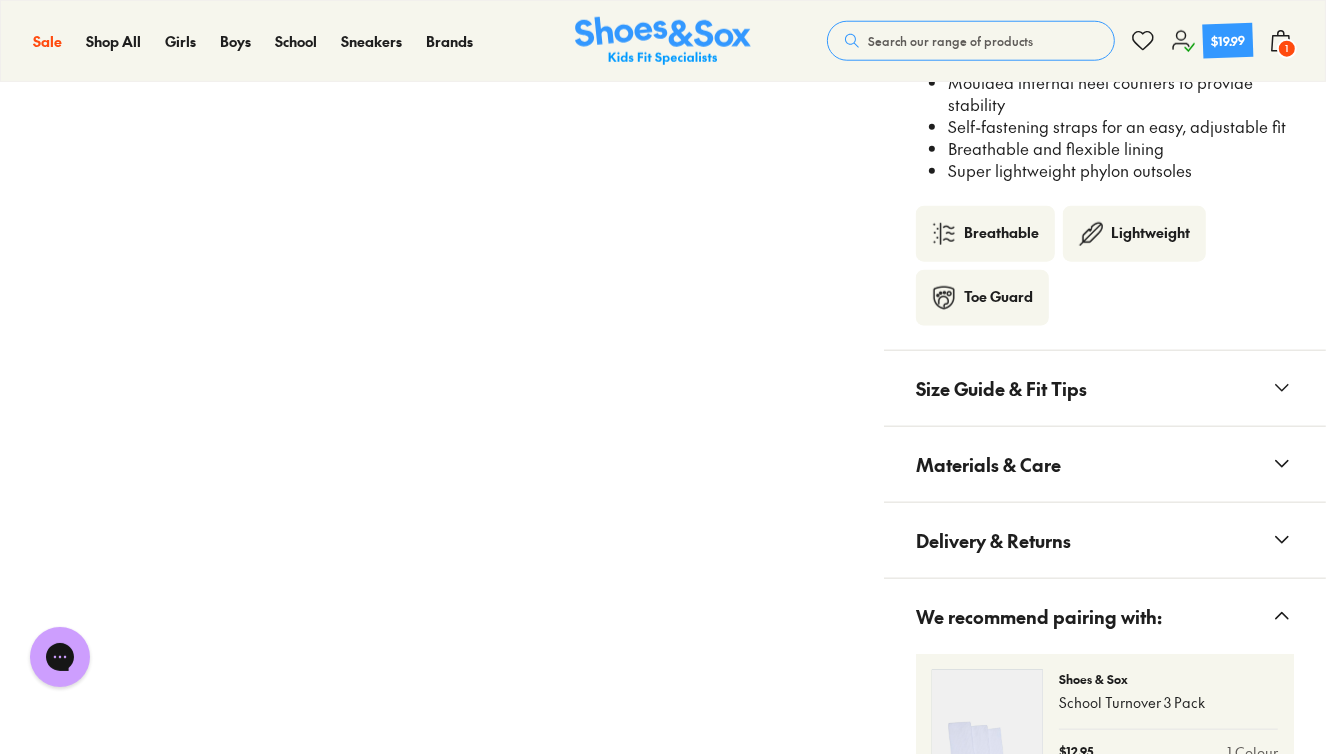 scroll, scrollTop: 1640, scrollLeft: 0, axis: vertical 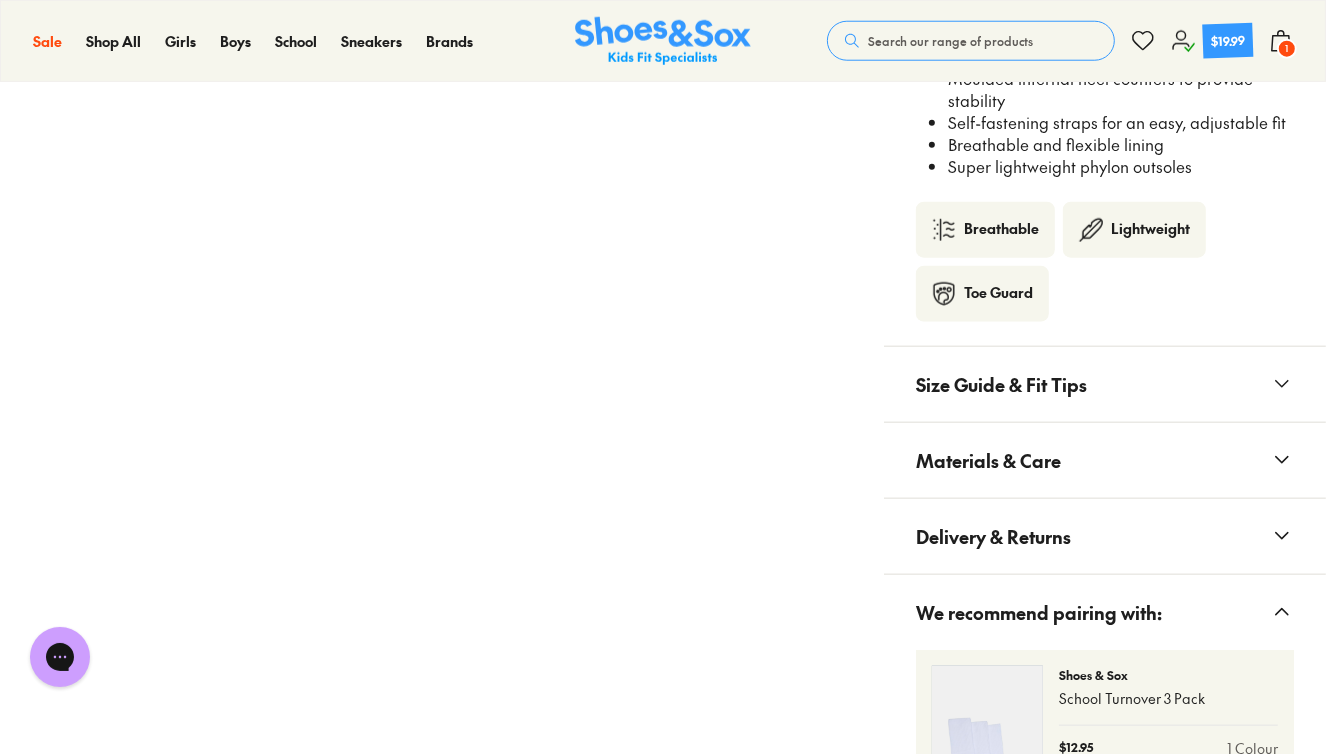 click on "Size Guide & Fit Tips" at bounding box center [1105, 384] 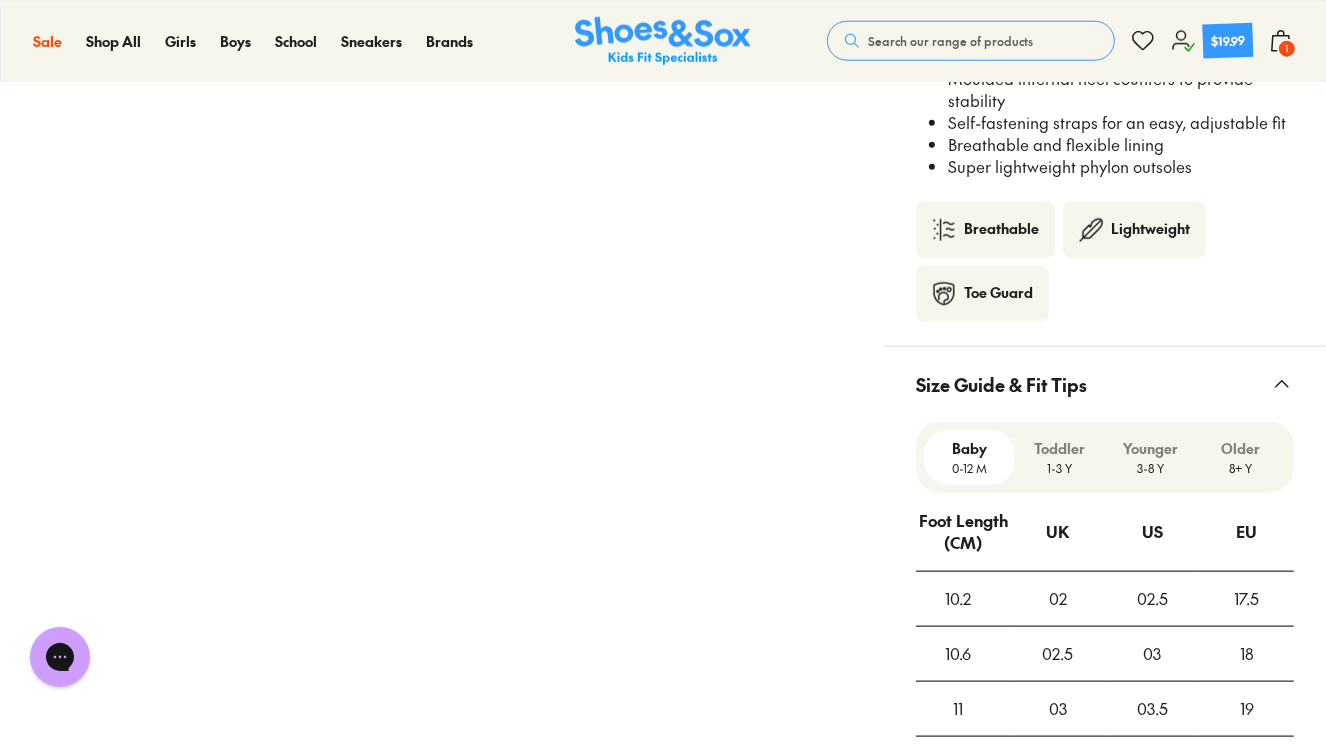 click on "Older" at bounding box center (1241, 448) 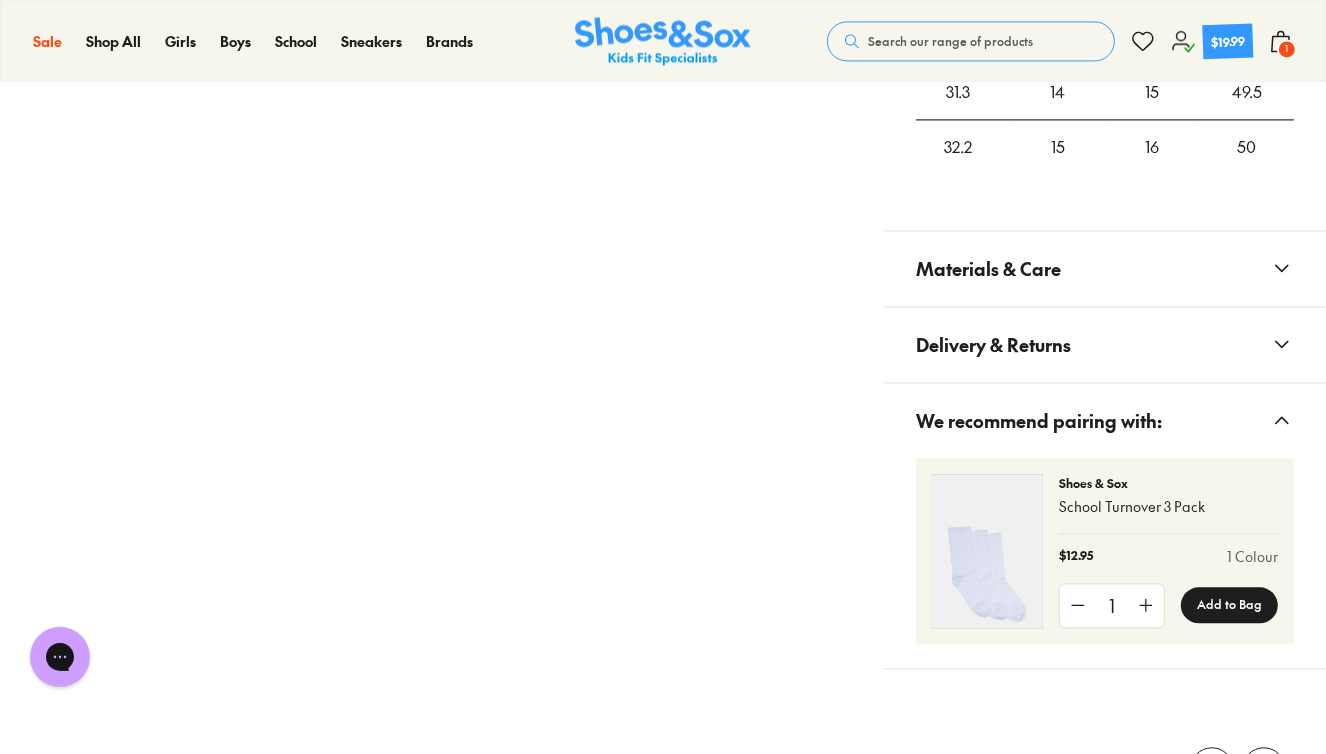 scroll, scrollTop: 3411, scrollLeft: 0, axis: vertical 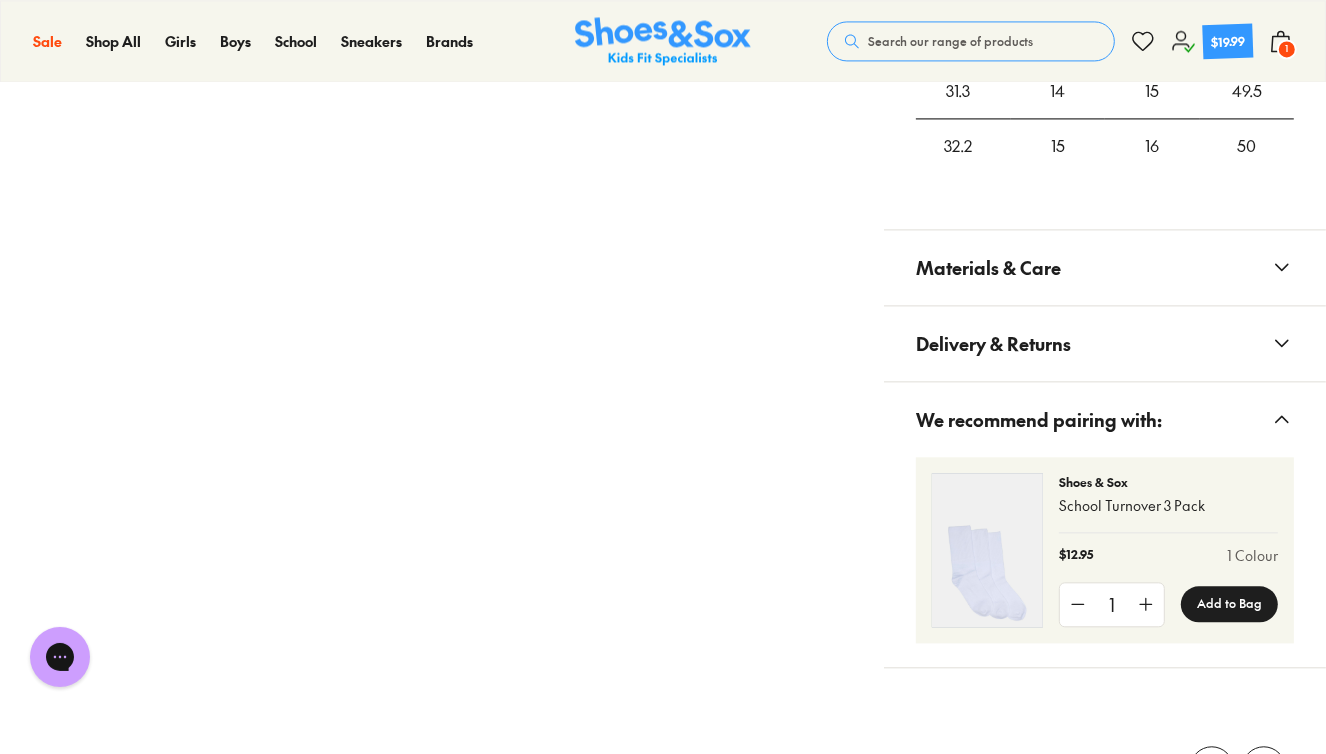 click on "Materials & Care" at bounding box center [1105, 267] 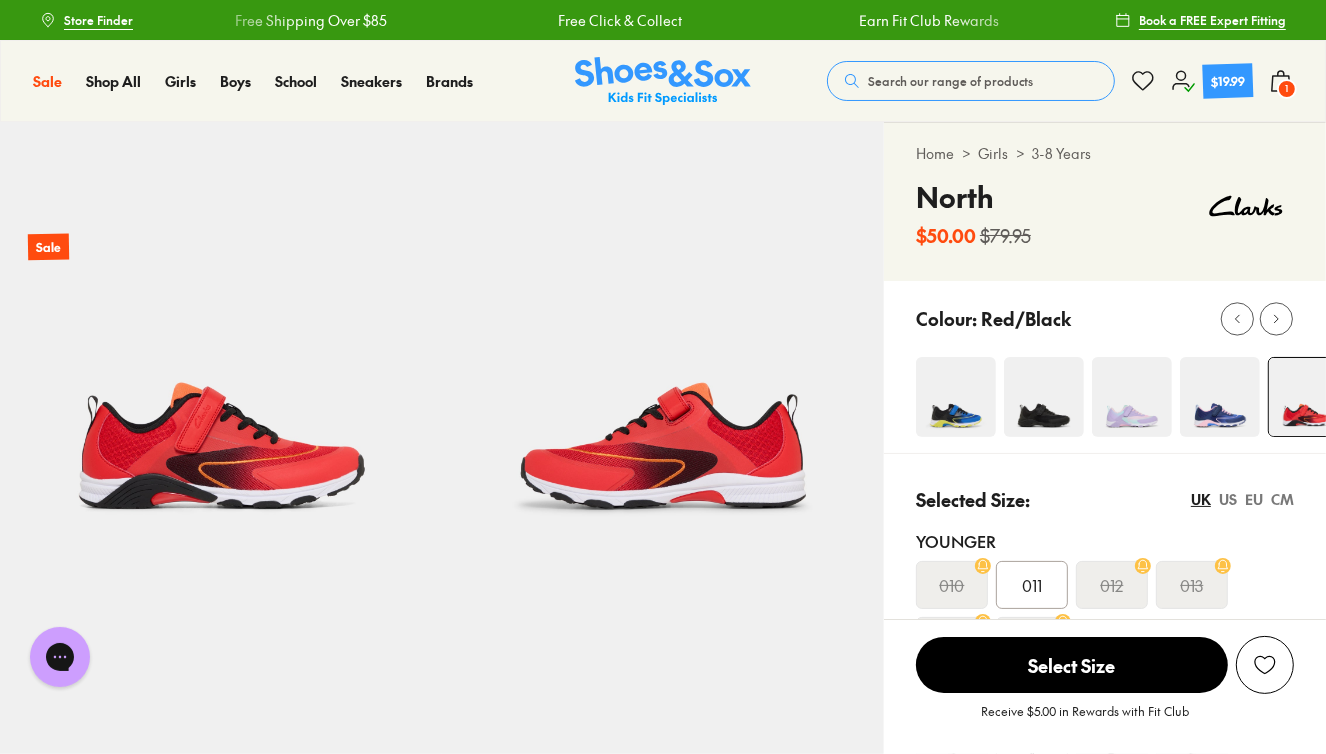scroll, scrollTop: 0, scrollLeft: 0, axis: both 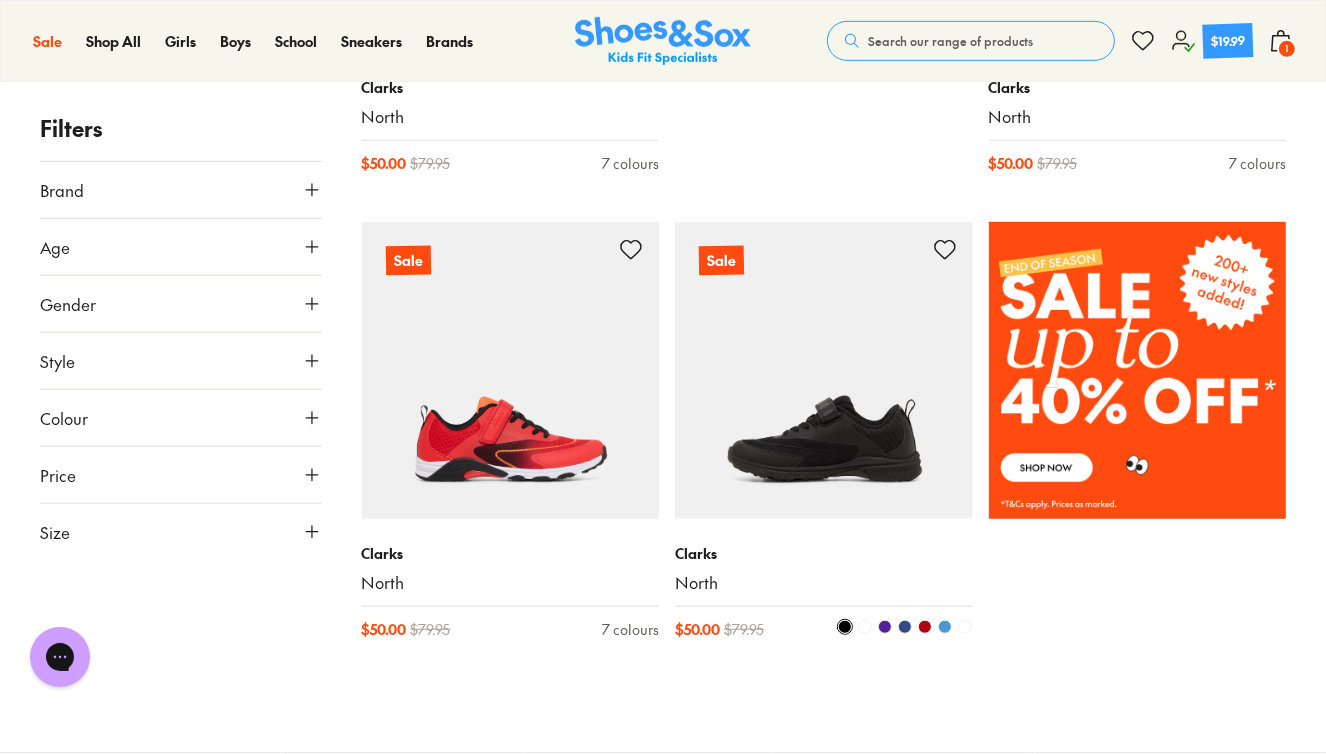 click at bounding box center (824, 371) 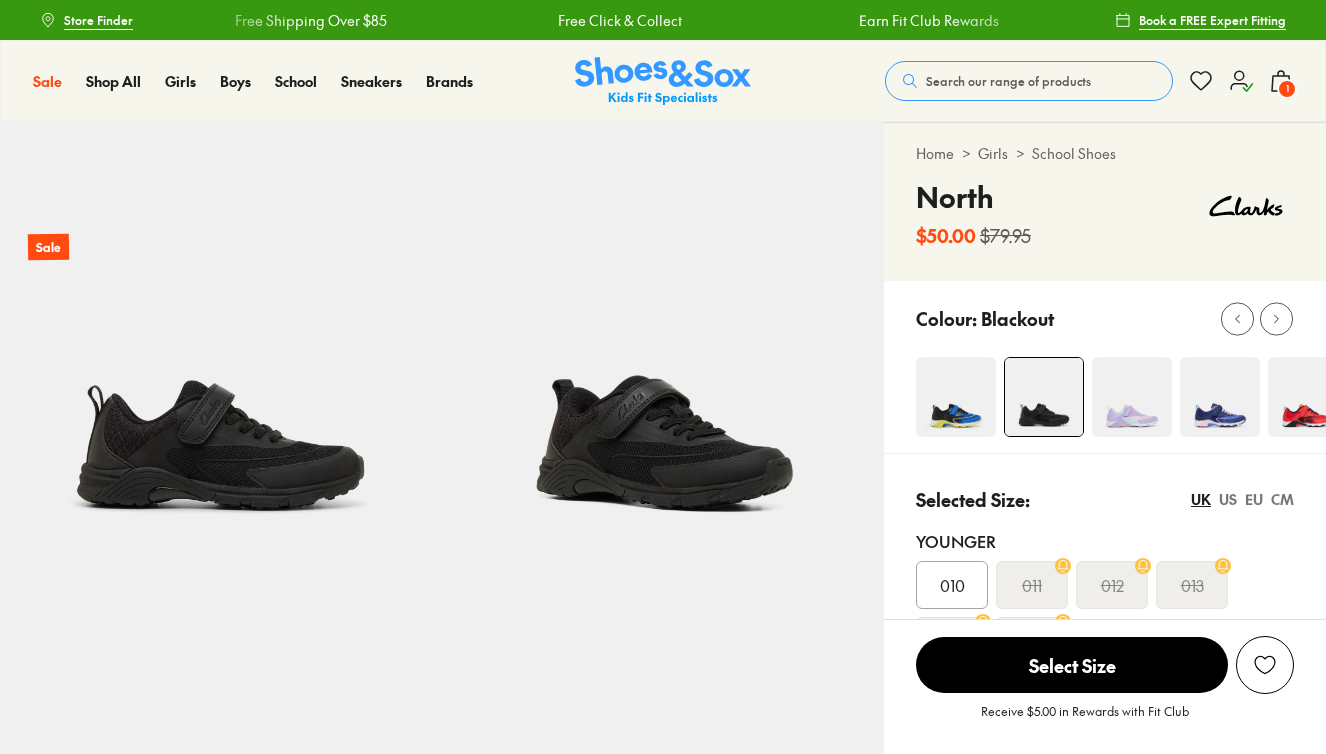 scroll, scrollTop: 0, scrollLeft: 0, axis: both 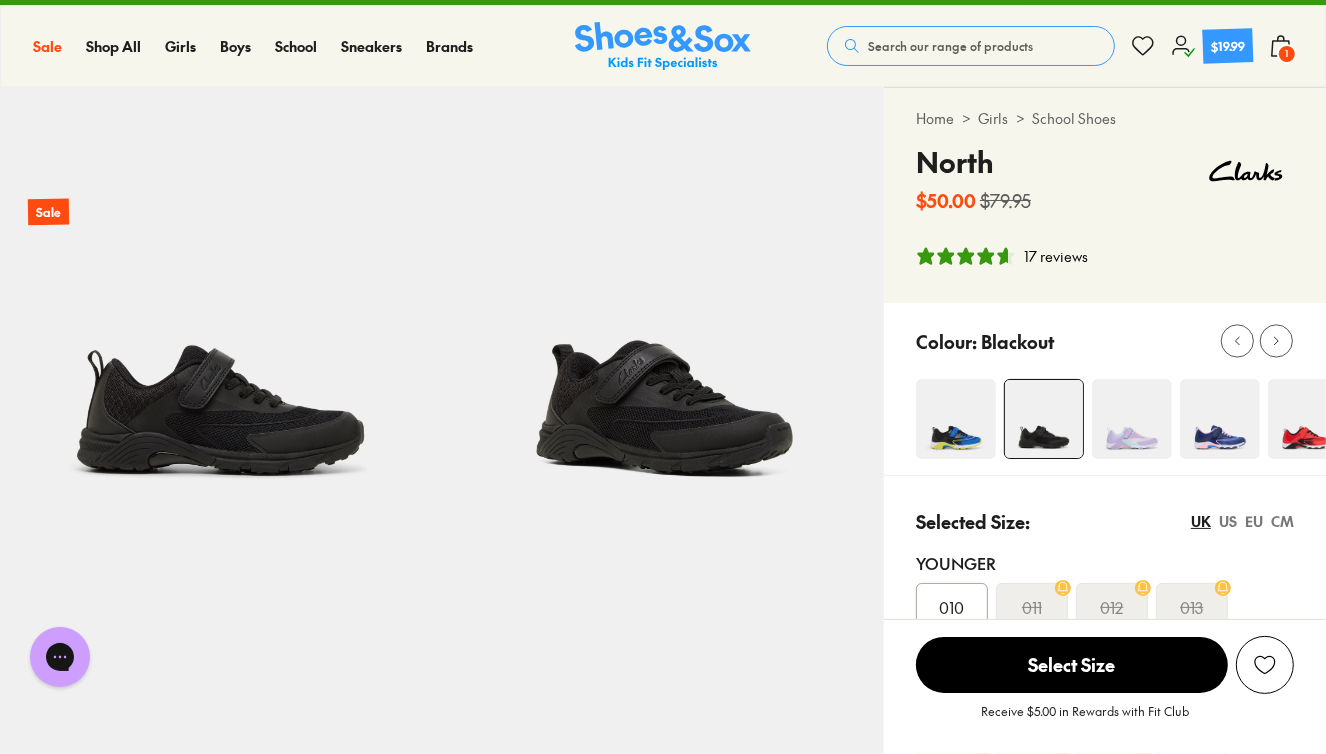 select on "*" 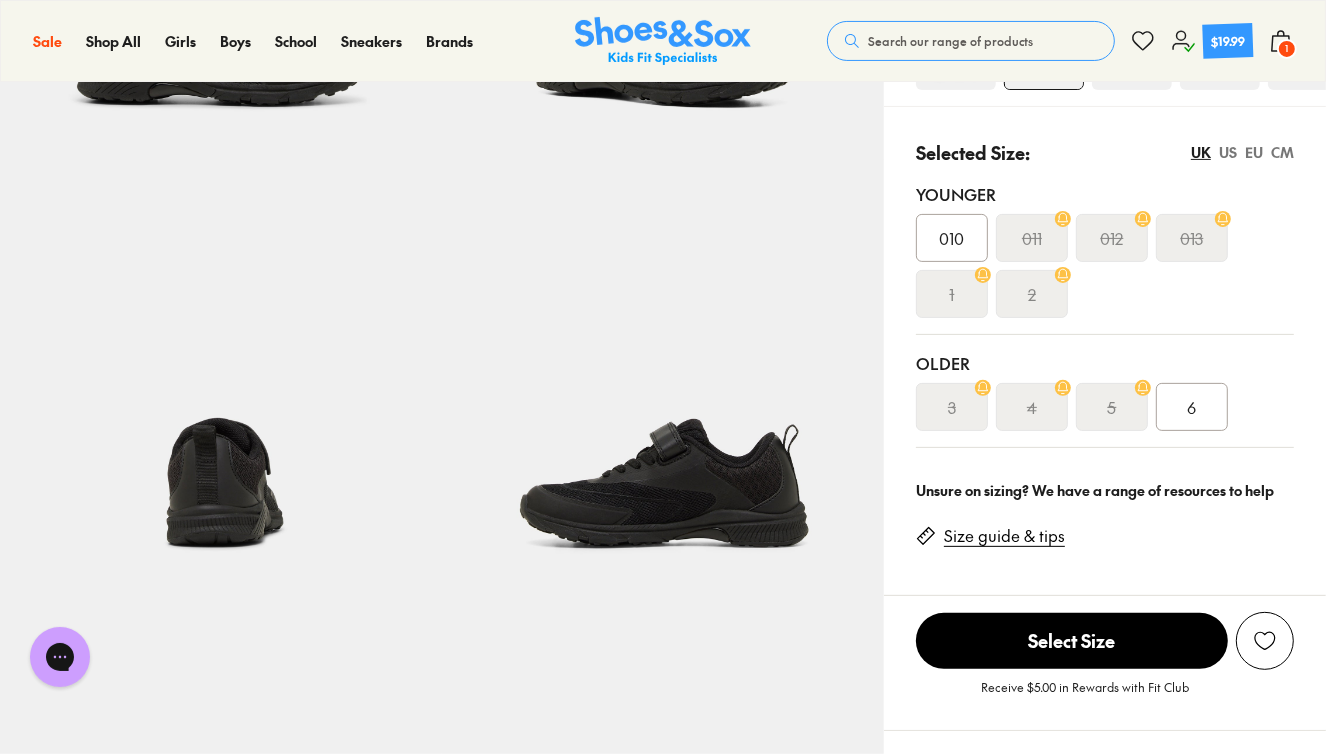 scroll, scrollTop: 404, scrollLeft: 0, axis: vertical 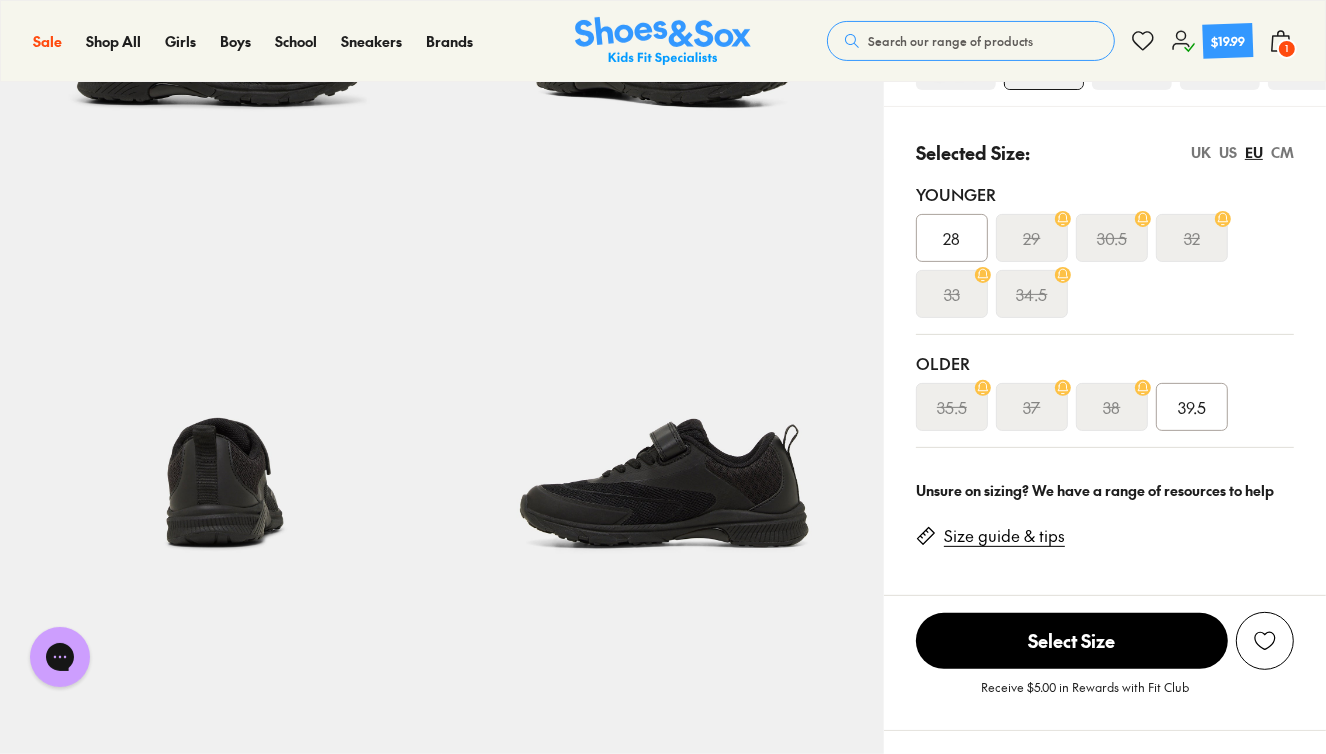 click on "39.5" at bounding box center (1192, 407) 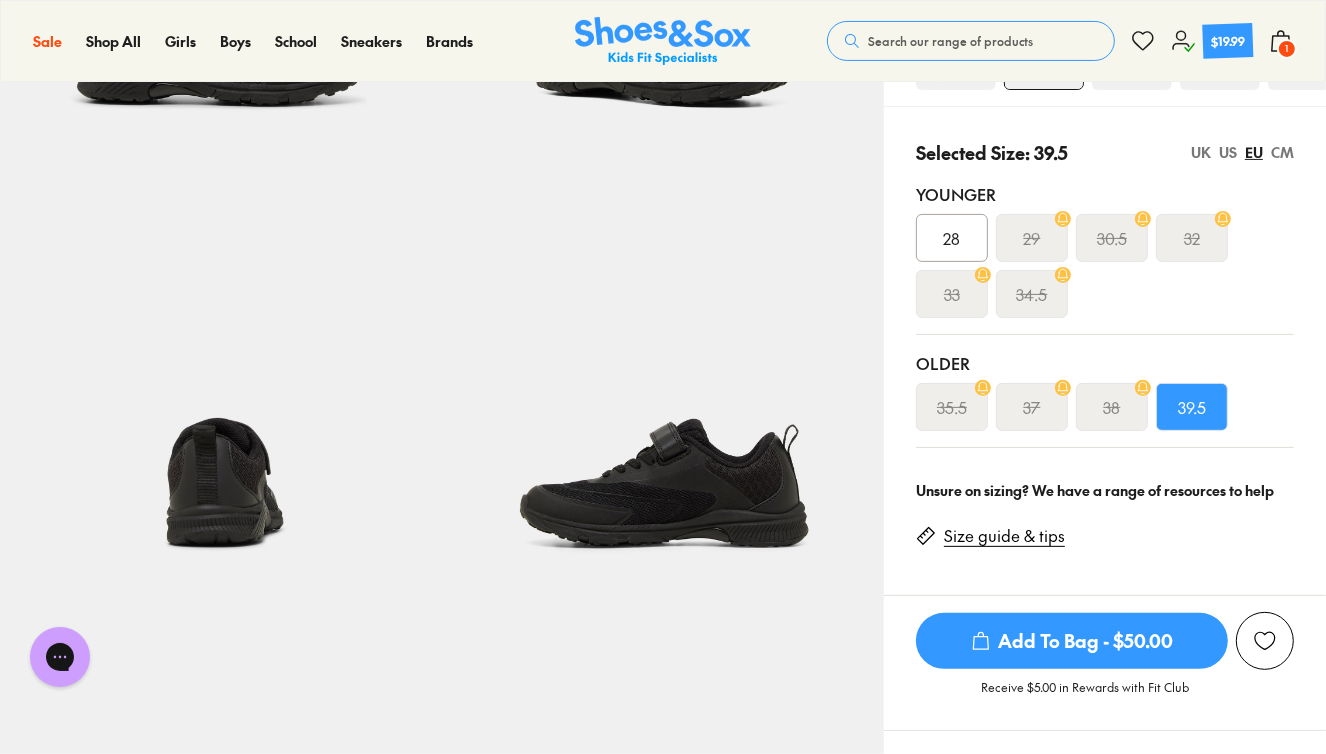 click on "Add To Bag - $50.00" at bounding box center [1072, 641] 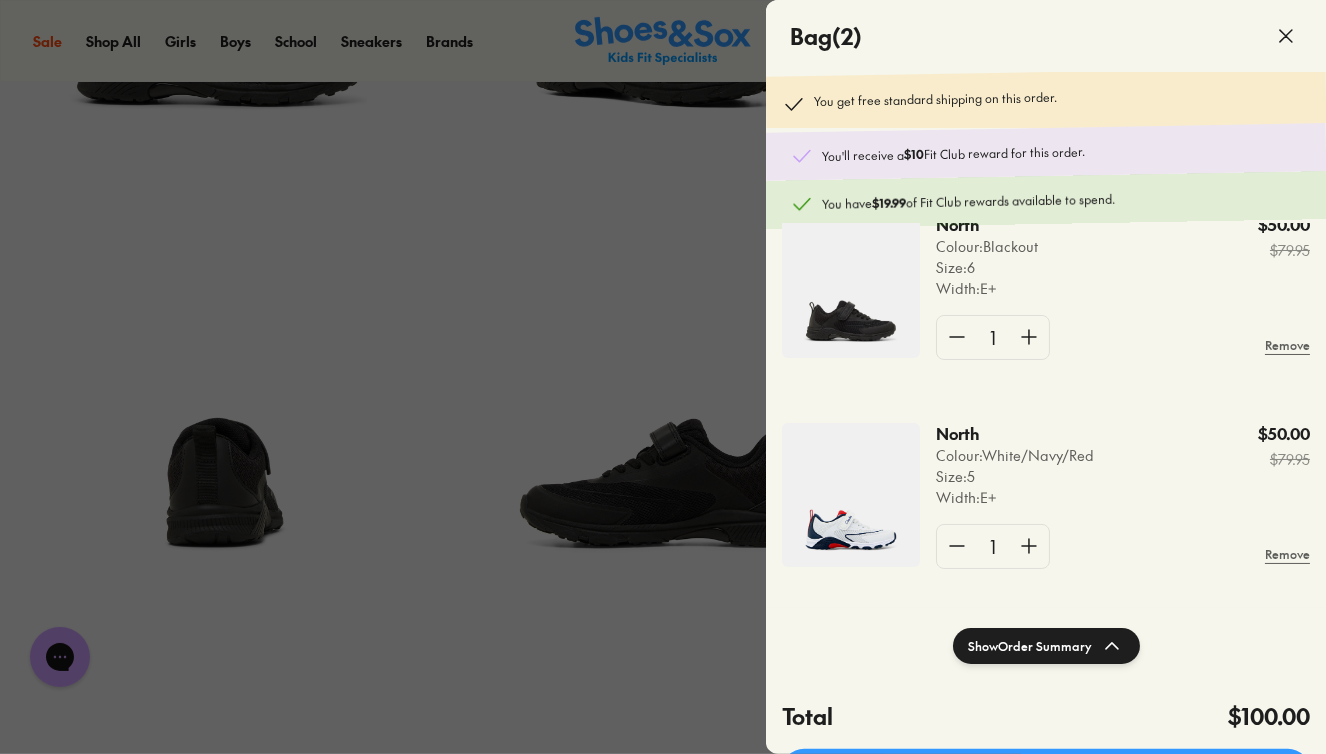 scroll, scrollTop: 57, scrollLeft: 0, axis: vertical 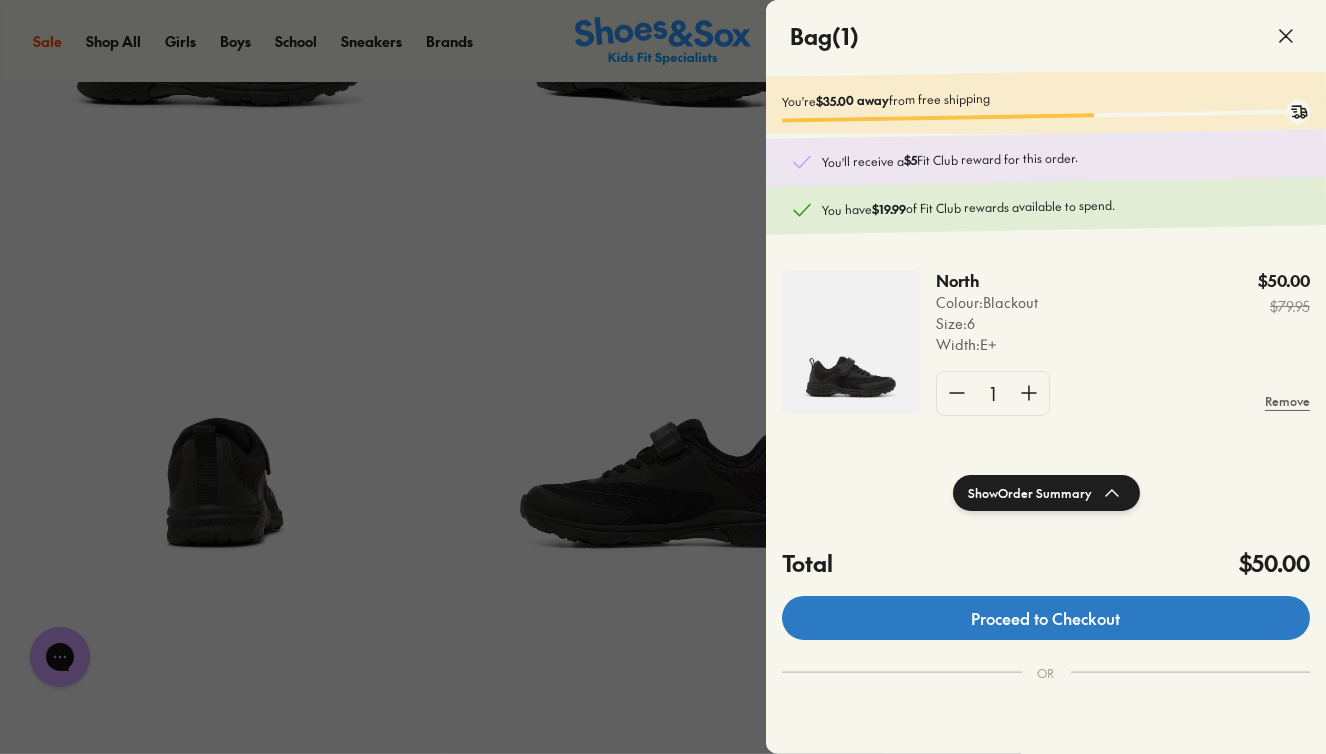 click on "Proceed to Checkout" 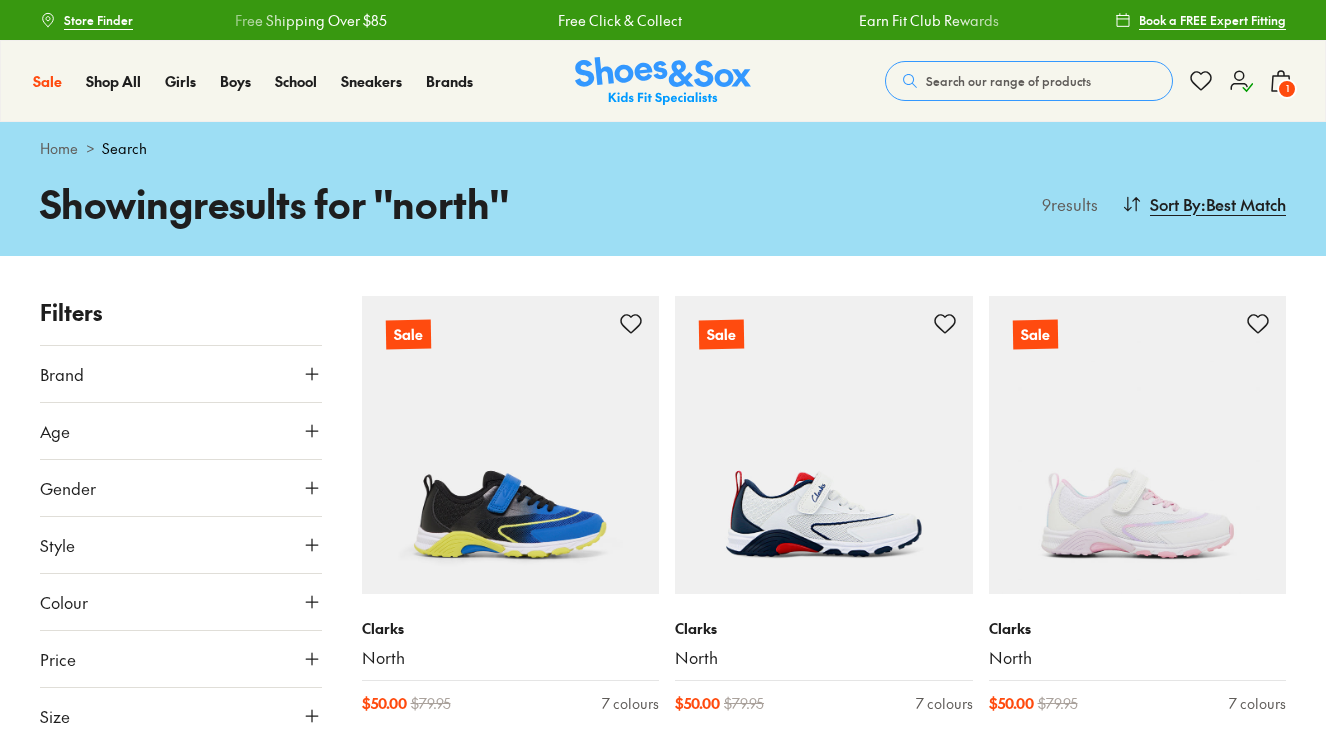 scroll, scrollTop: 1007, scrollLeft: 0, axis: vertical 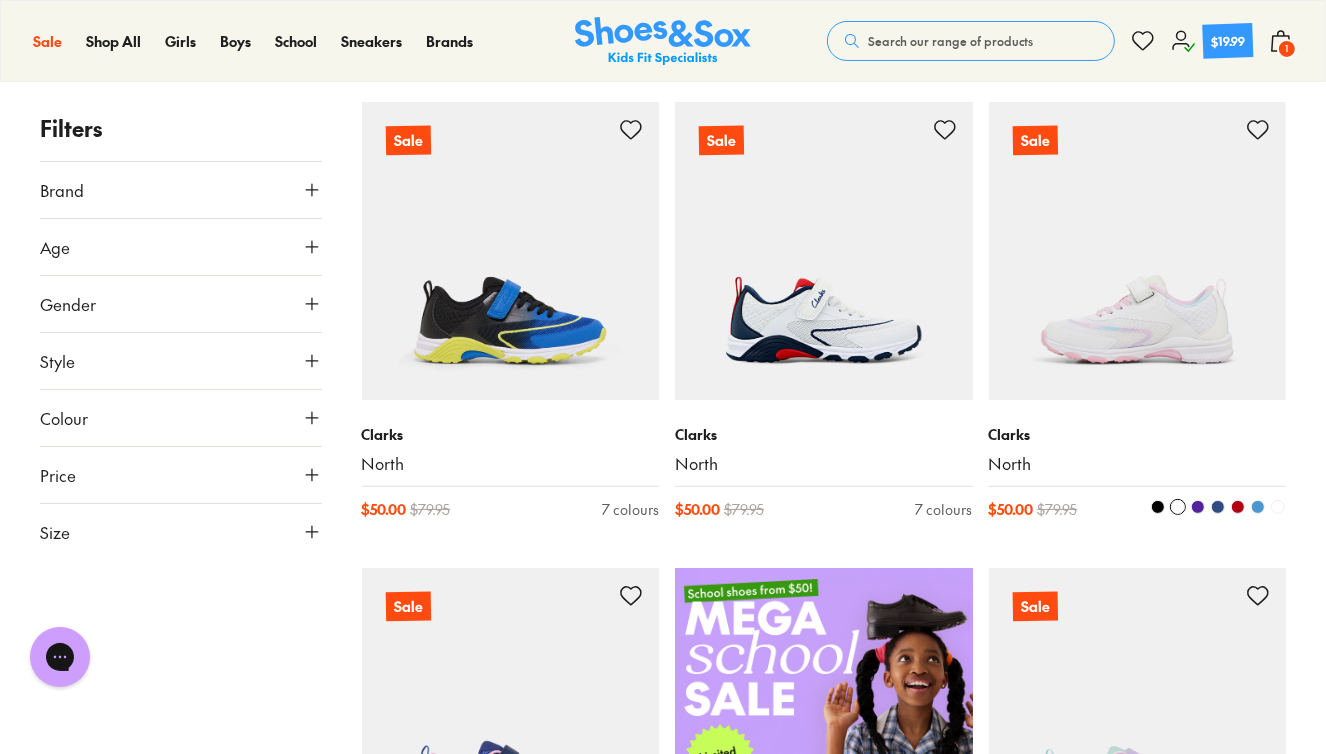 click at bounding box center (1138, 251) 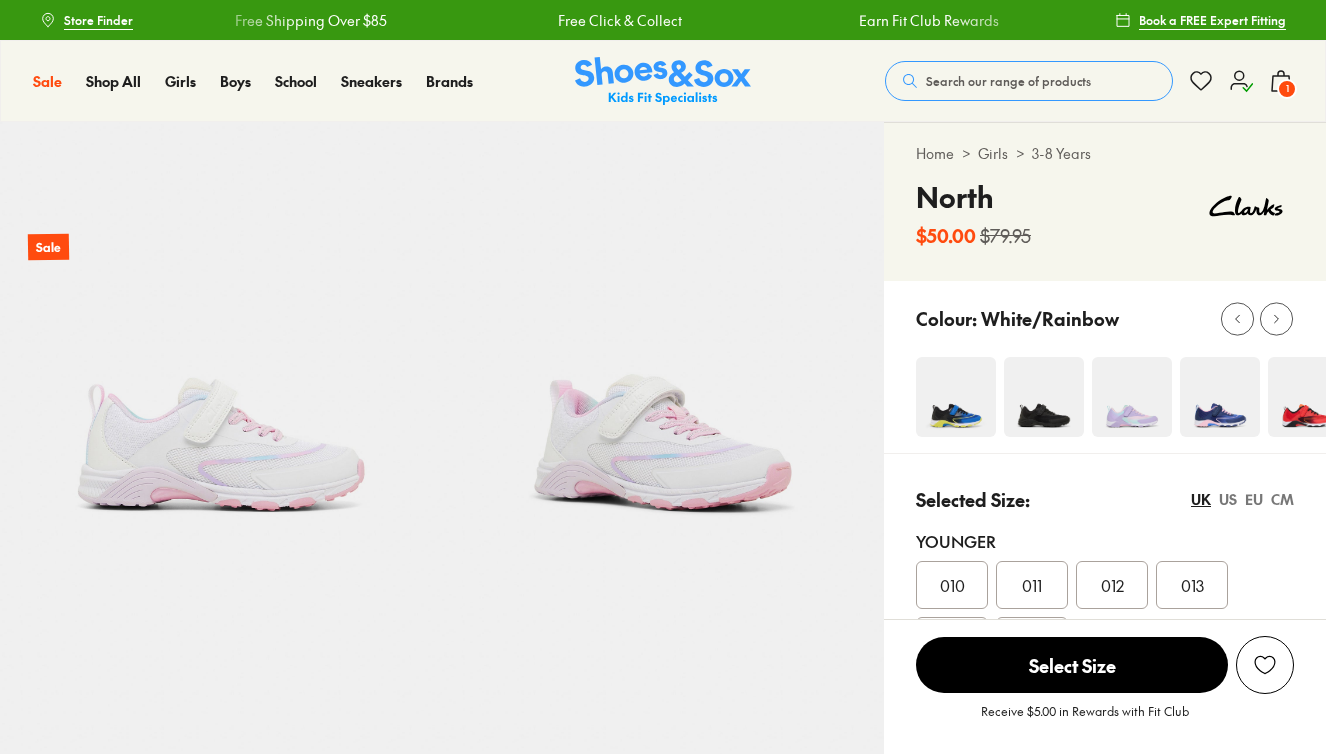 scroll, scrollTop: 0, scrollLeft: 0, axis: both 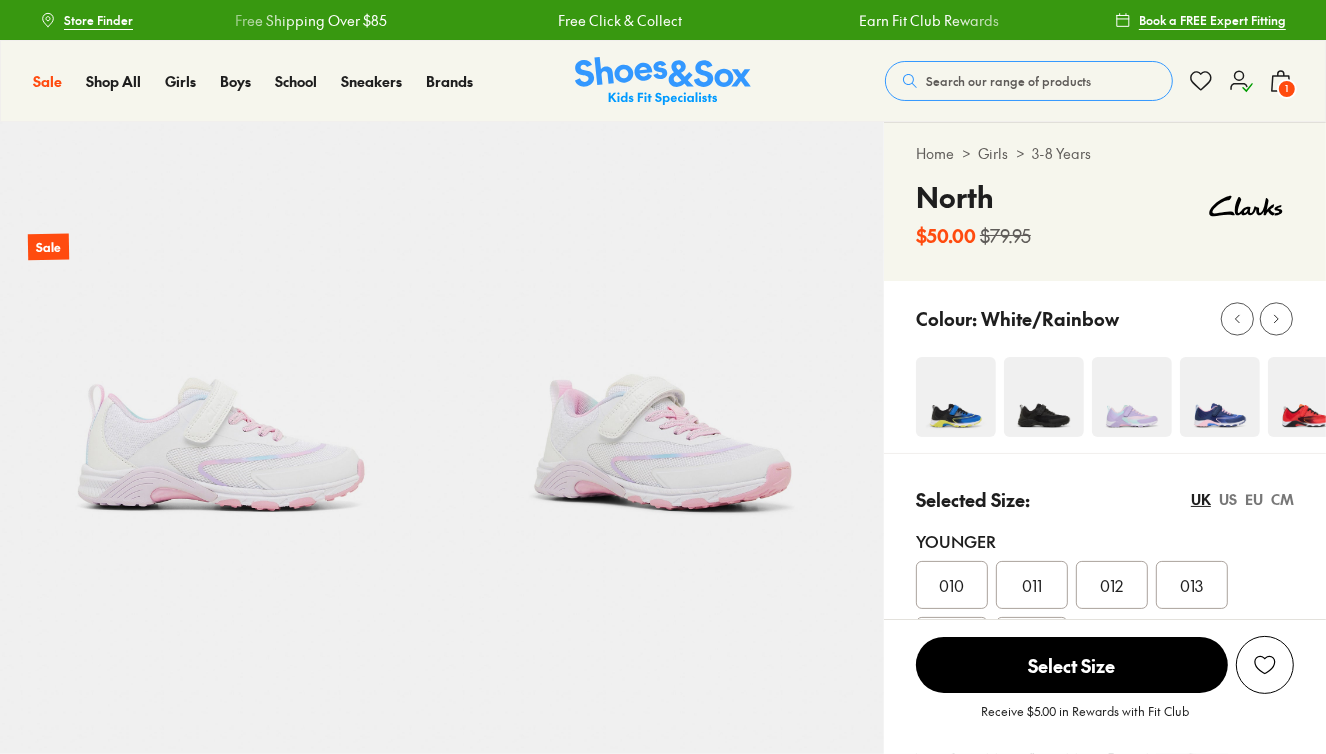 select on "*" 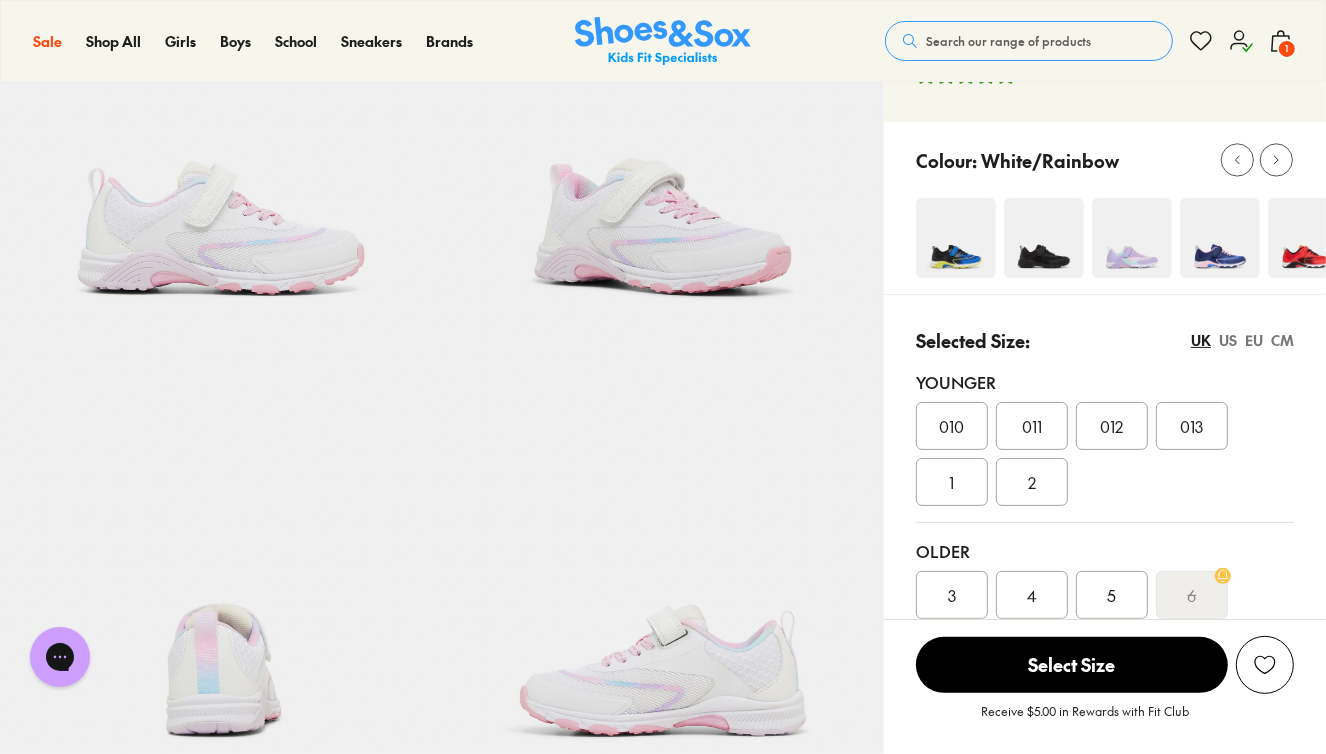 scroll, scrollTop: 0, scrollLeft: 0, axis: both 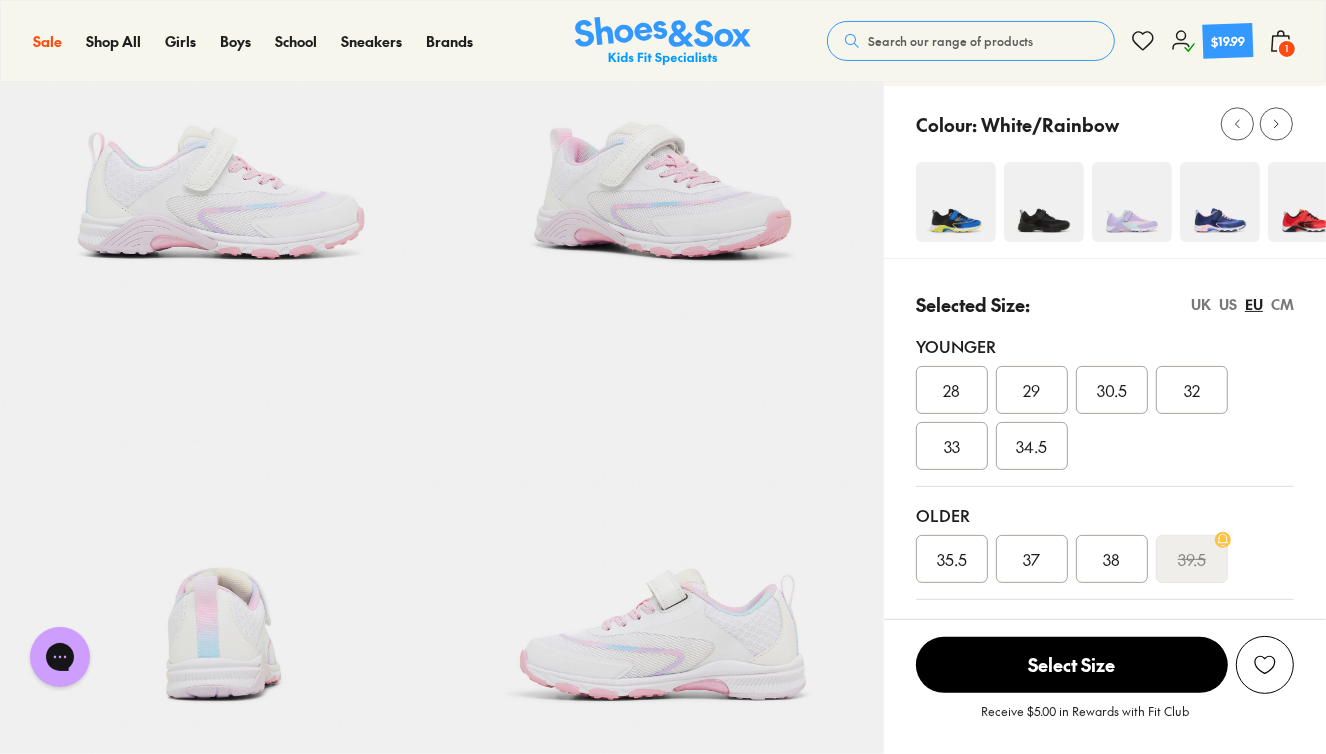 click on "32" at bounding box center (1192, 390) 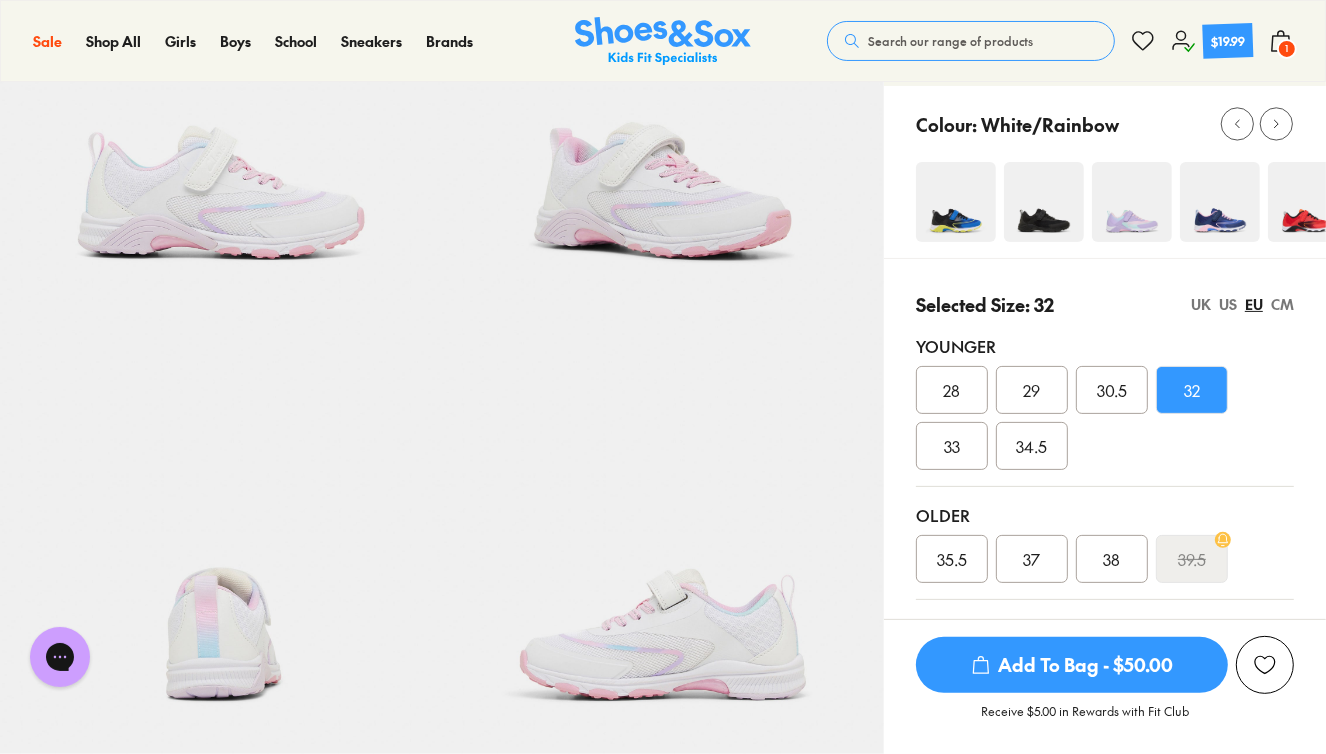 click on "Add To Bag - $50.00" at bounding box center (1072, 665) 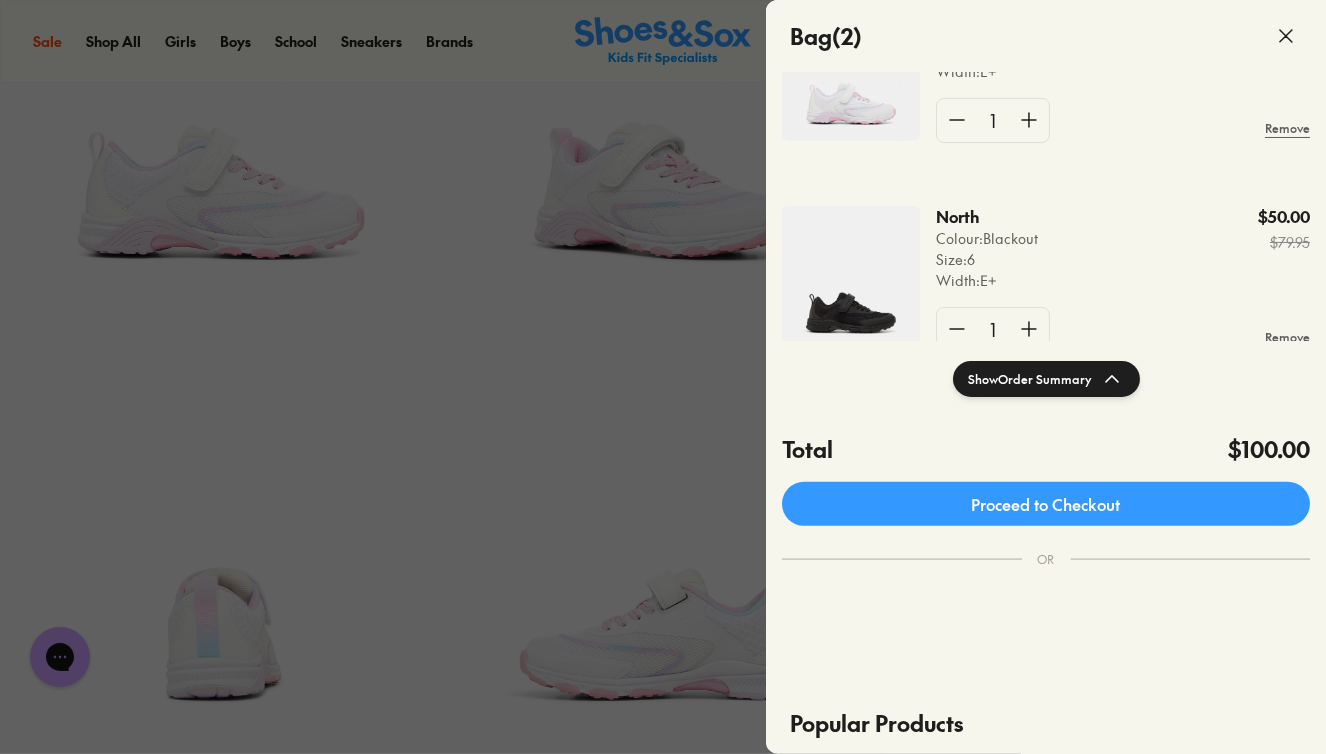 scroll, scrollTop: 268, scrollLeft: 0, axis: vertical 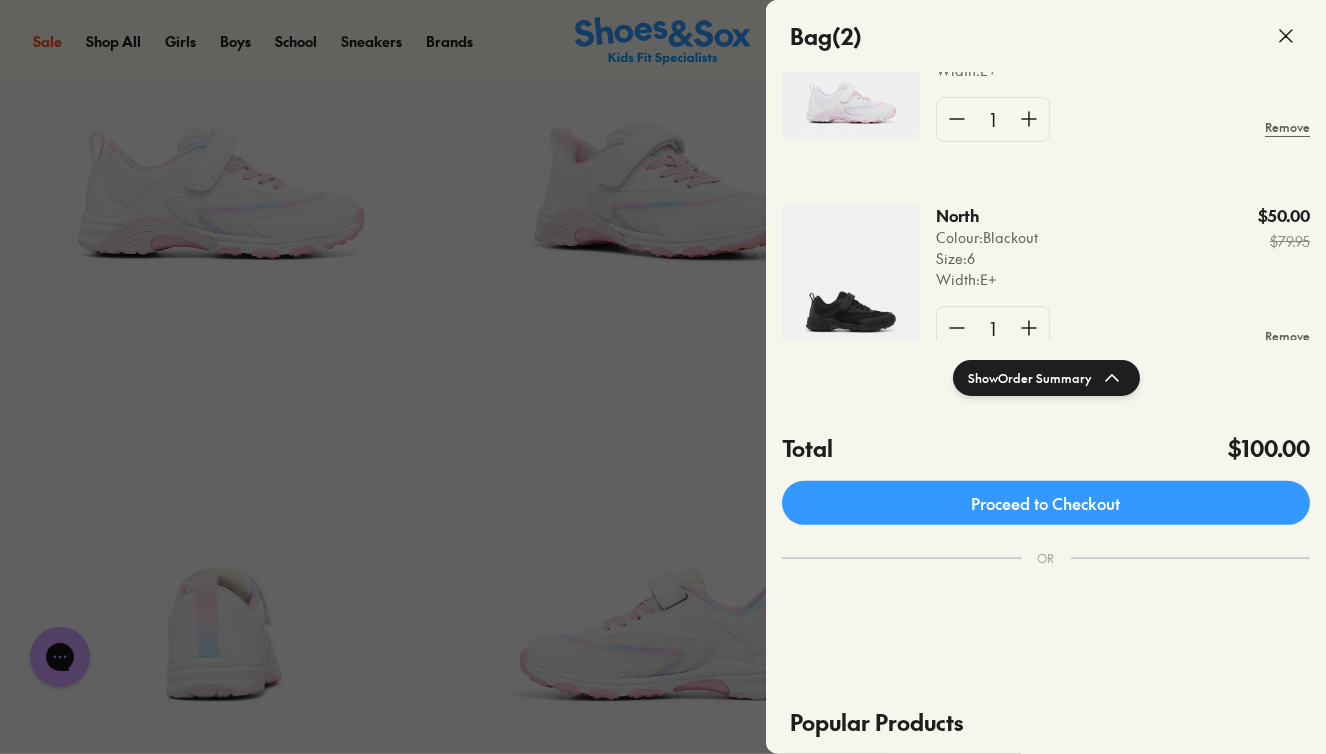 click 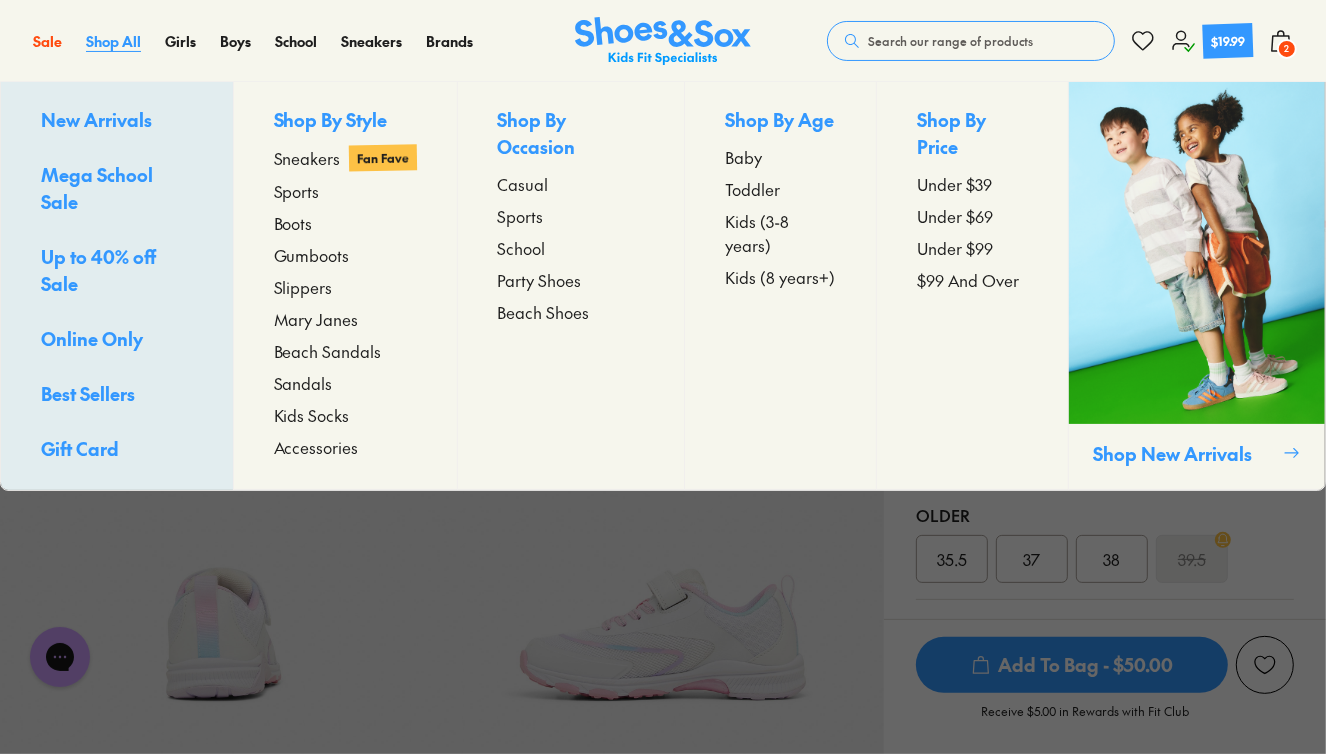 click on "Shop All" at bounding box center (113, 41) 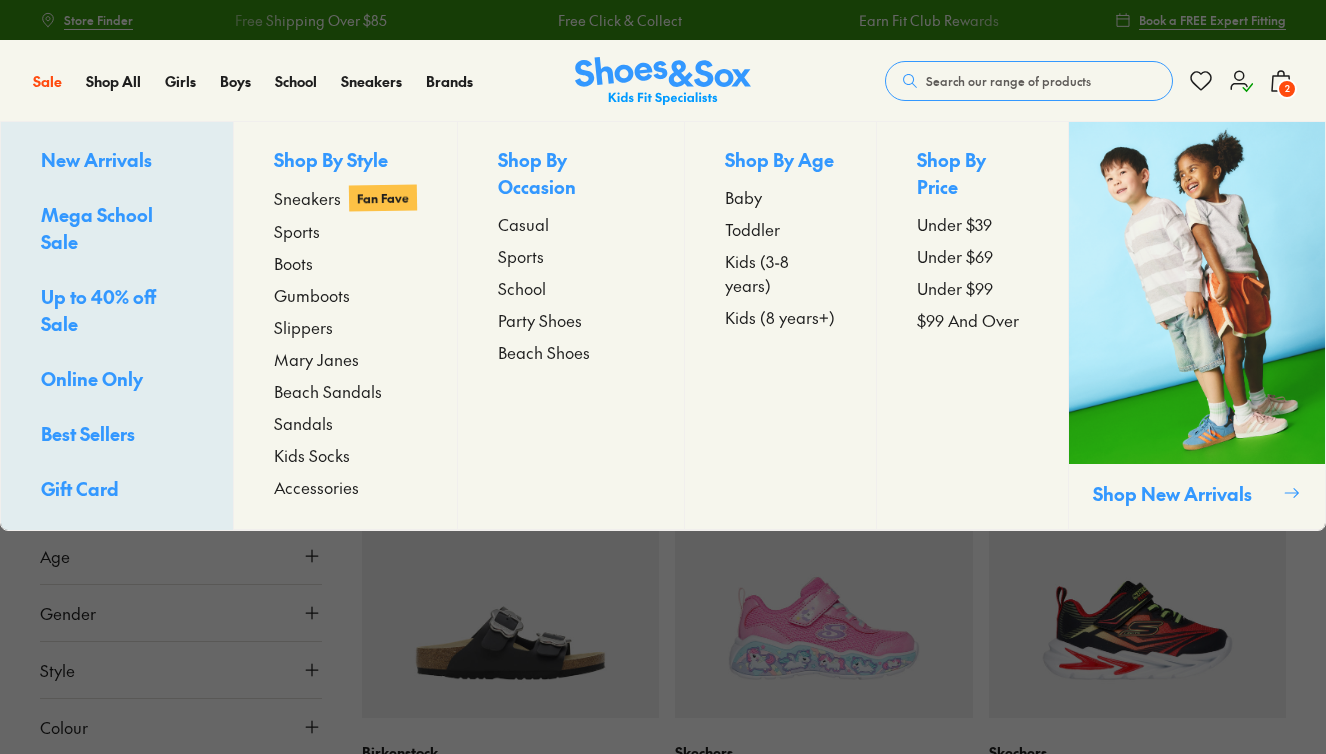 scroll, scrollTop: 0, scrollLeft: 0, axis: both 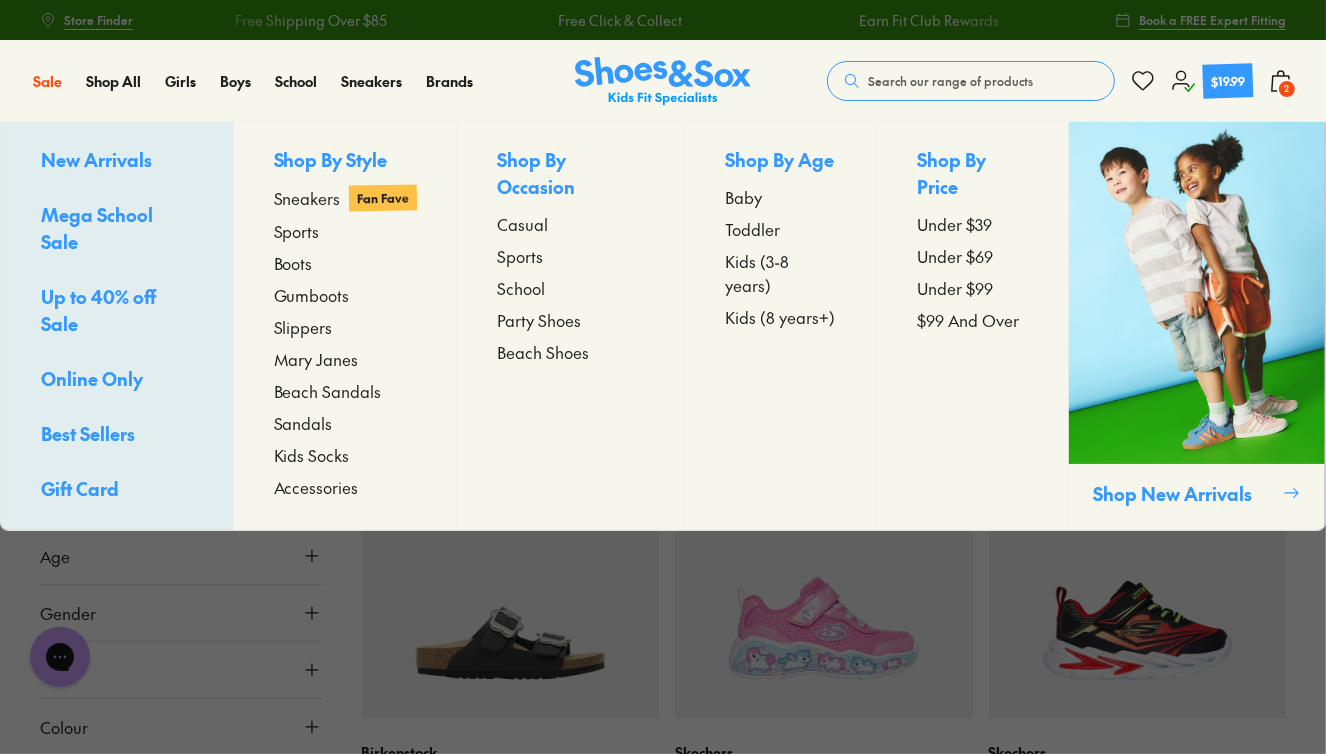click on "Sneakers" at bounding box center (307, 198) 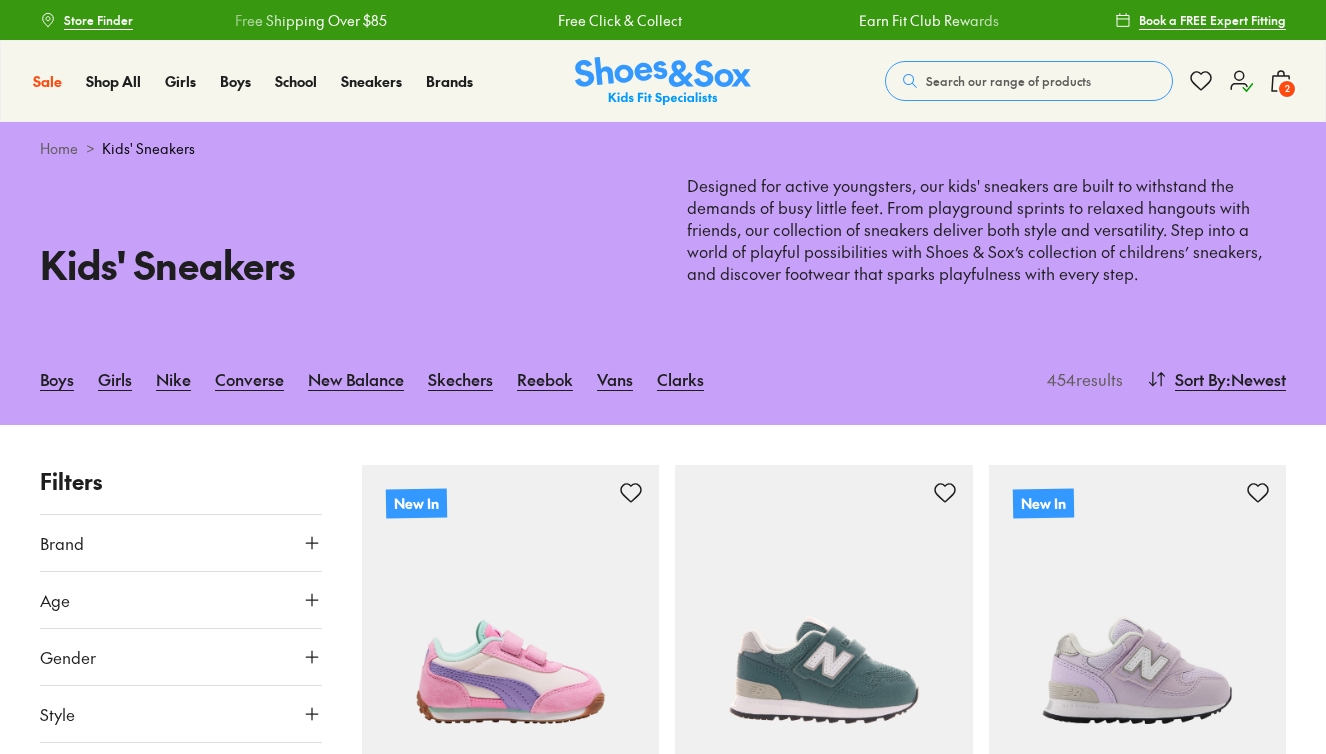 scroll, scrollTop: 0, scrollLeft: 0, axis: both 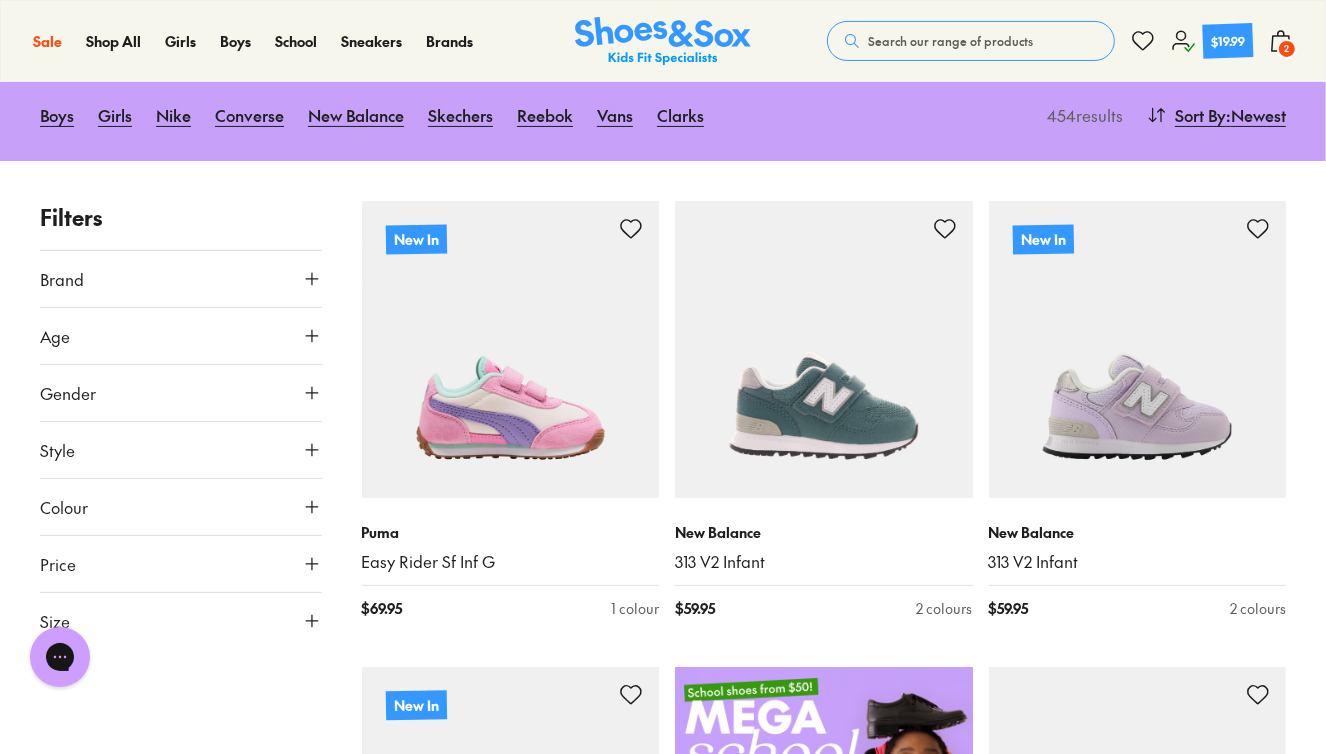 click 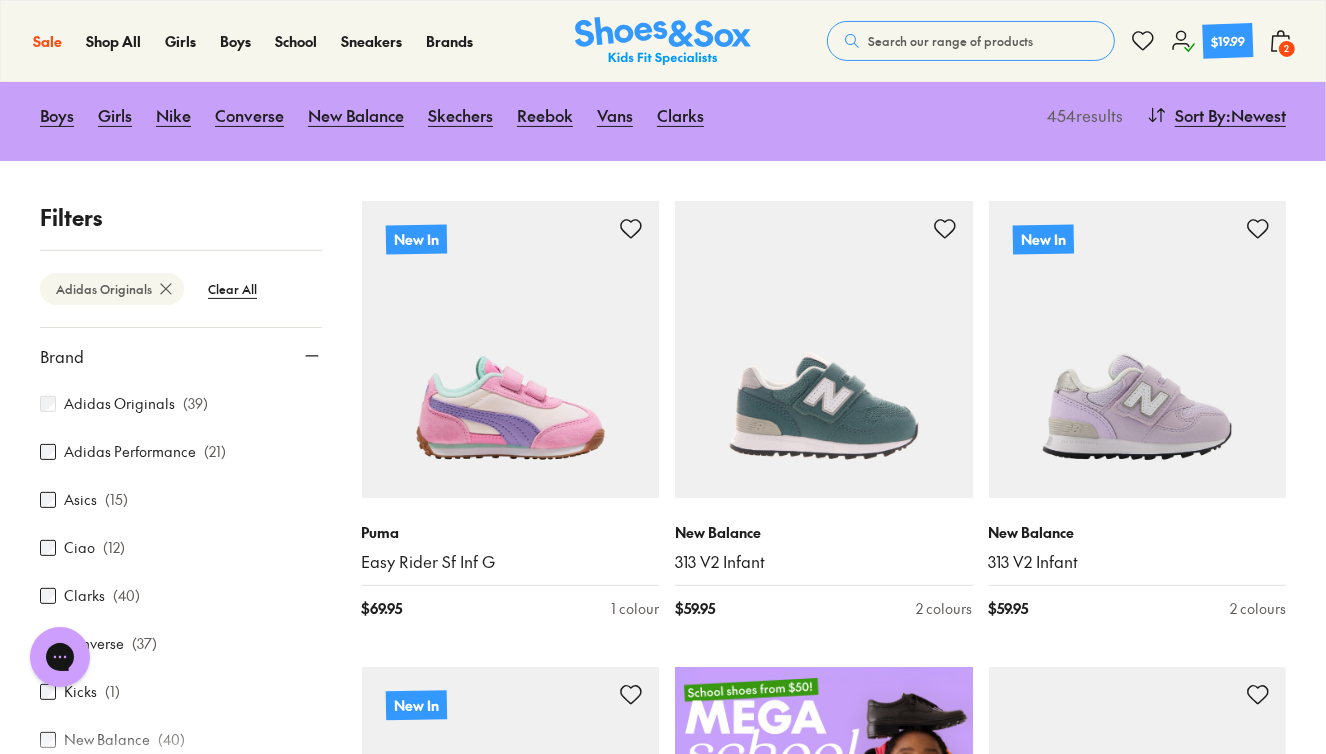 scroll, scrollTop: 116, scrollLeft: 0, axis: vertical 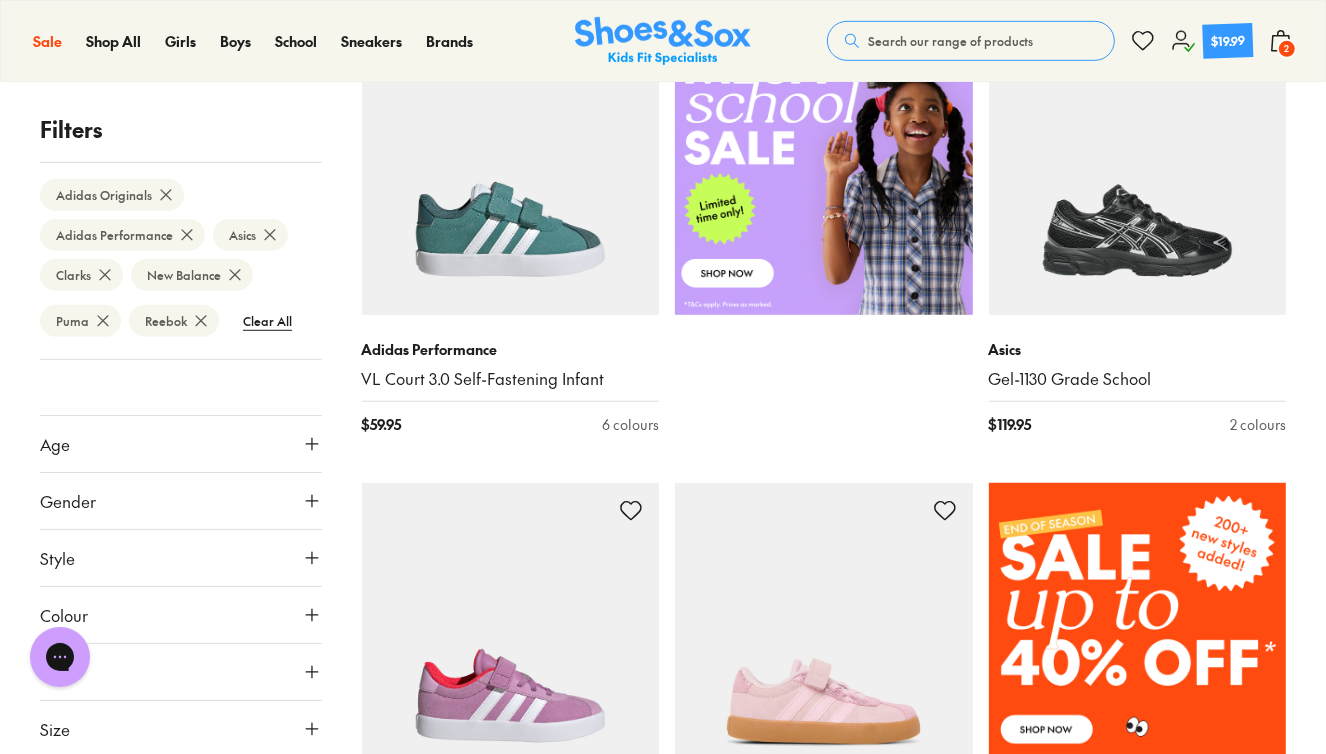 click 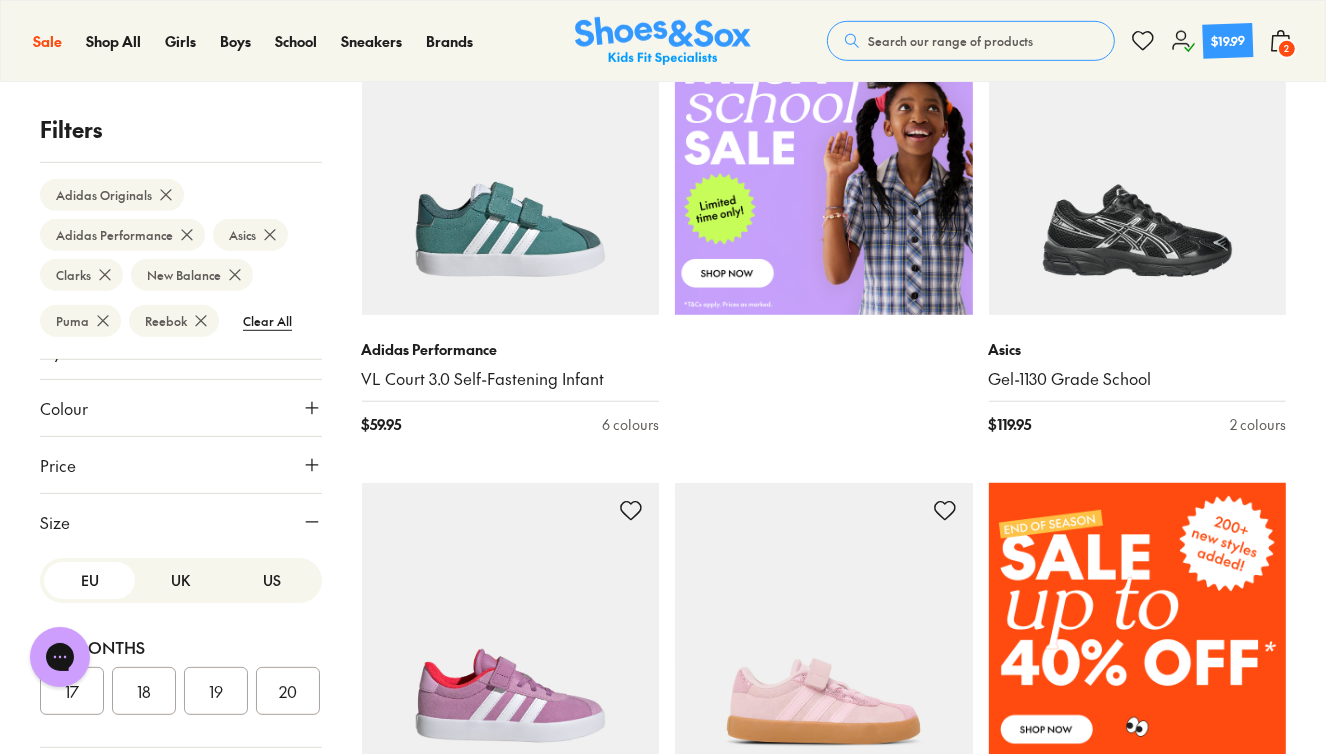 scroll, scrollTop: 593, scrollLeft: 0, axis: vertical 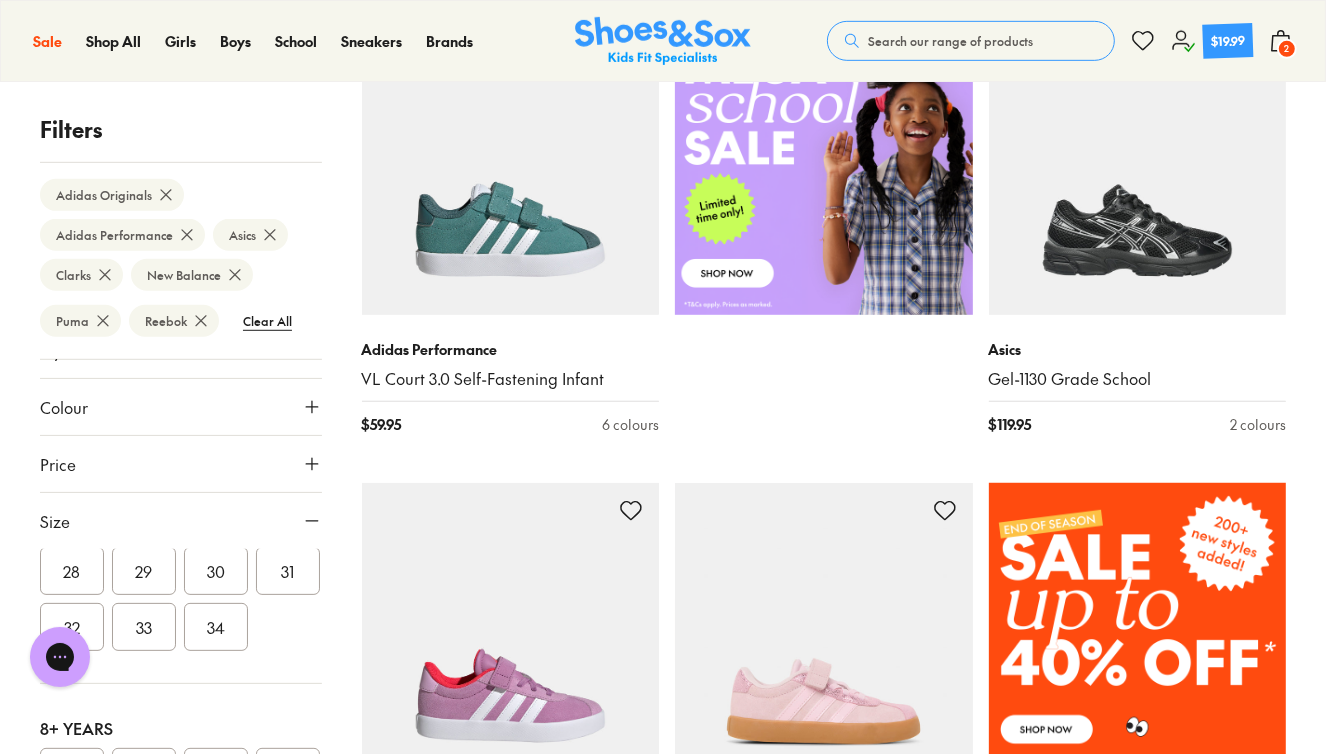 click on "32" at bounding box center [72, 626] 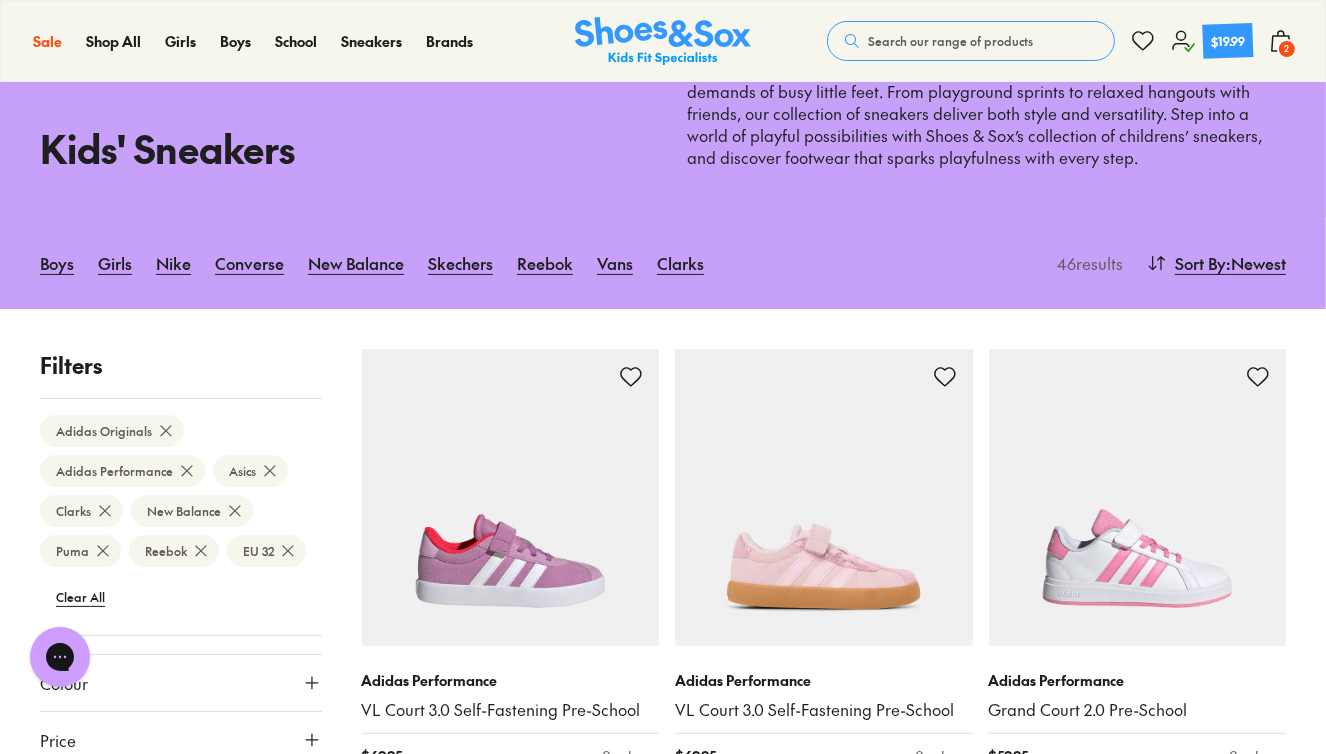 scroll, scrollTop: 809, scrollLeft: 0, axis: vertical 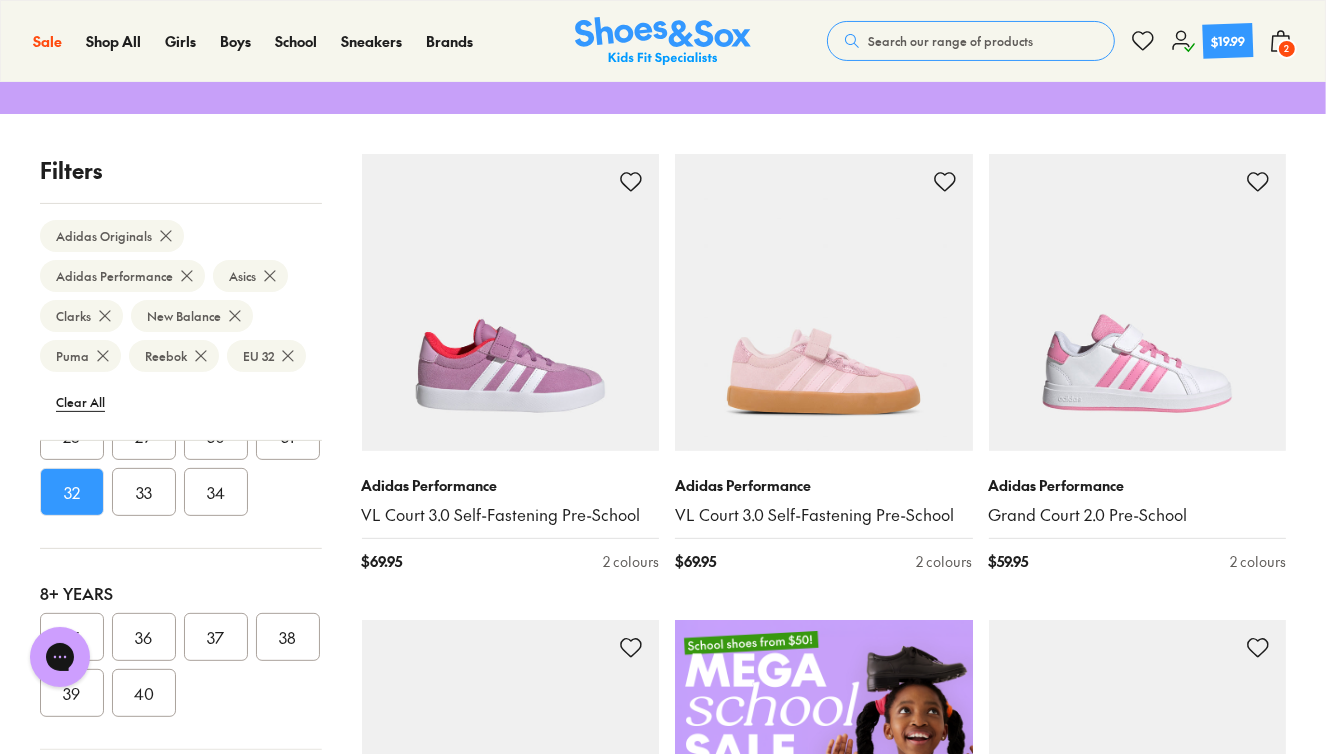 click on "39" at bounding box center [72, 693] 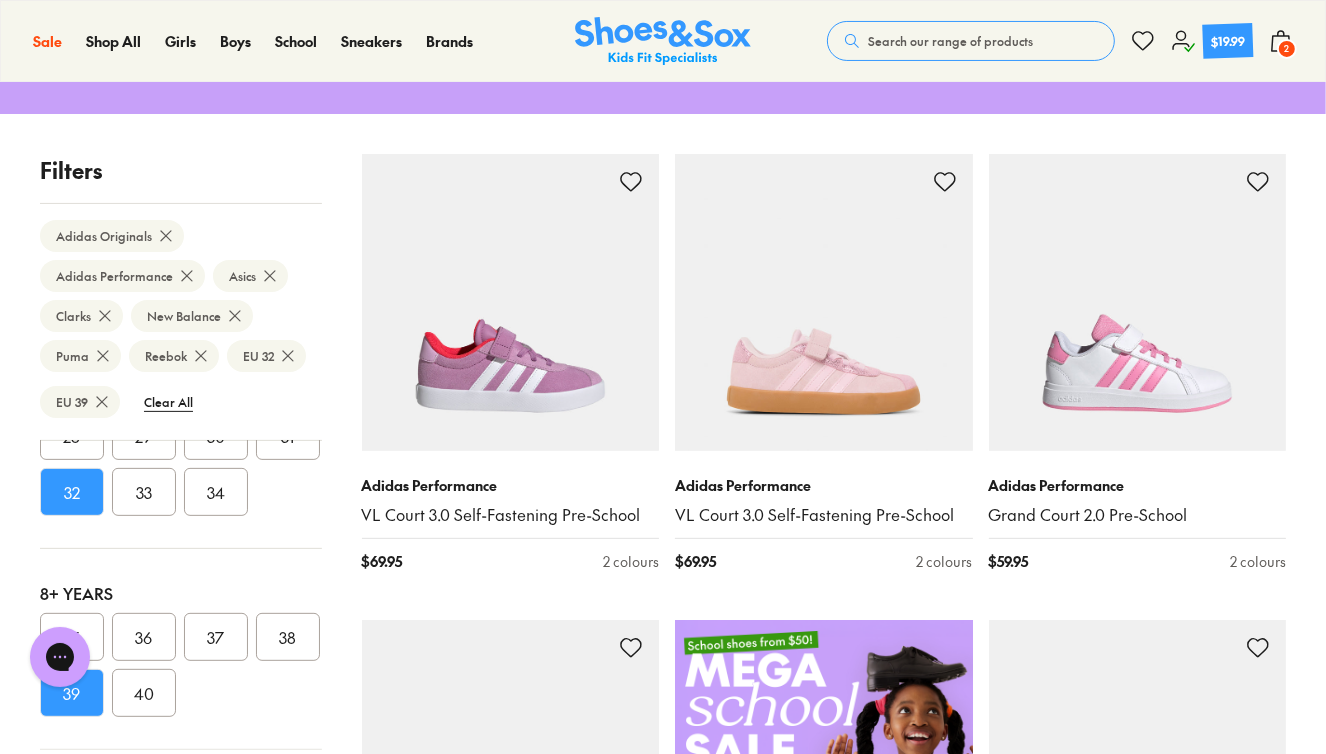 scroll, scrollTop: 131, scrollLeft: 0, axis: vertical 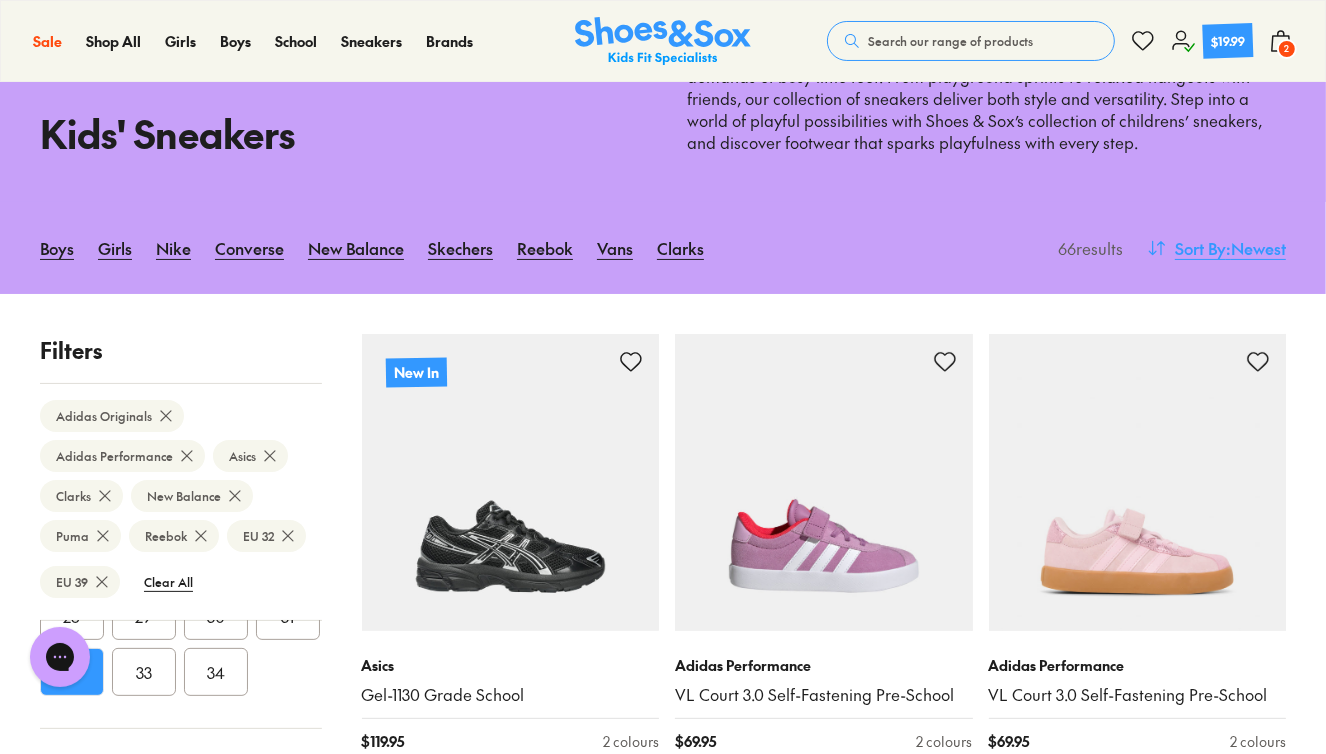 click on "Sort By" at bounding box center (1200, 248) 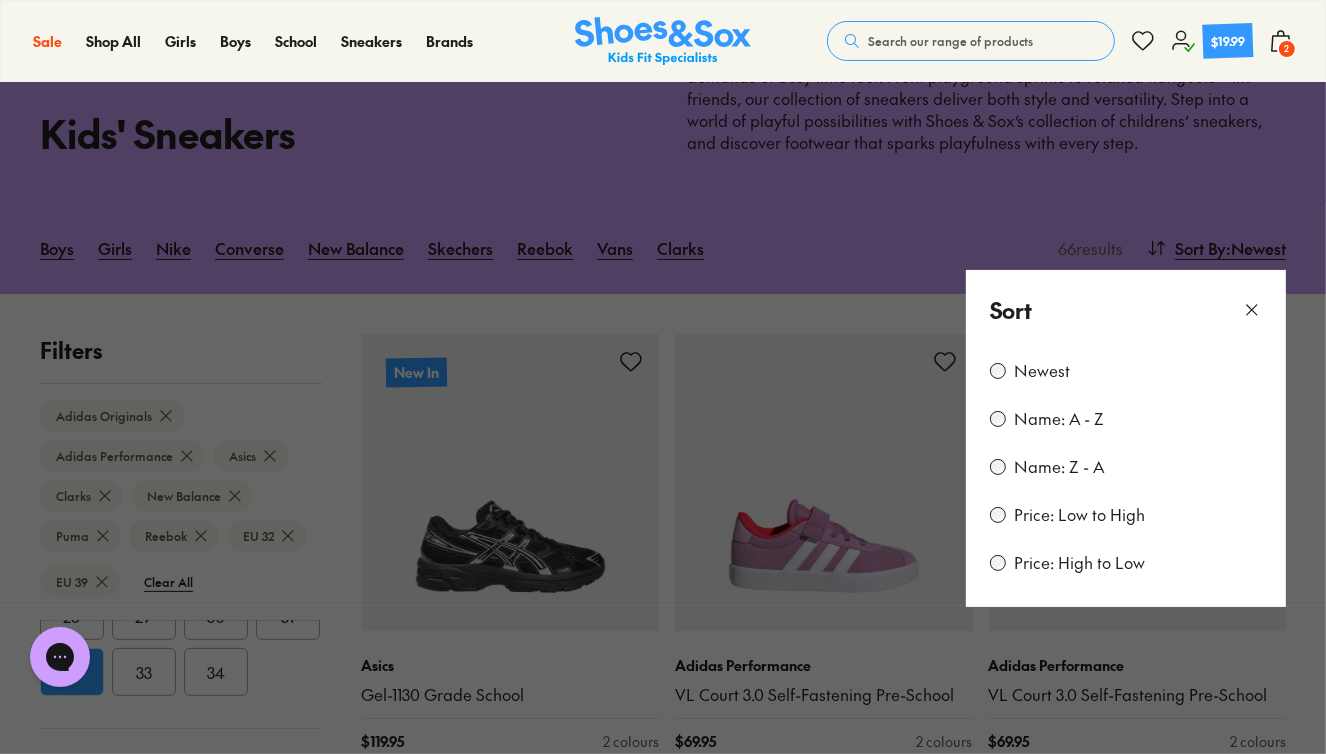 click on "Price: Low to High" at bounding box center [1079, 515] 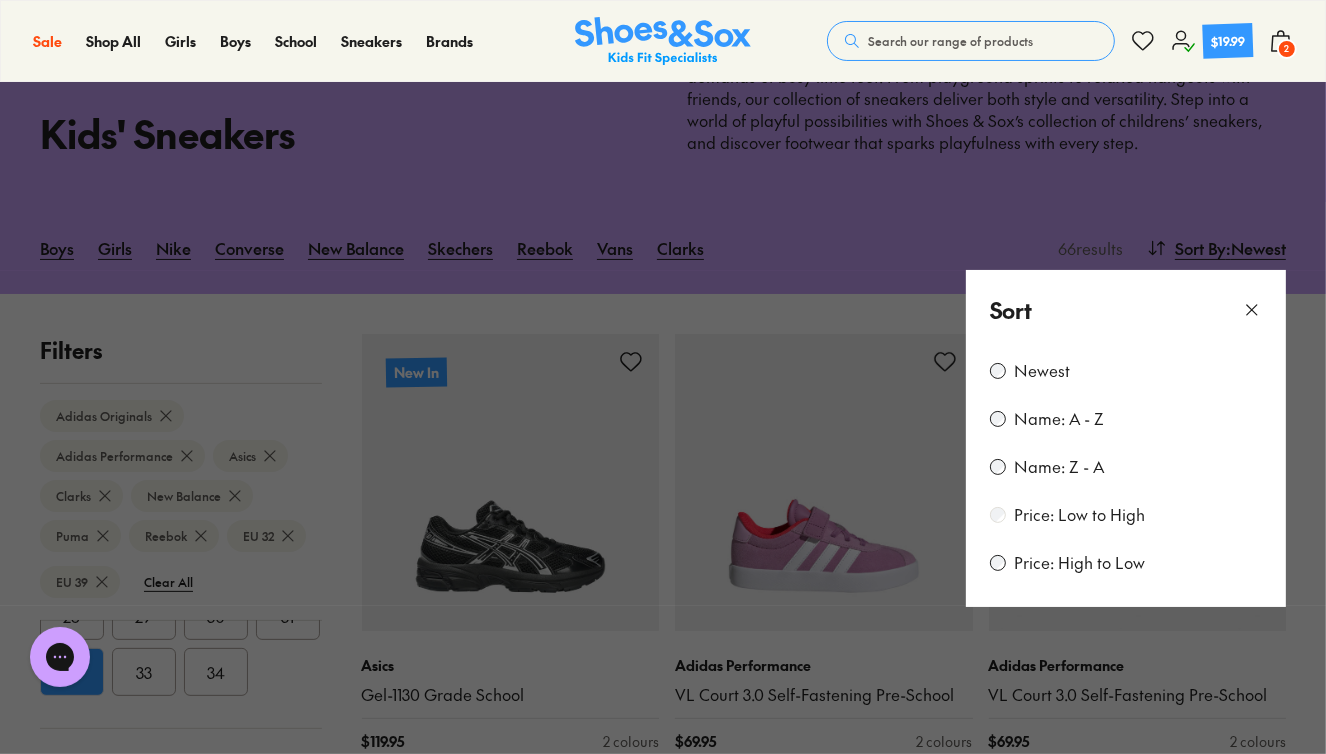scroll, scrollTop: 193, scrollLeft: 0, axis: vertical 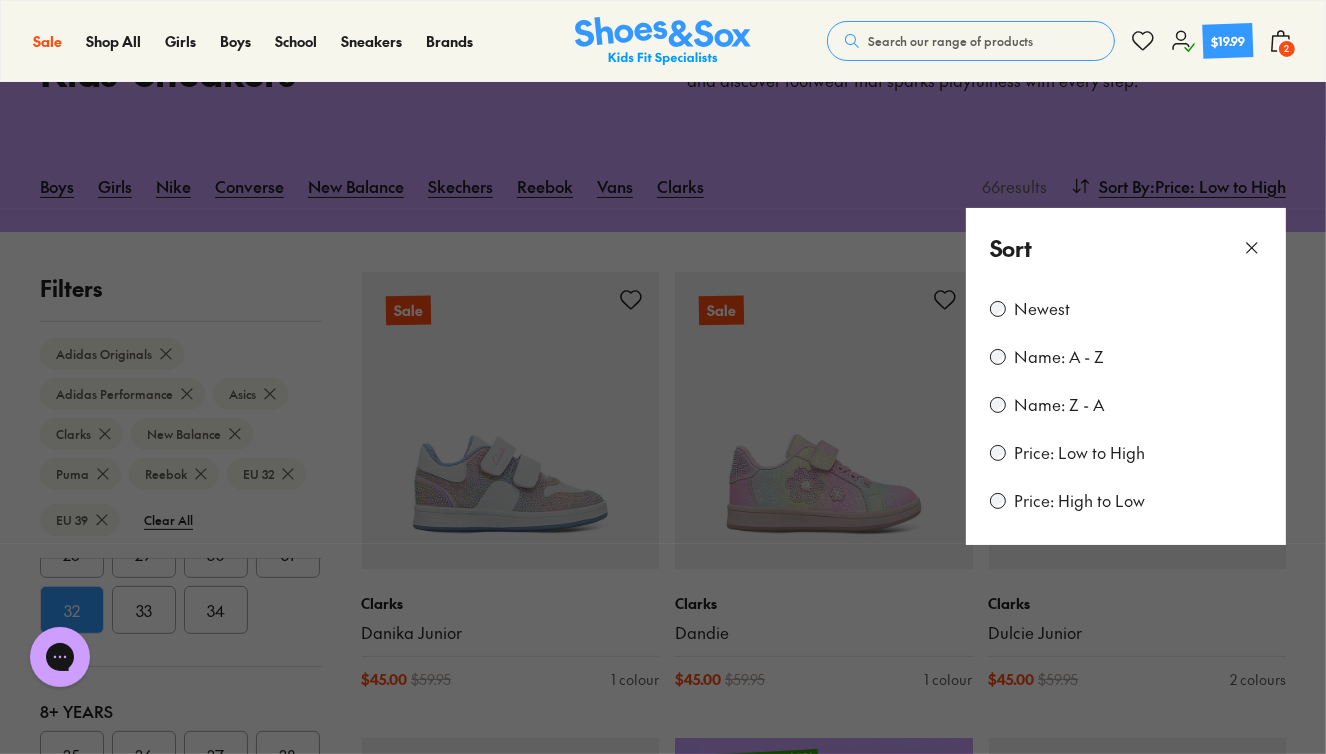 click 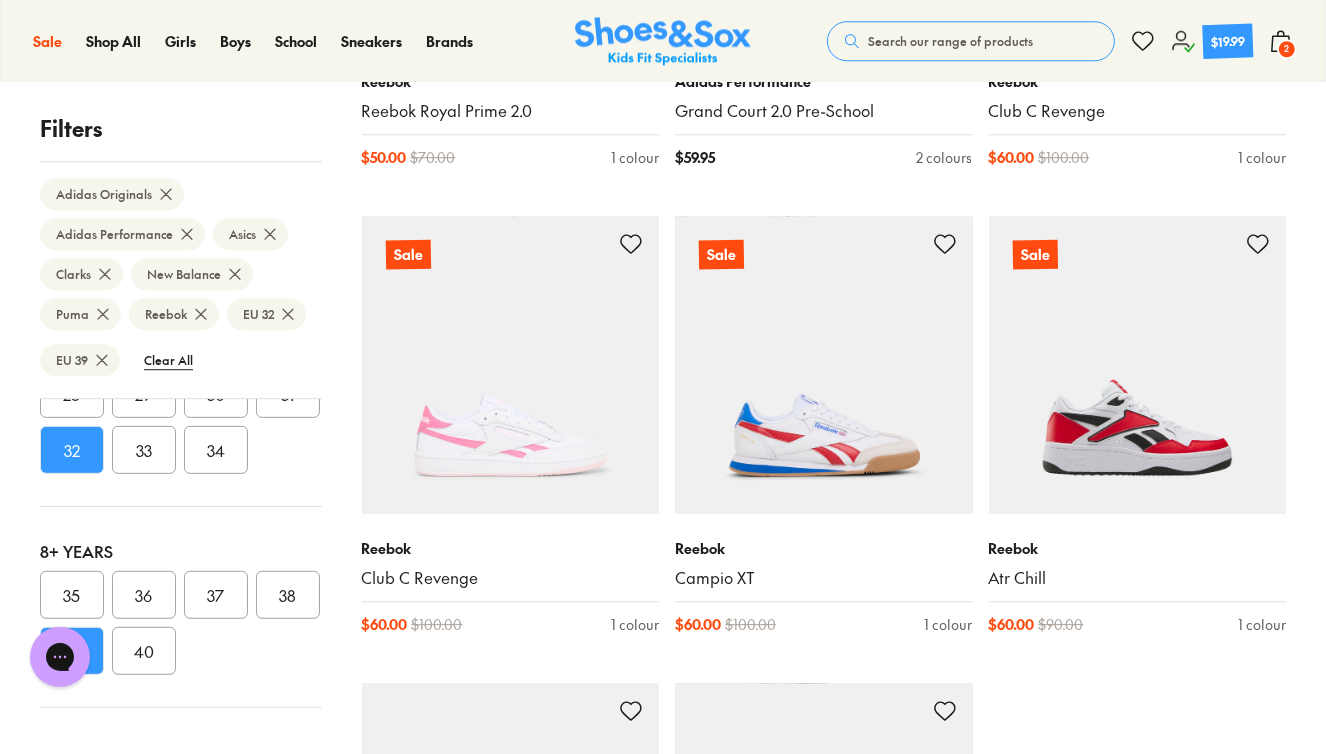 scroll, scrollTop: 4447, scrollLeft: 0, axis: vertical 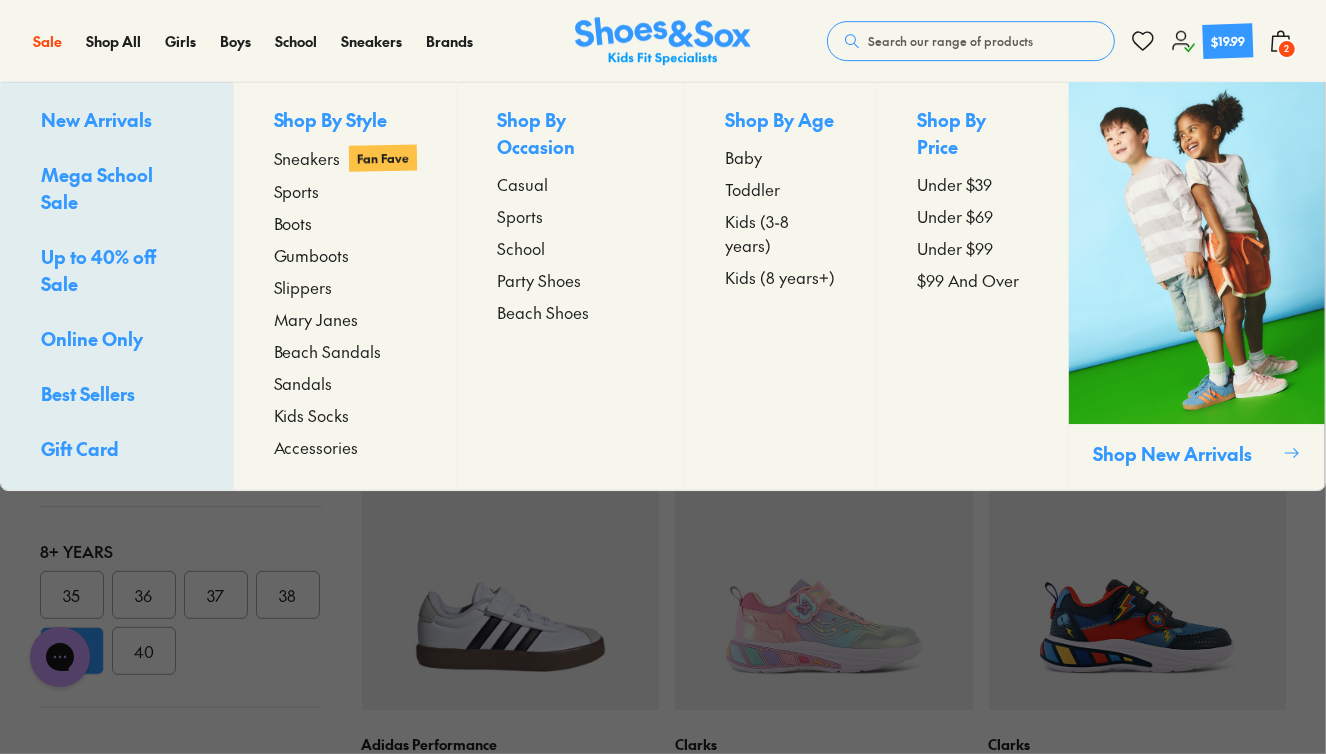 drag, startPoint x: 968, startPoint y: 177, endPoint x: 936, endPoint y: 183, distance: 32.55764 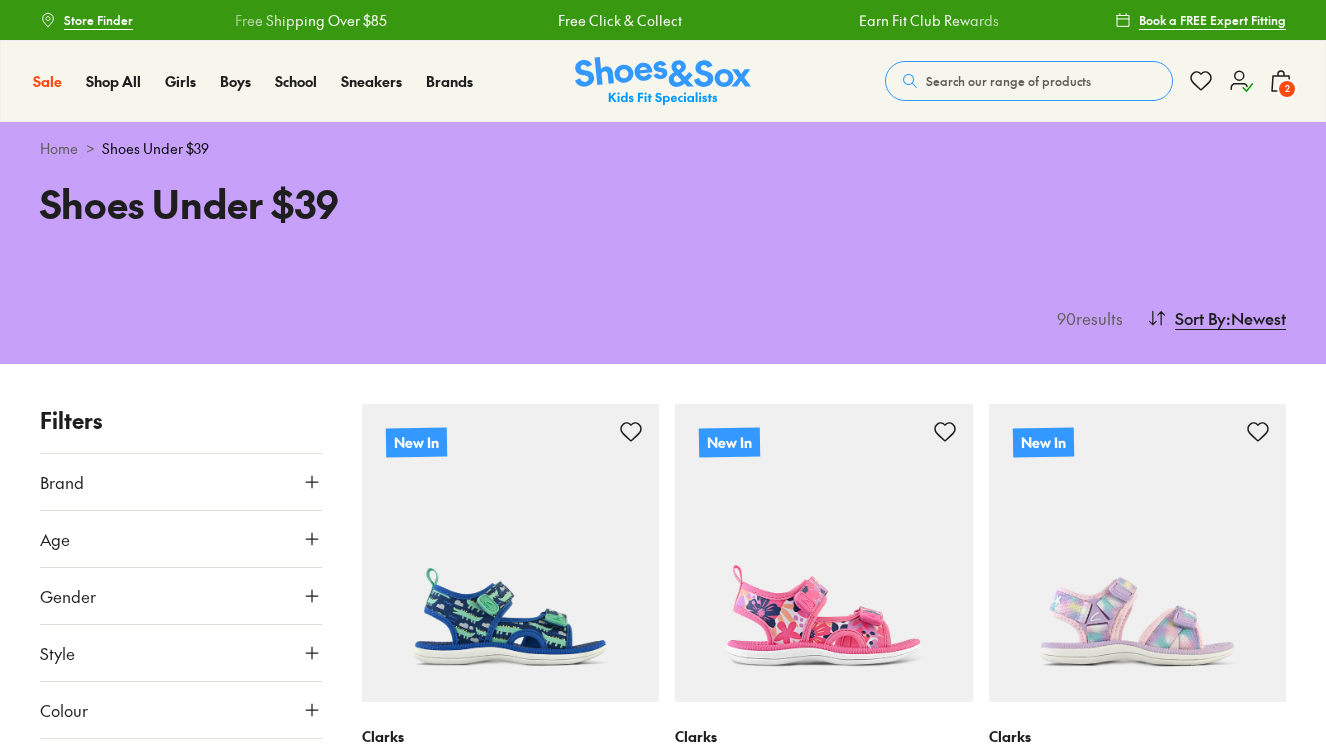 scroll, scrollTop: 0, scrollLeft: 0, axis: both 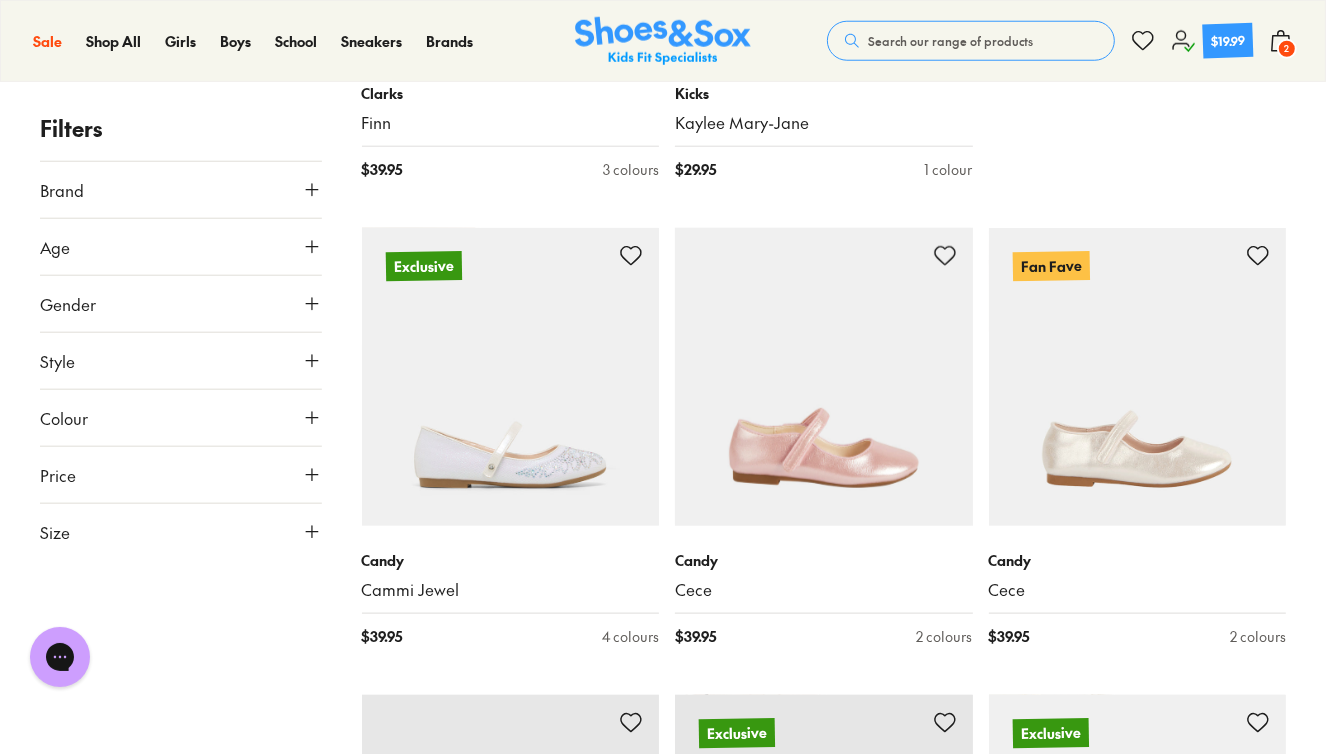 click 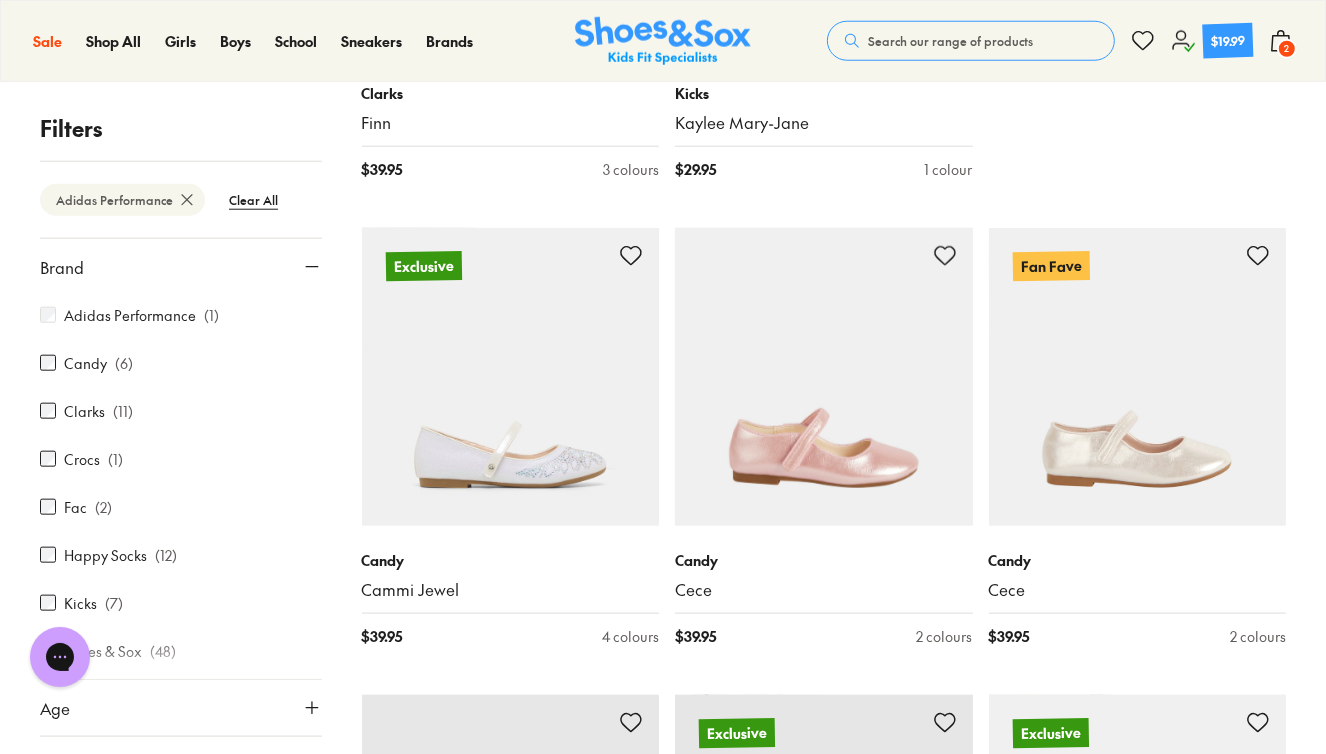 scroll, scrollTop: 135, scrollLeft: 0, axis: vertical 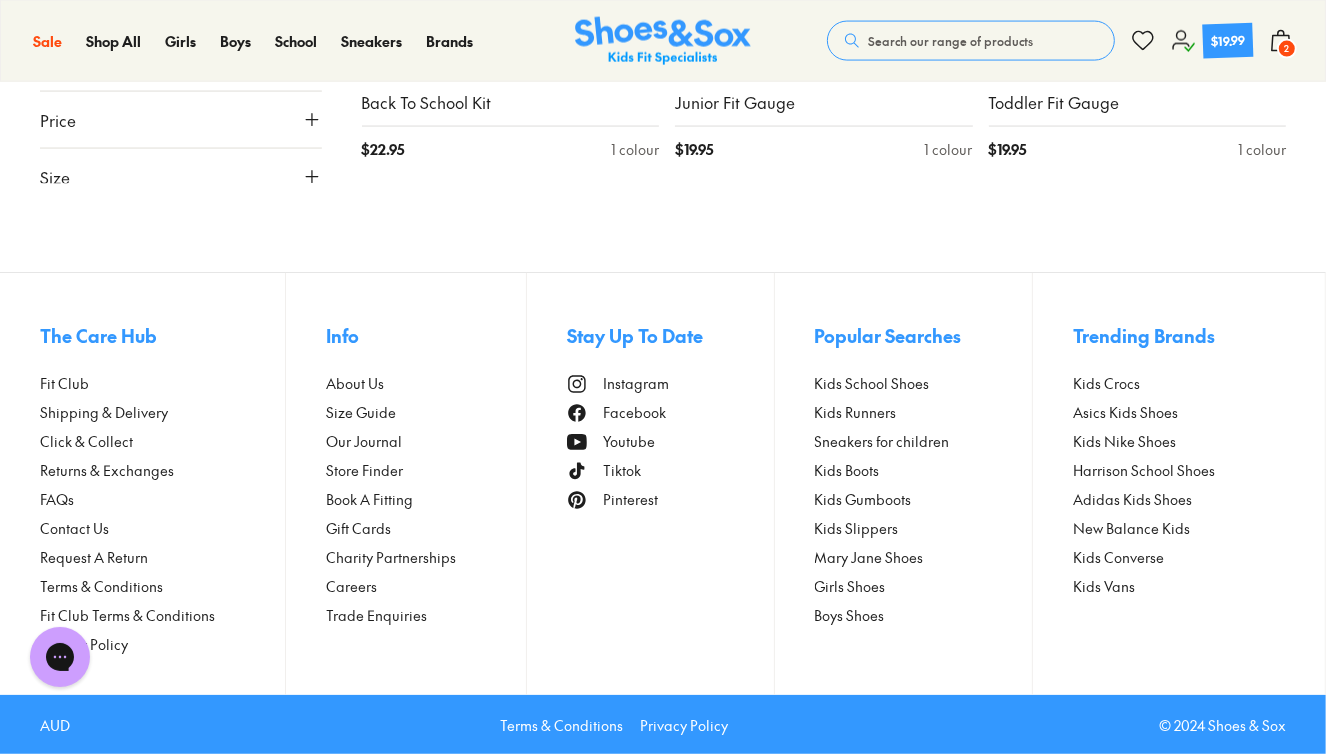 click on "Shipping & Delivery" at bounding box center (104, 412) 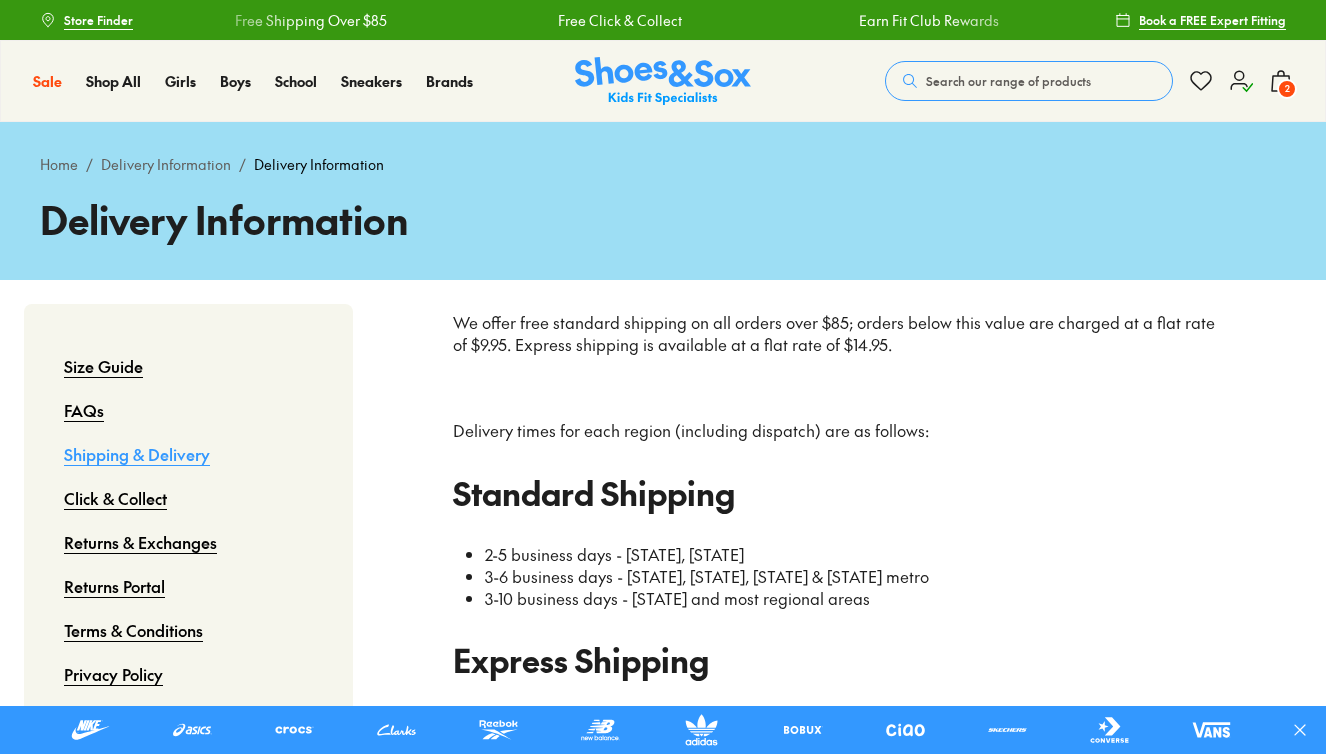 scroll, scrollTop: 0, scrollLeft: 0, axis: both 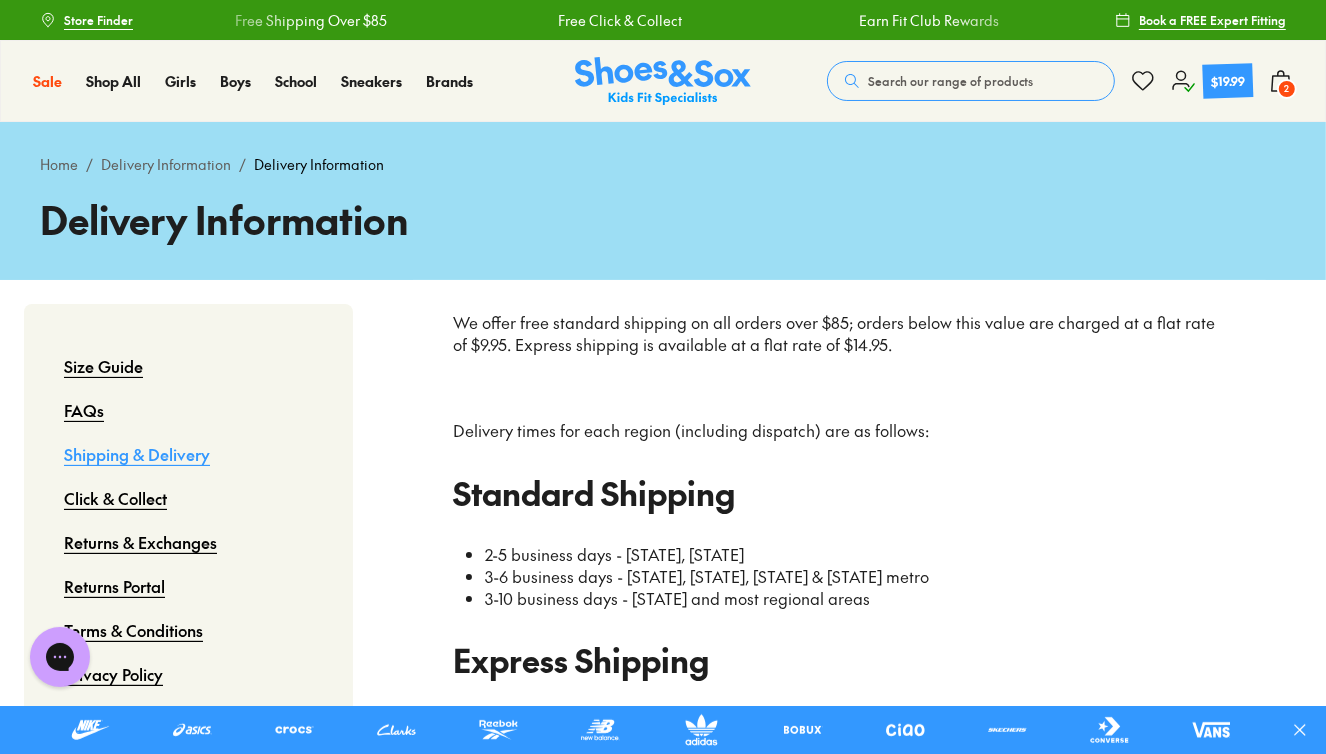 click 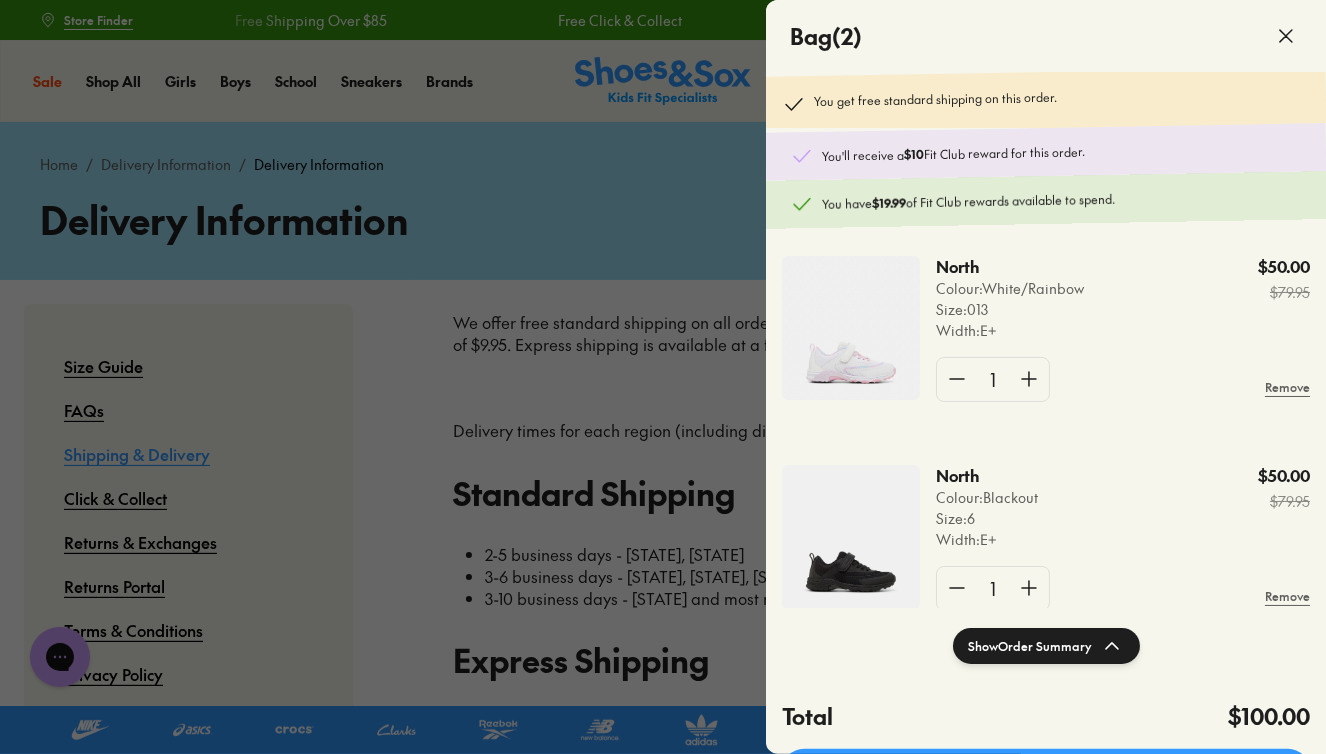 scroll, scrollTop: 57, scrollLeft: 0, axis: vertical 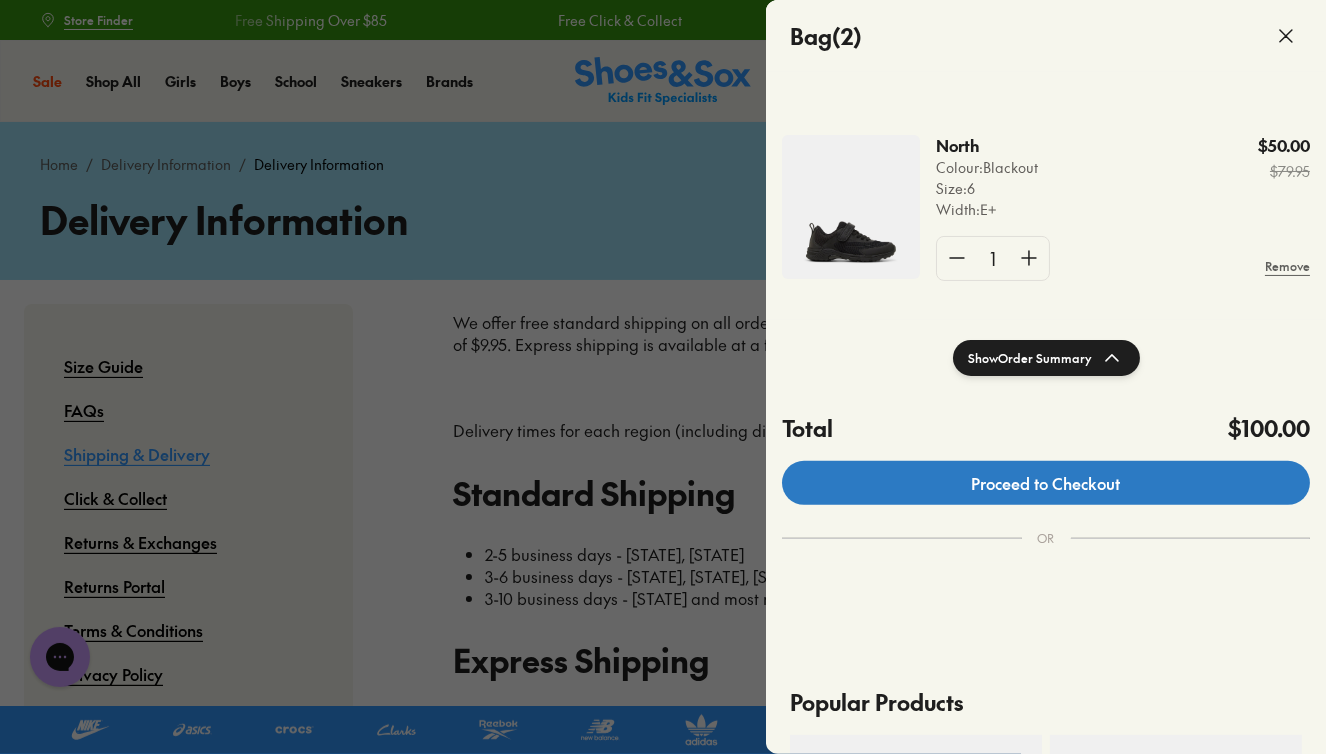 click on "Proceed to Checkout" 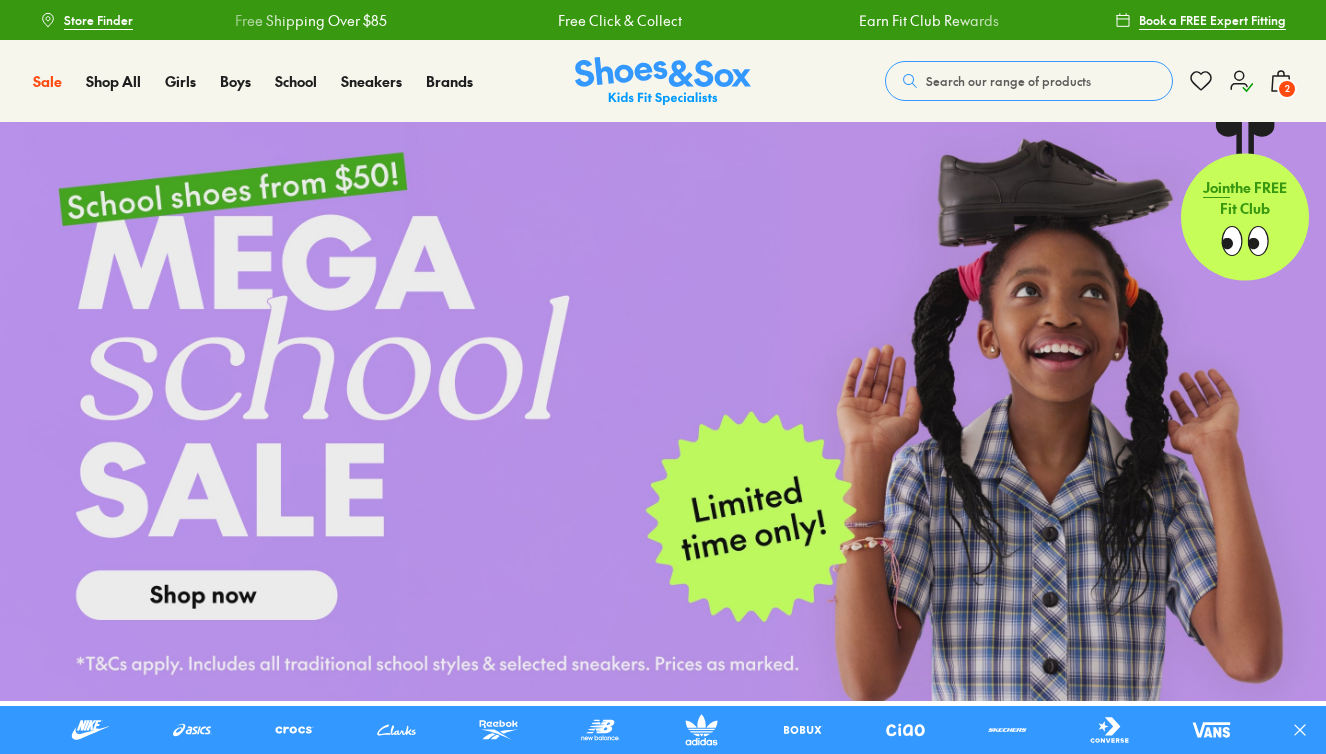scroll, scrollTop: 0, scrollLeft: 0, axis: both 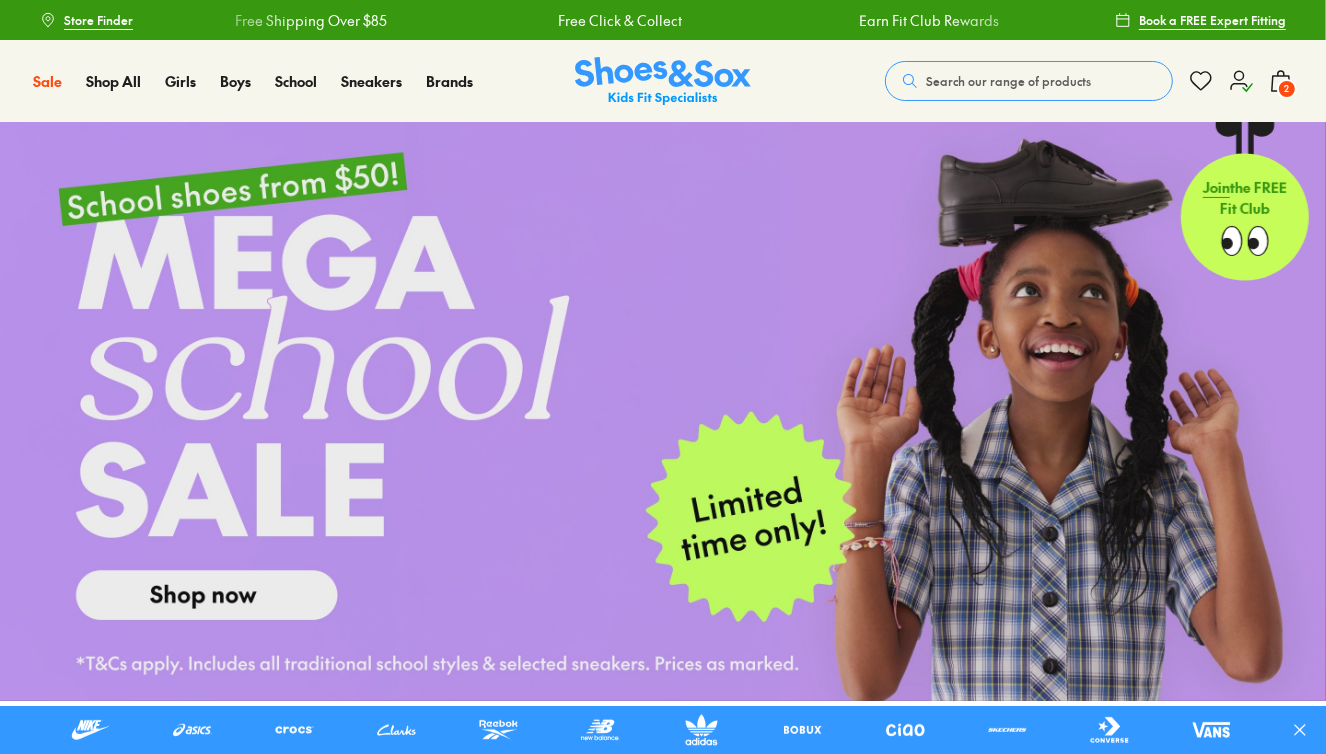 click on "Search our range of products" at bounding box center [1008, 81] 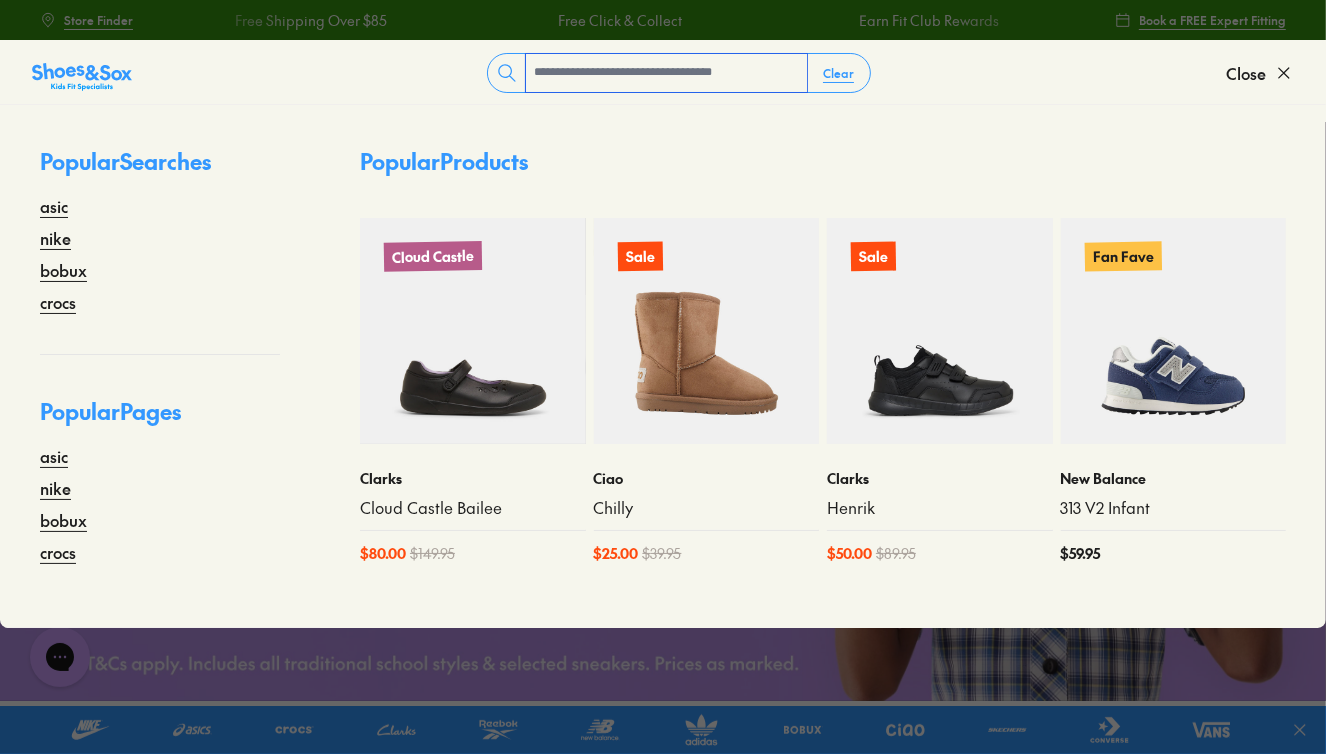 scroll, scrollTop: 0, scrollLeft: 0, axis: both 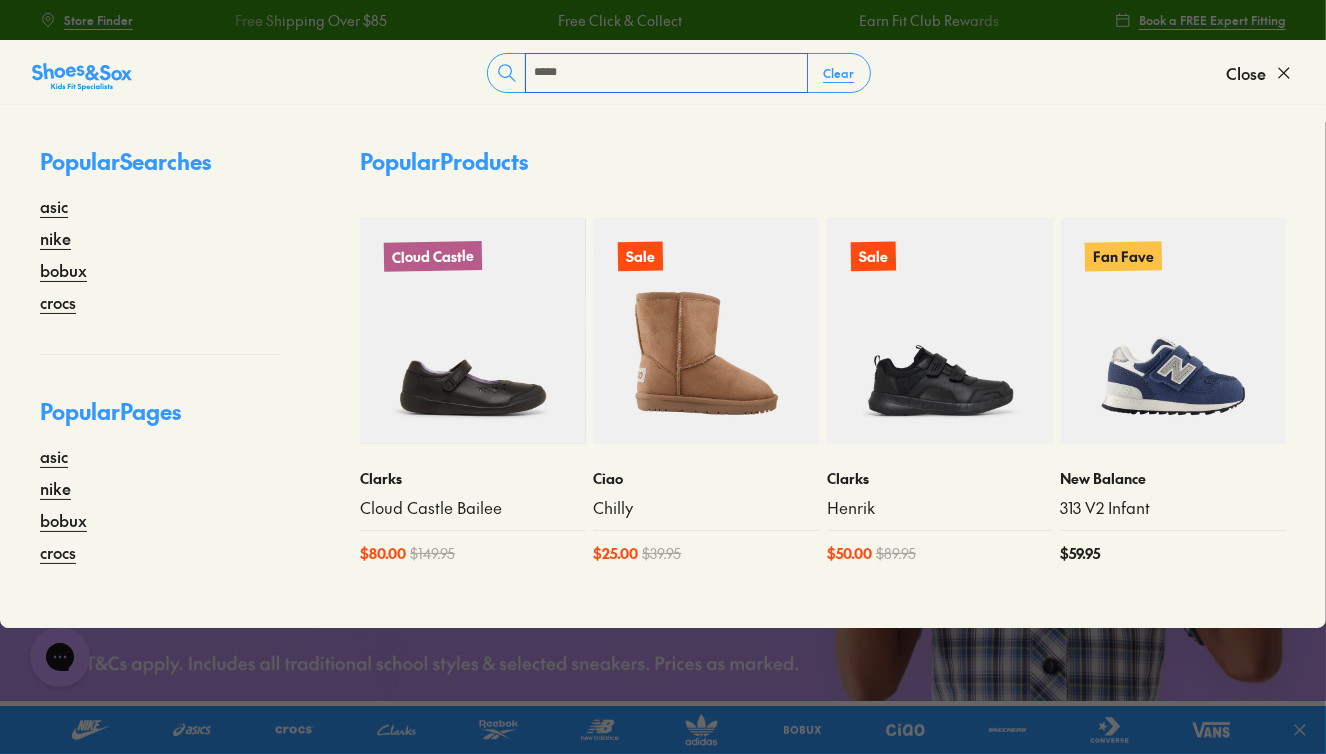 type on "*****" 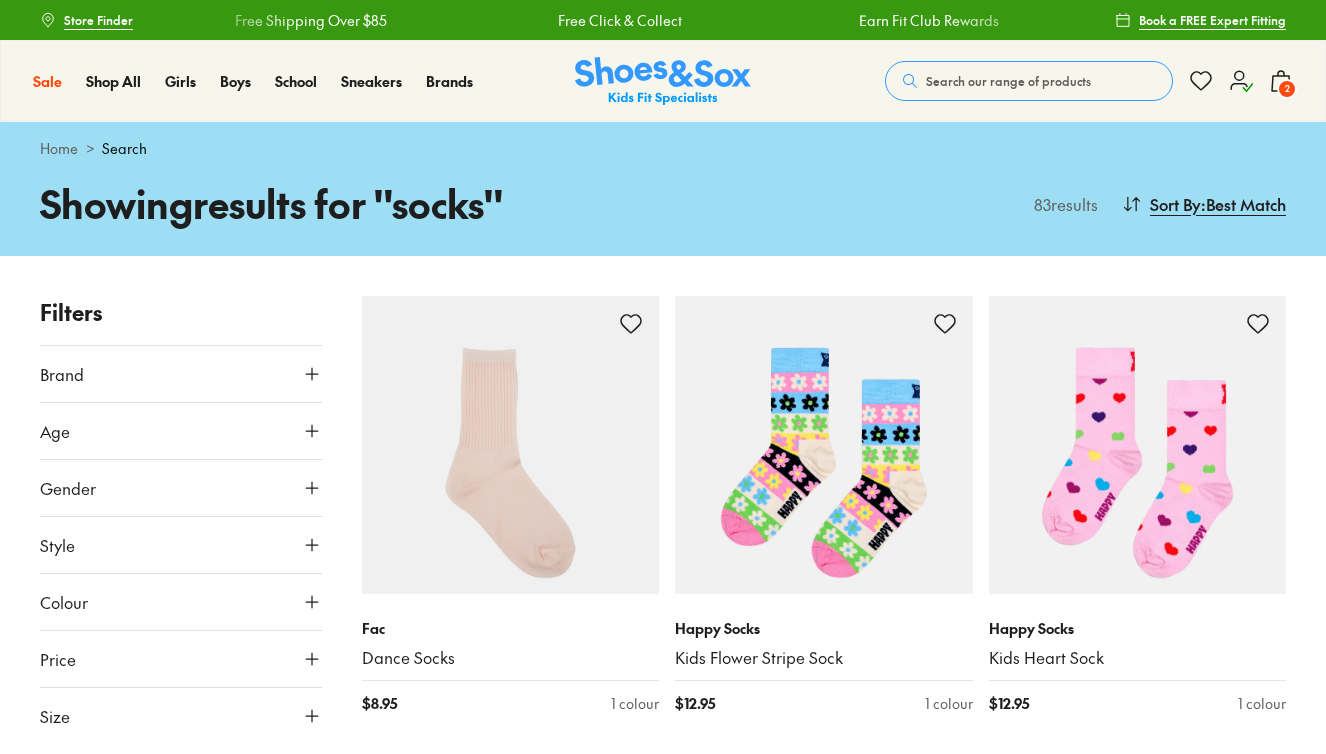 scroll, scrollTop: 0, scrollLeft: 0, axis: both 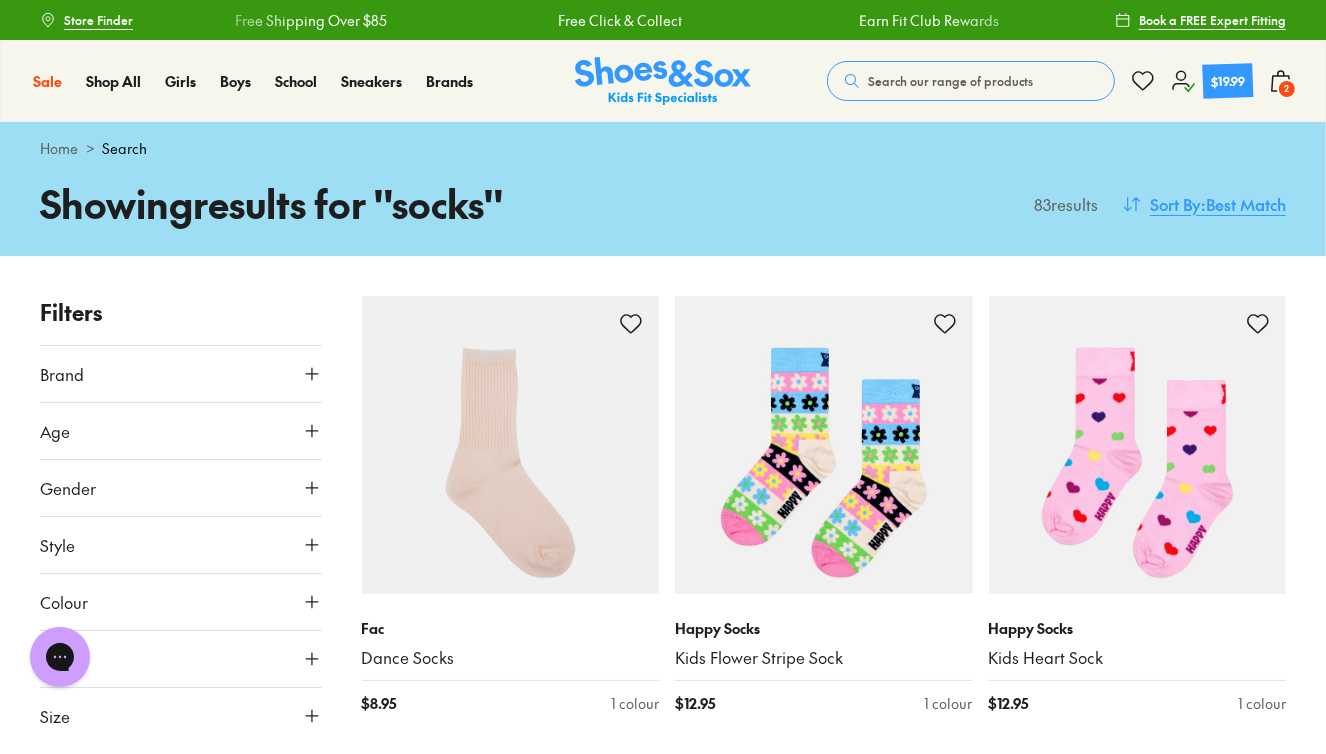 click on ":  Best Match" at bounding box center [1243, 204] 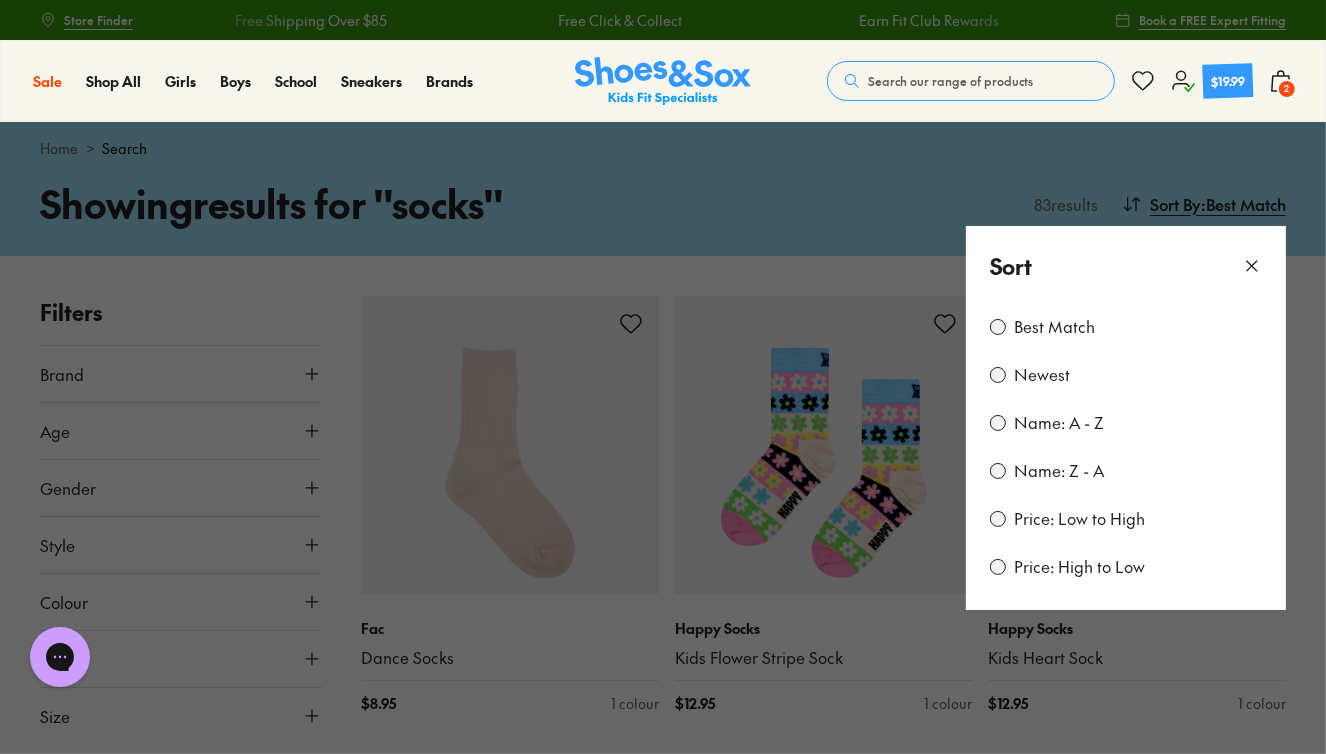 click on "Price: Low to High" at bounding box center [1079, 519] 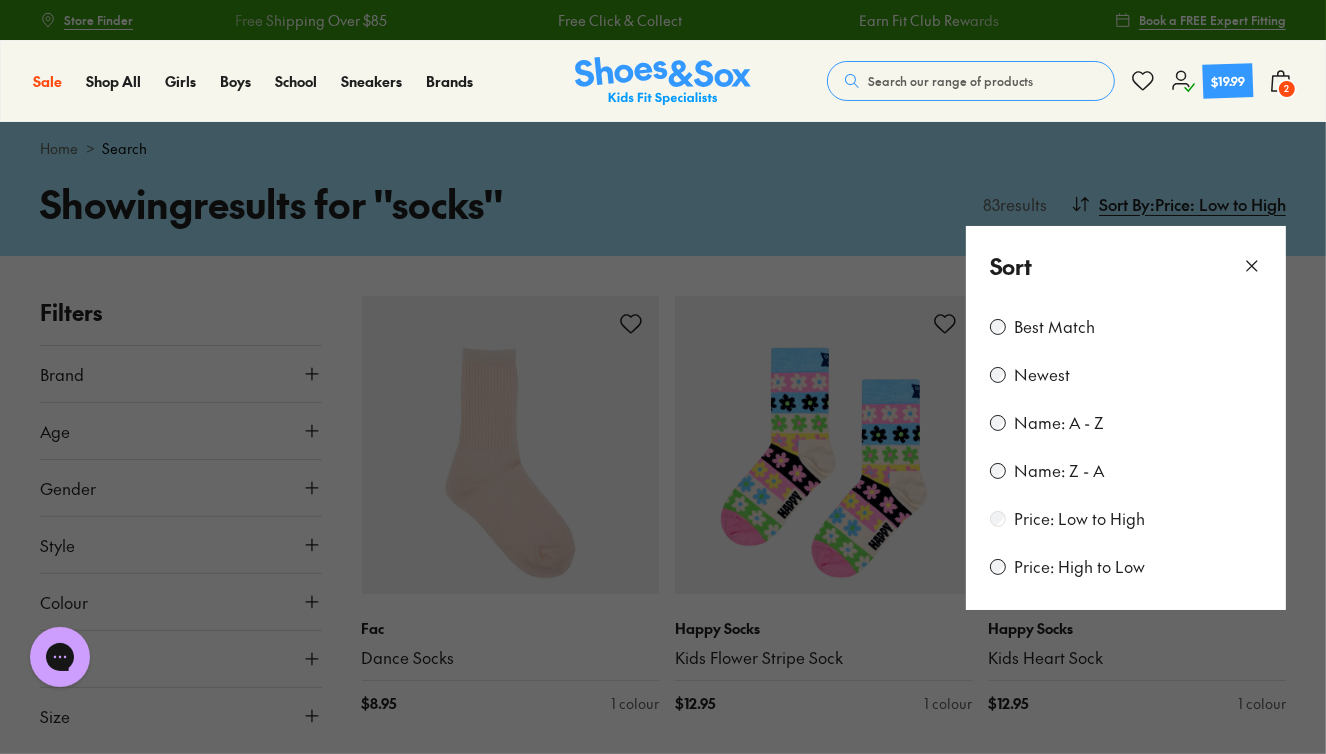 scroll, scrollTop: 156, scrollLeft: 0, axis: vertical 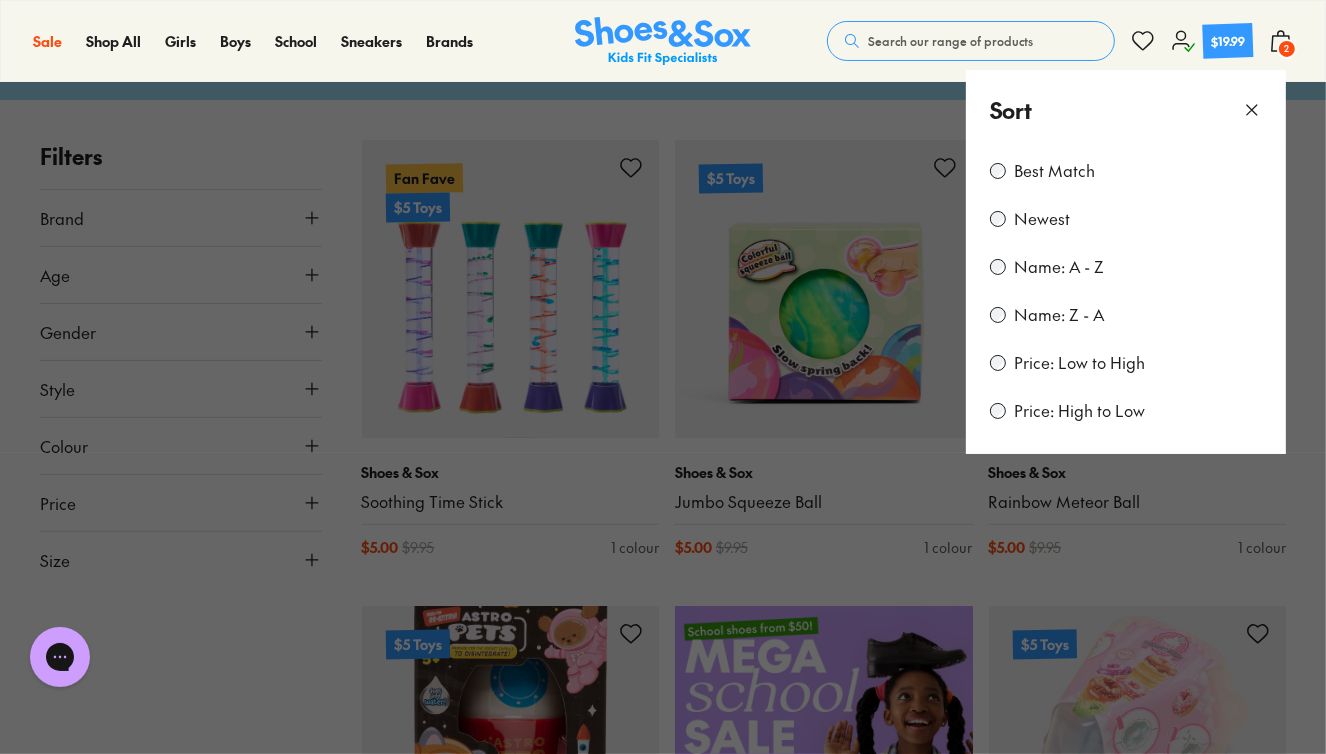 click at bounding box center (663, 377) 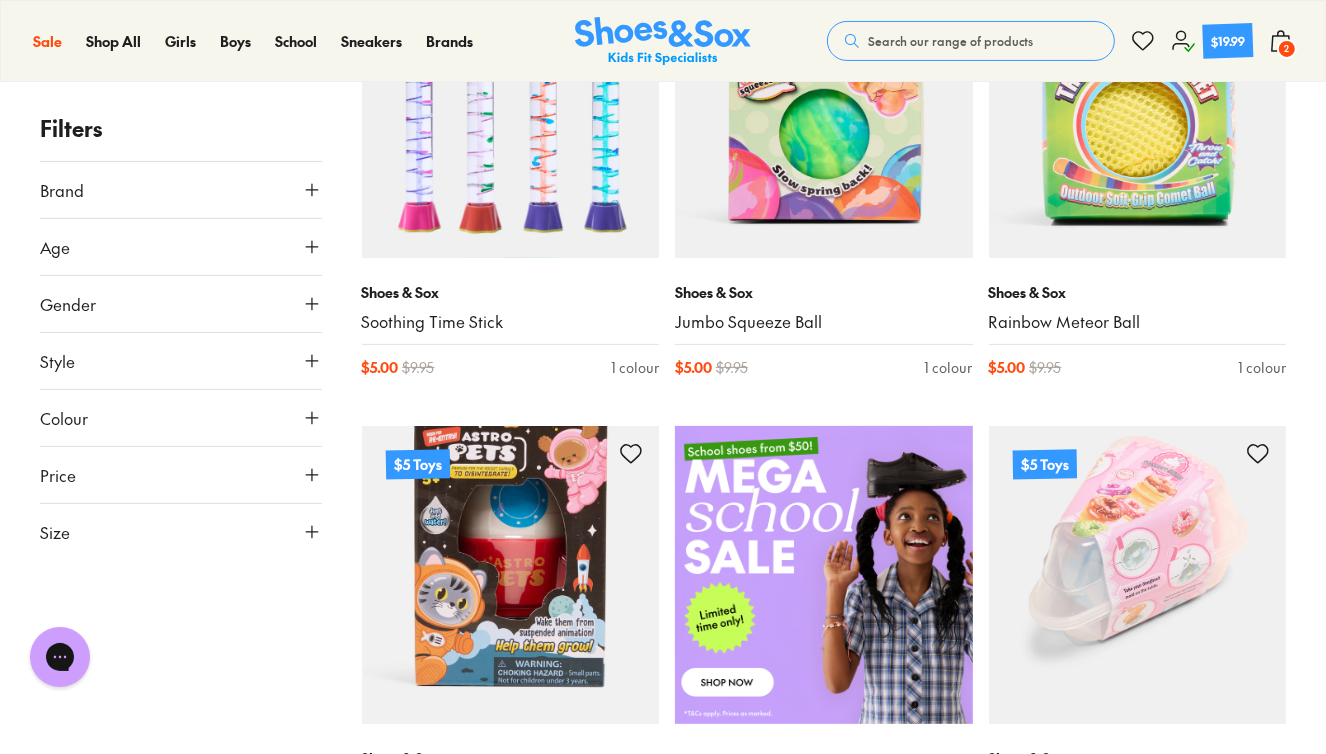 scroll, scrollTop: 336, scrollLeft: 0, axis: vertical 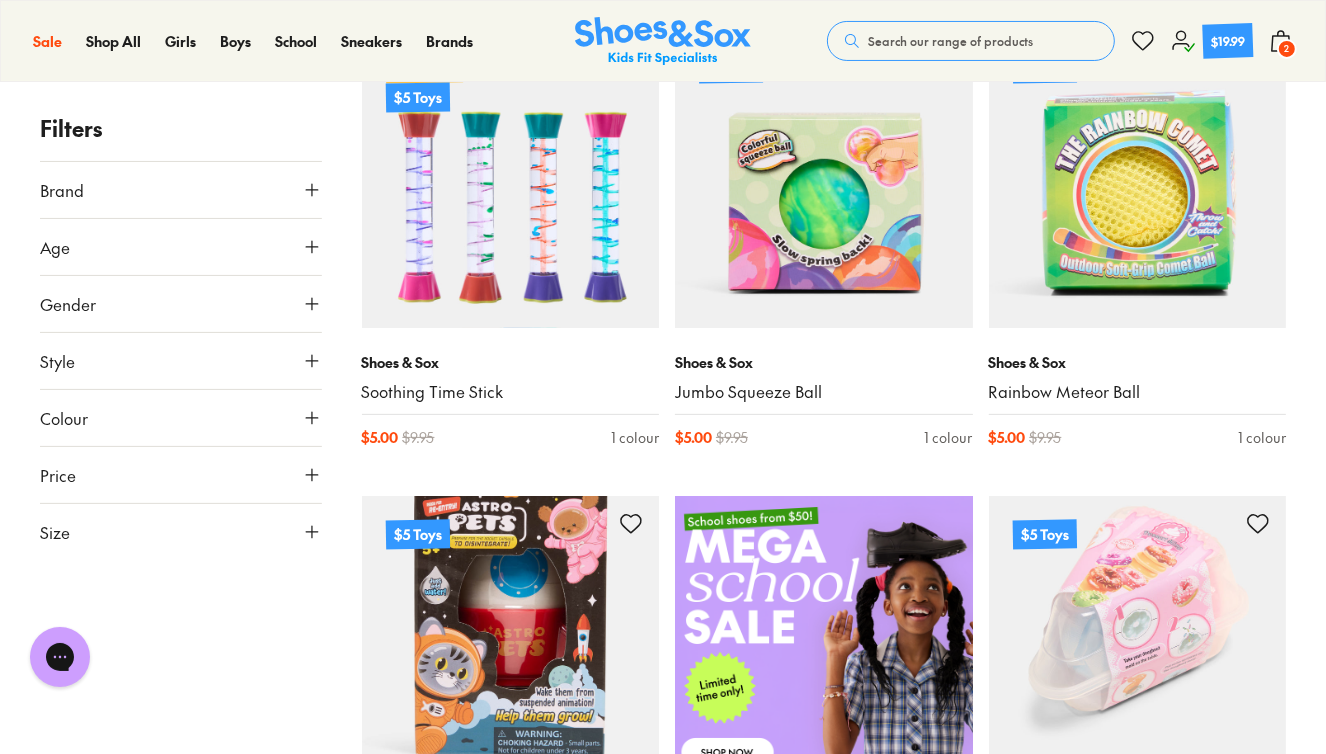 type on "***" 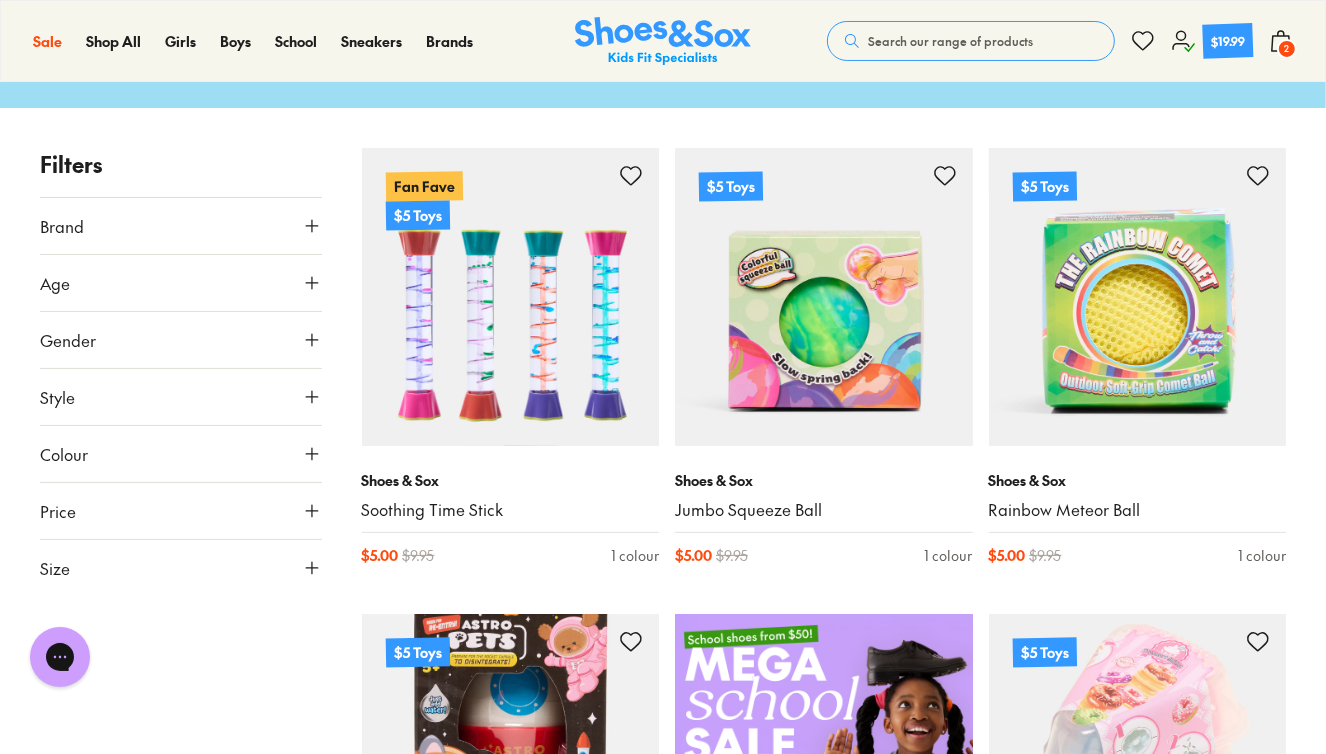 scroll, scrollTop: 144, scrollLeft: 0, axis: vertical 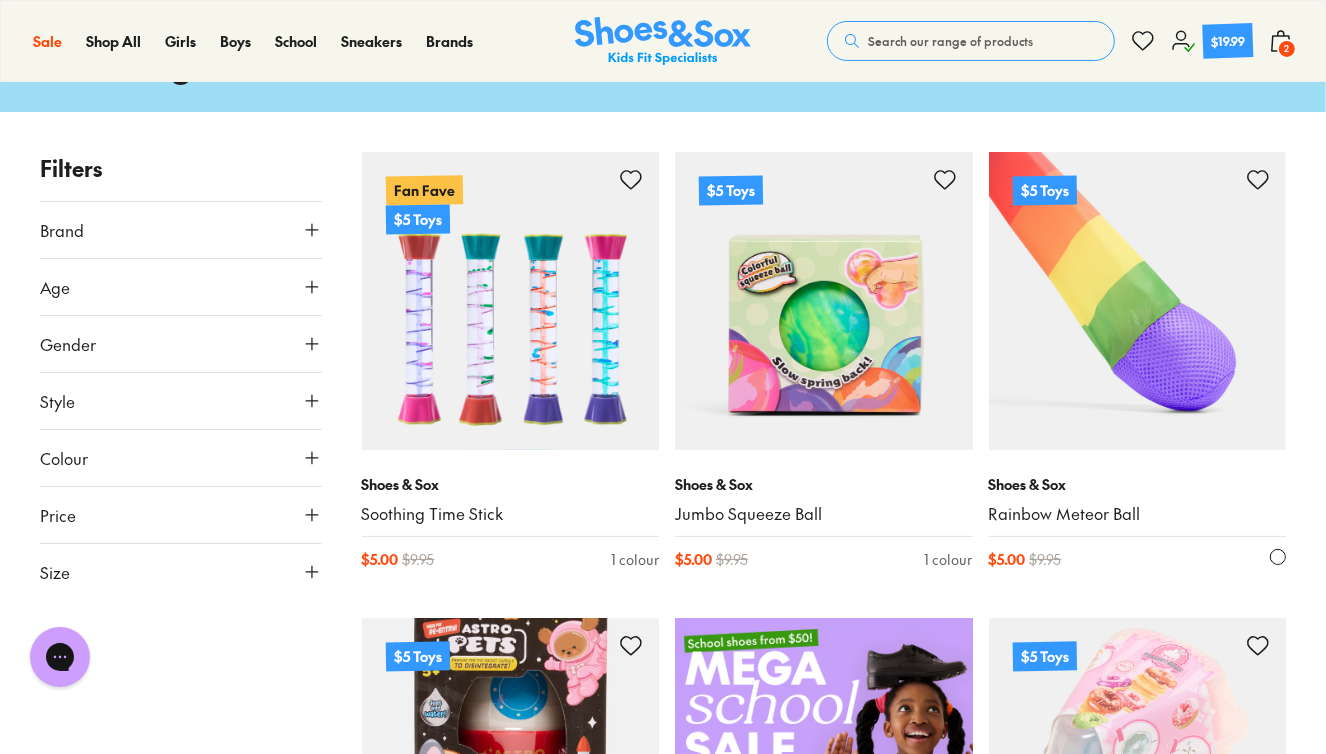 click at bounding box center (1138, 301) 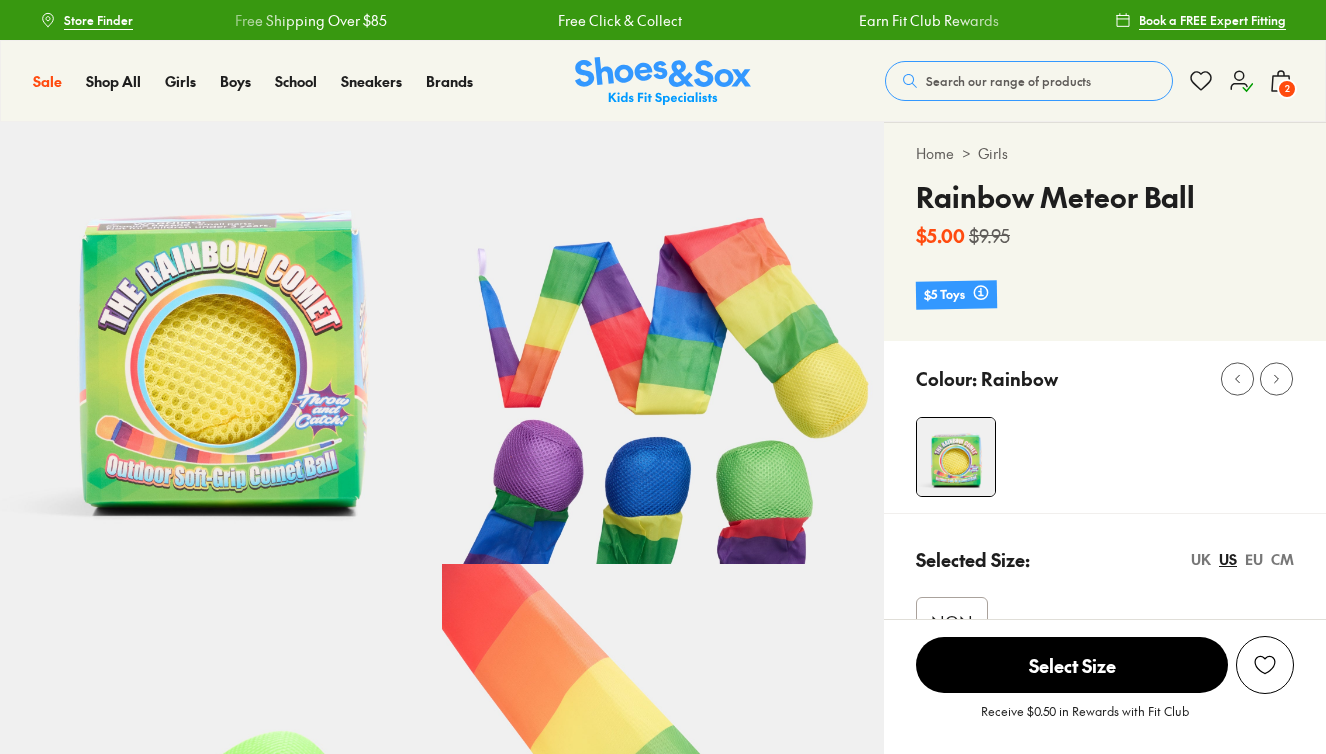 scroll, scrollTop: 0, scrollLeft: 0, axis: both 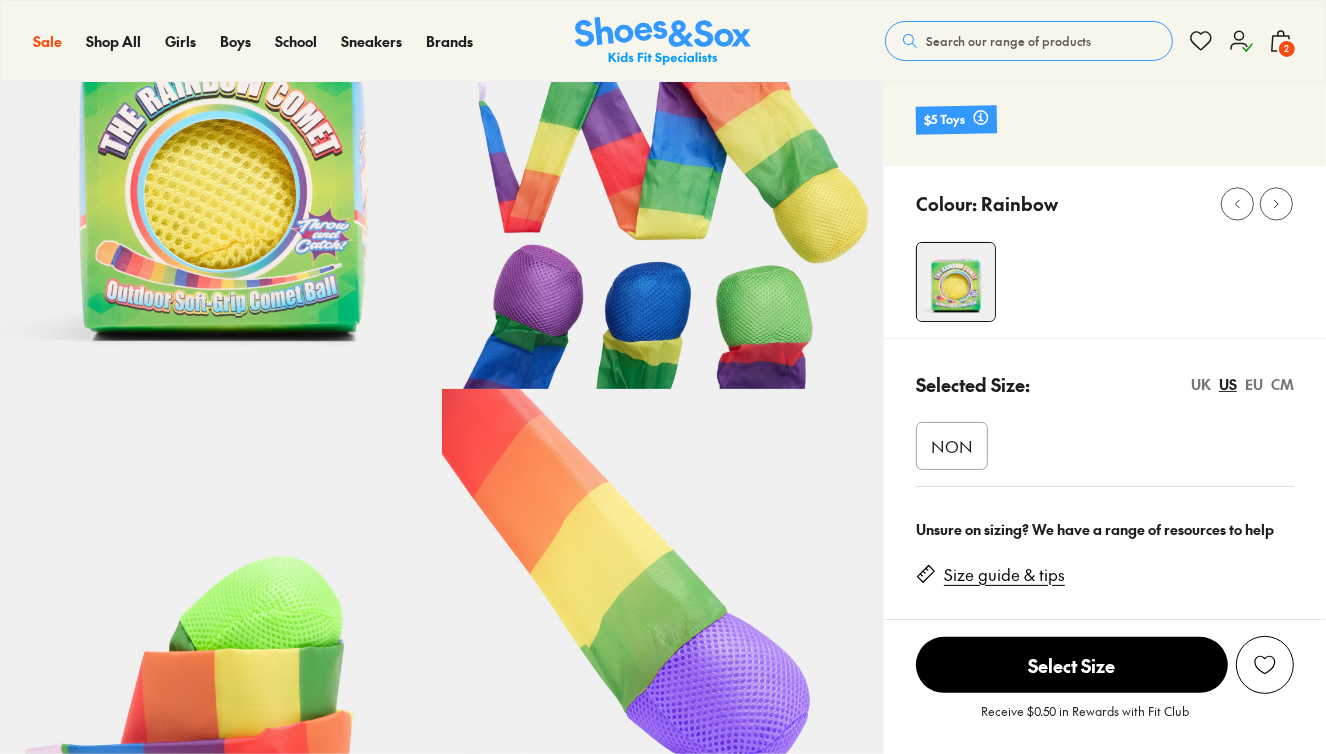 select on "*" 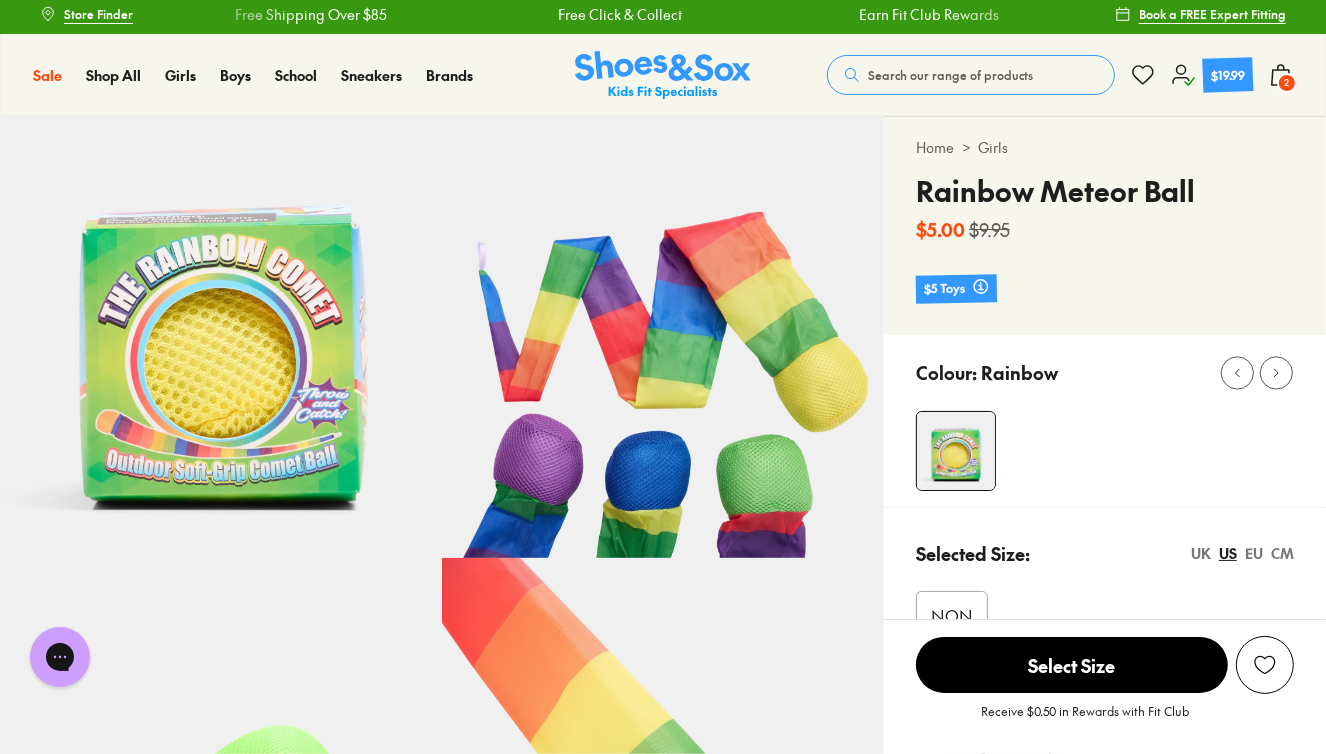 scroll, scrollTop: 0, scrollLeft: 0, axis: both 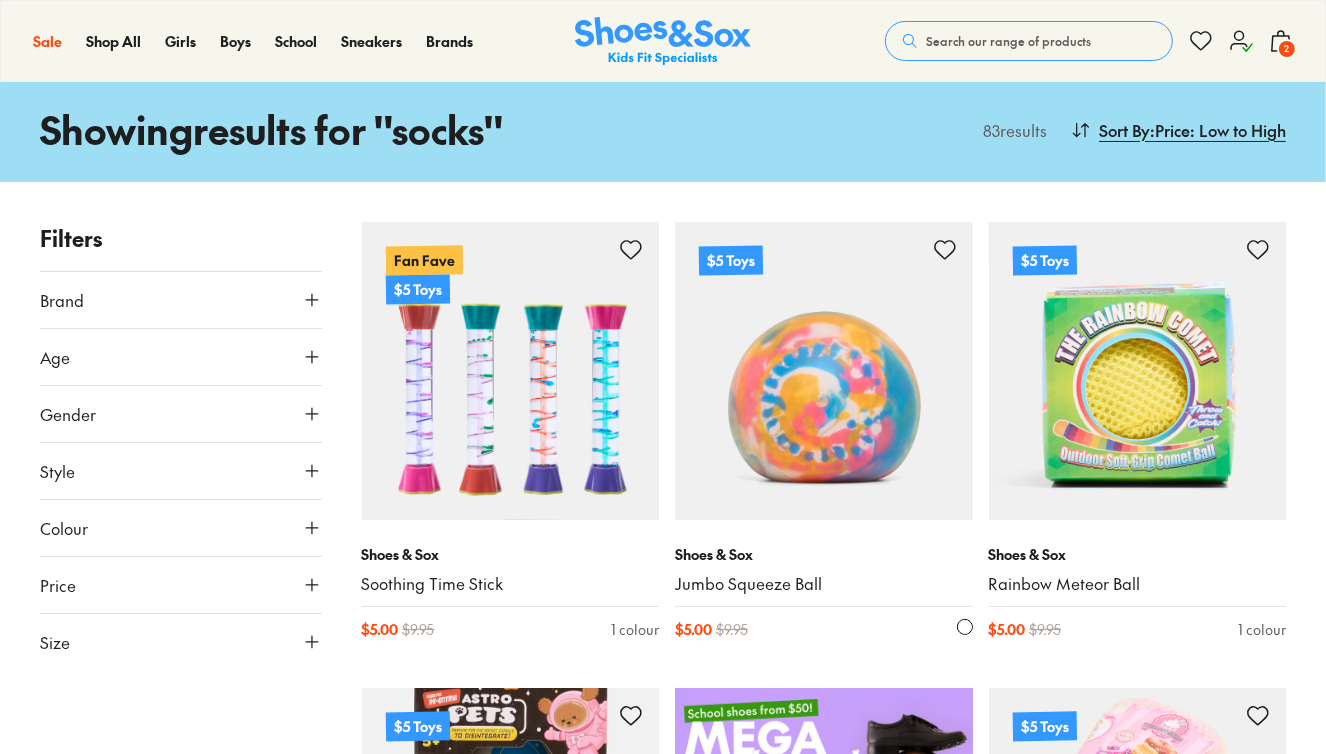 click at bounding box center (824, 371) 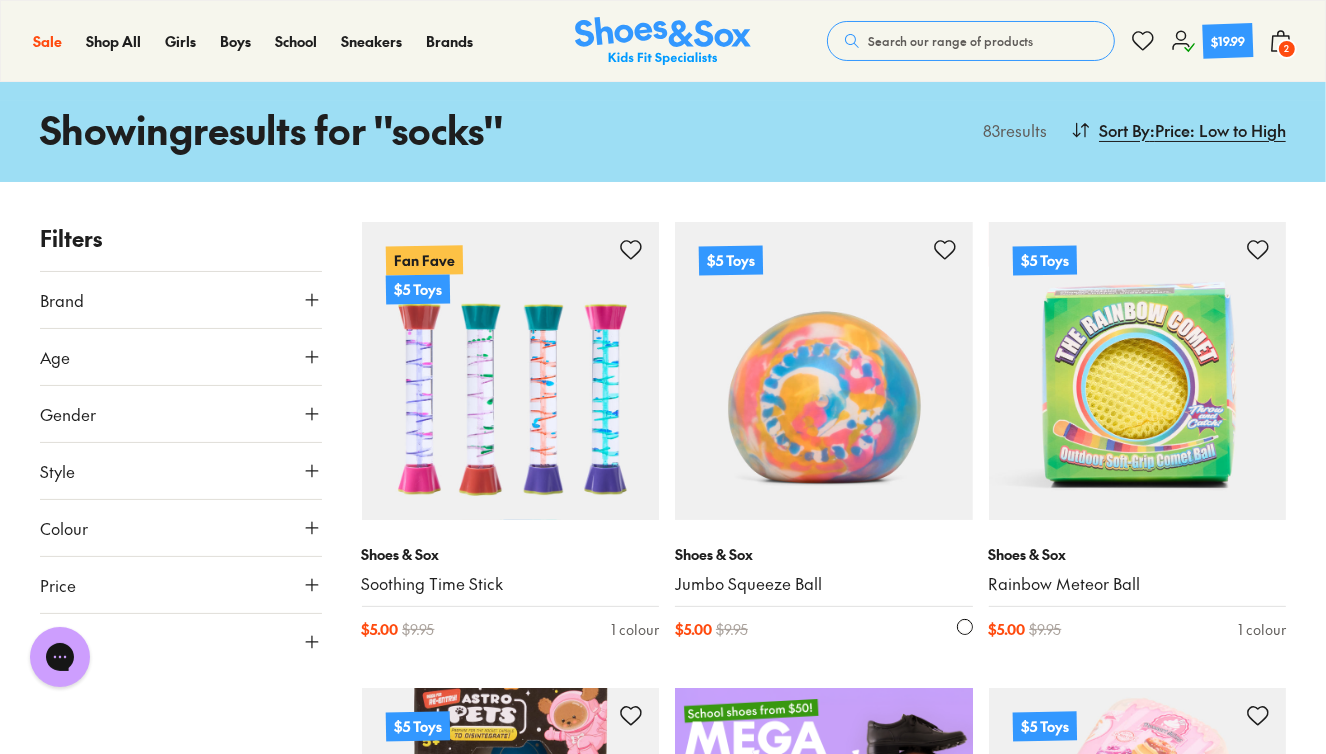 scroll, scrollTop: 0, scrollLeft: 0, axis: both 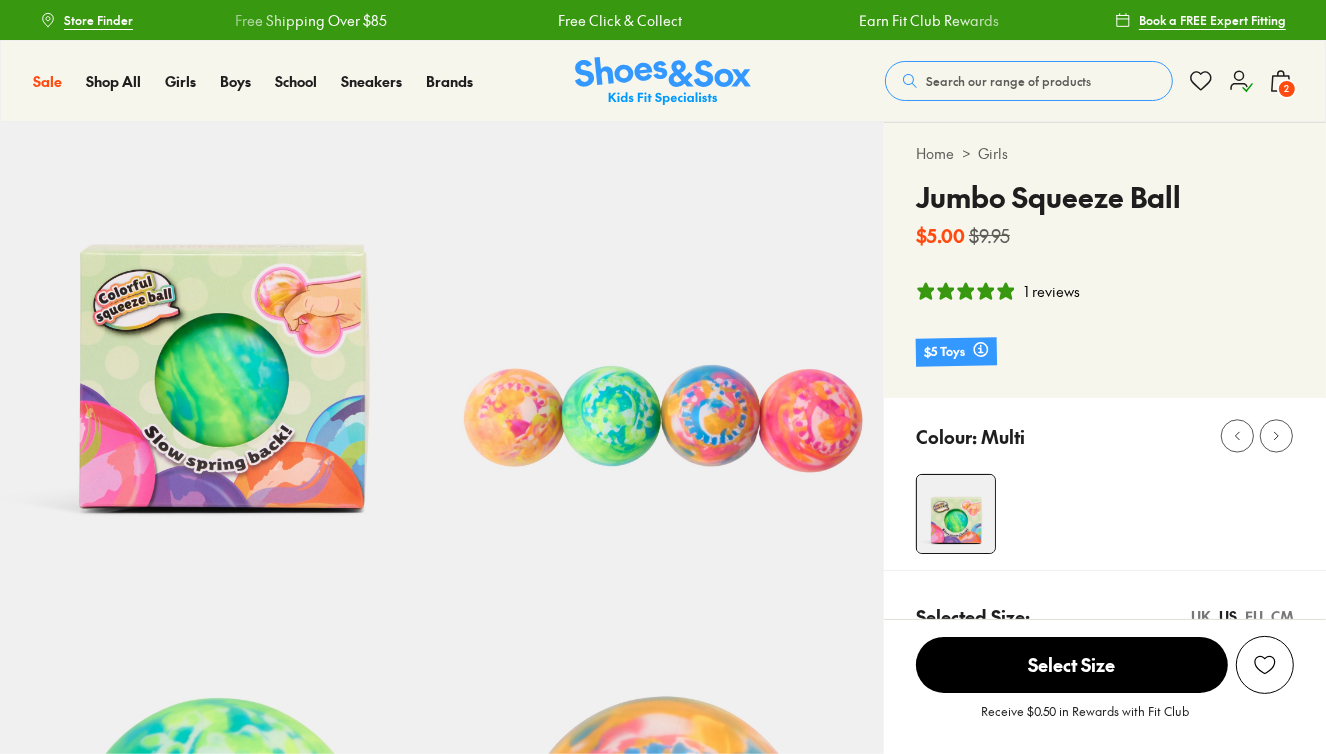 select on "*" 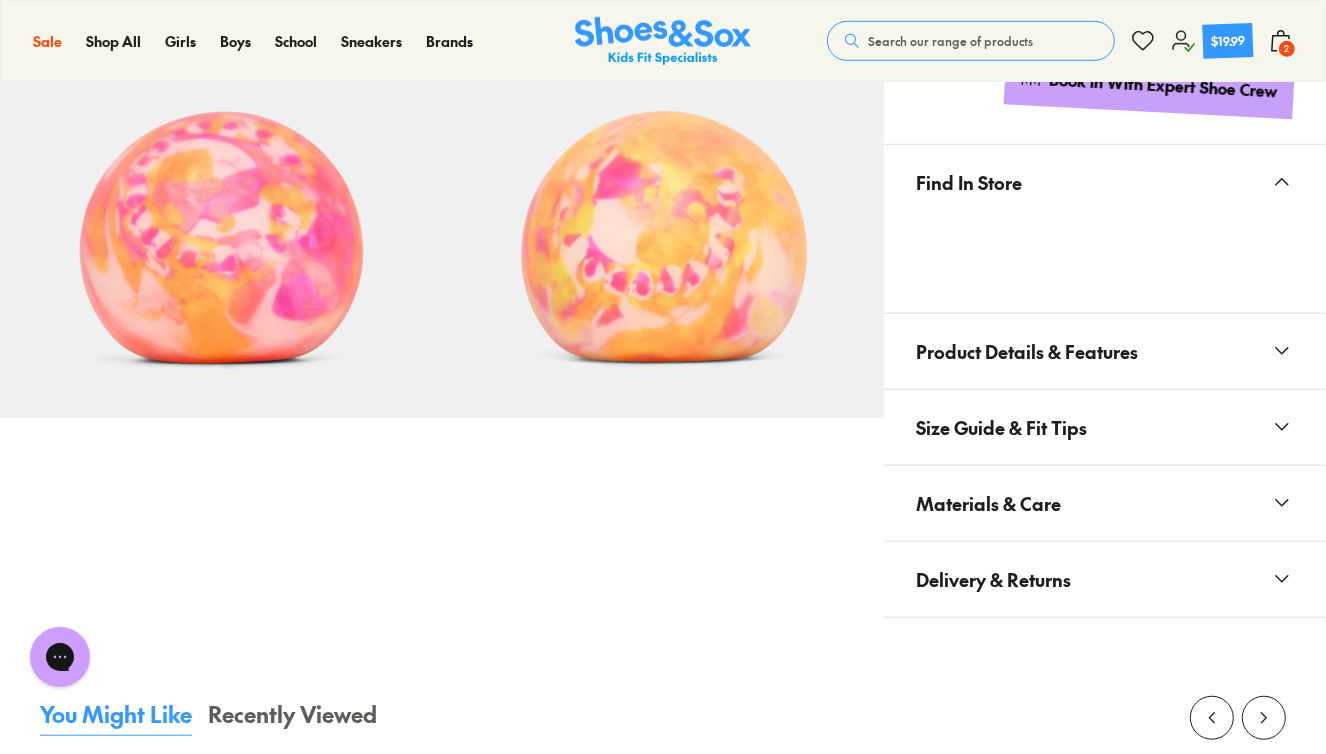 scroll, scrollTop: 1155, scrollLeft: 0, axis: vertical 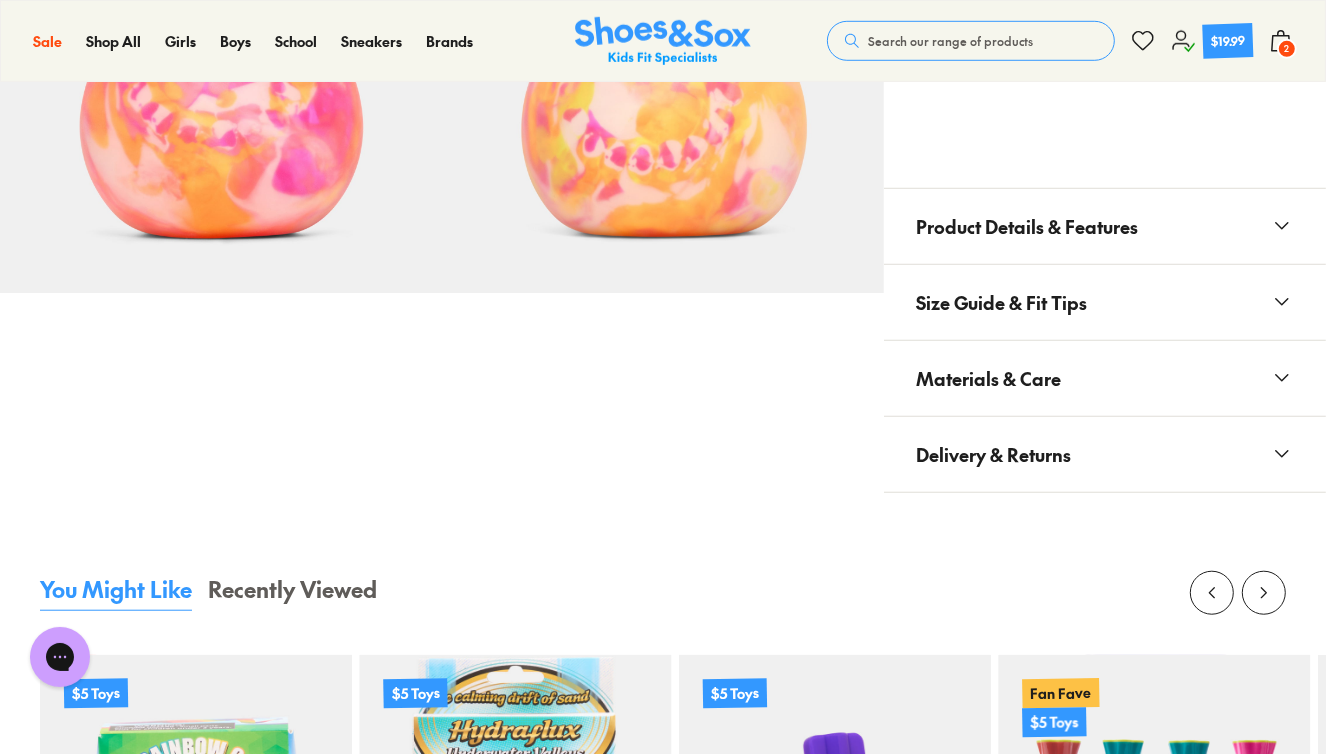 click on "Product Details & Features" at bounding box center (1027, 226) 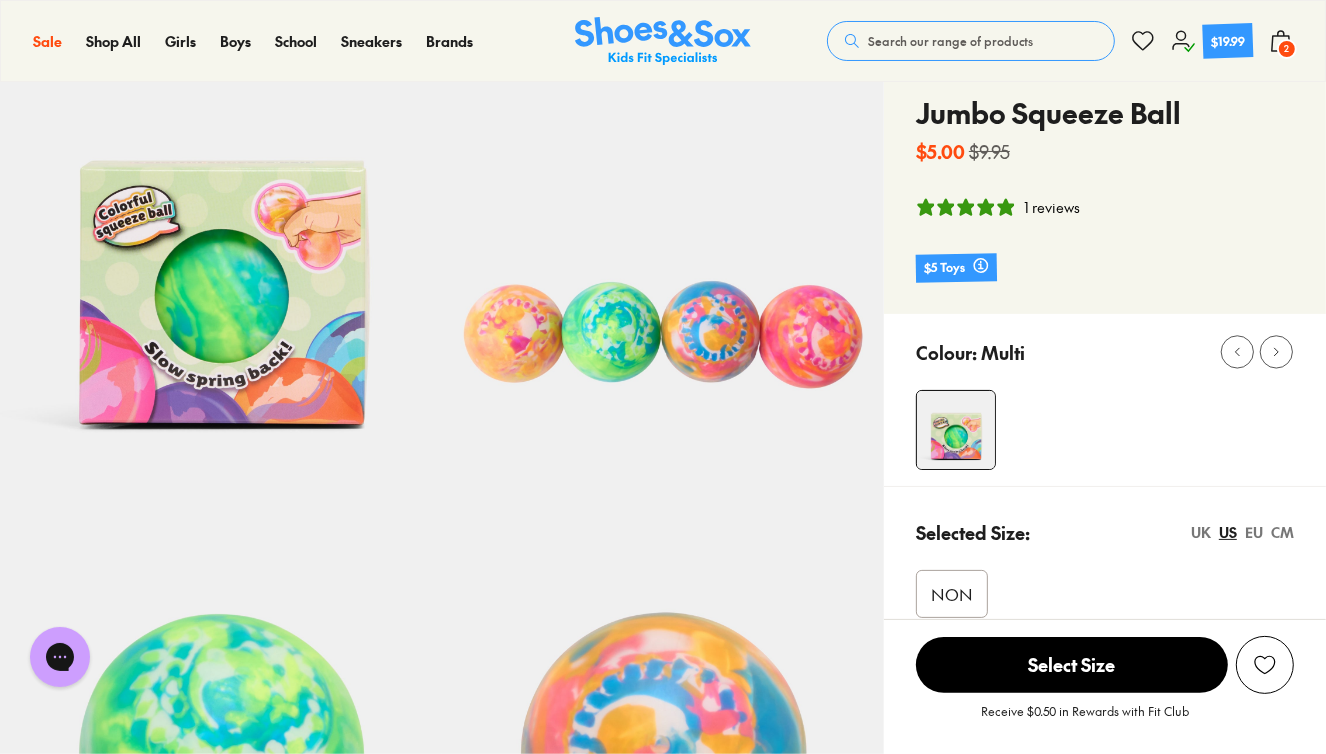 scroll, scrollTop: 82, scrollLeft: 0, axis: vertical 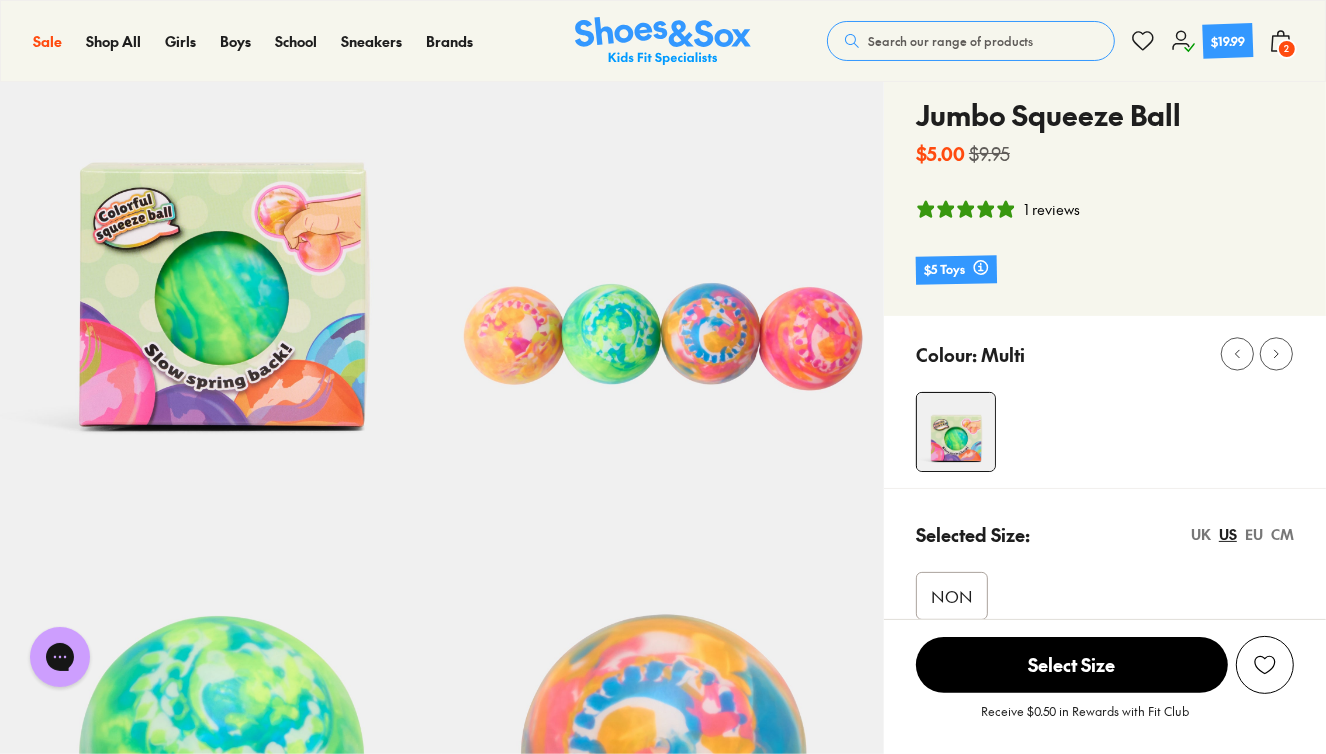 drag, startPoint x: 1044, startPoint y: 208, endPoint x: 1060, endPoint y: 209, distance: 16.03122 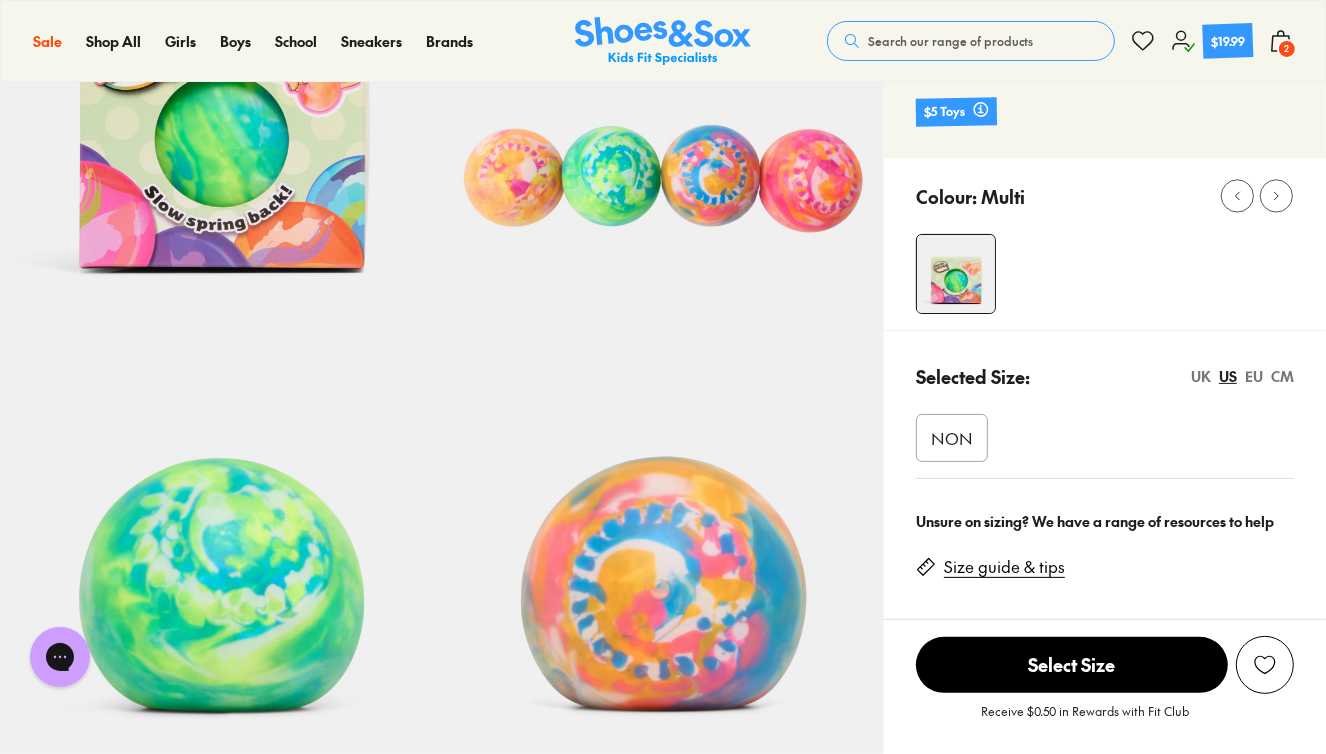 scroll, scrollTop: 240, scrollLeft: 0, axis: vertical 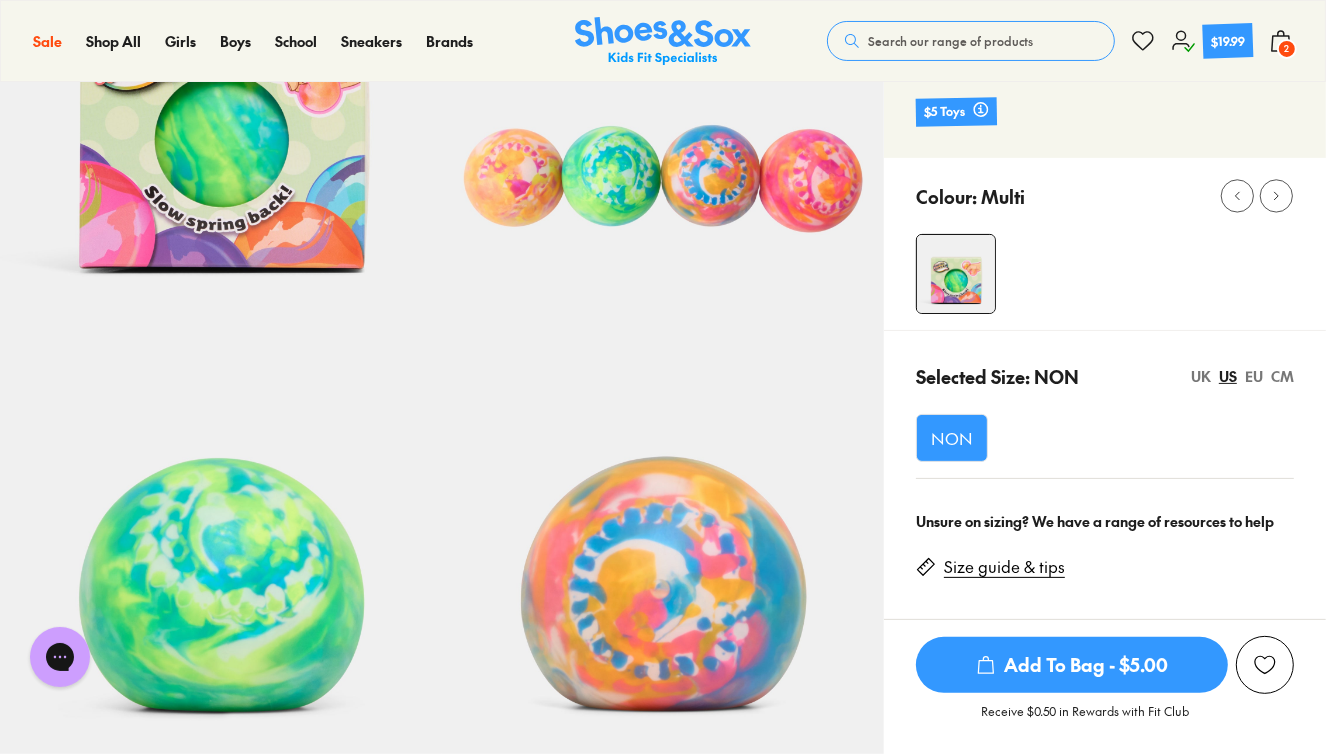 drag, startPoint x: 1027, startPoint y: 669, endPoint x: 1088, endPoint y: 668, distance: 61.008198 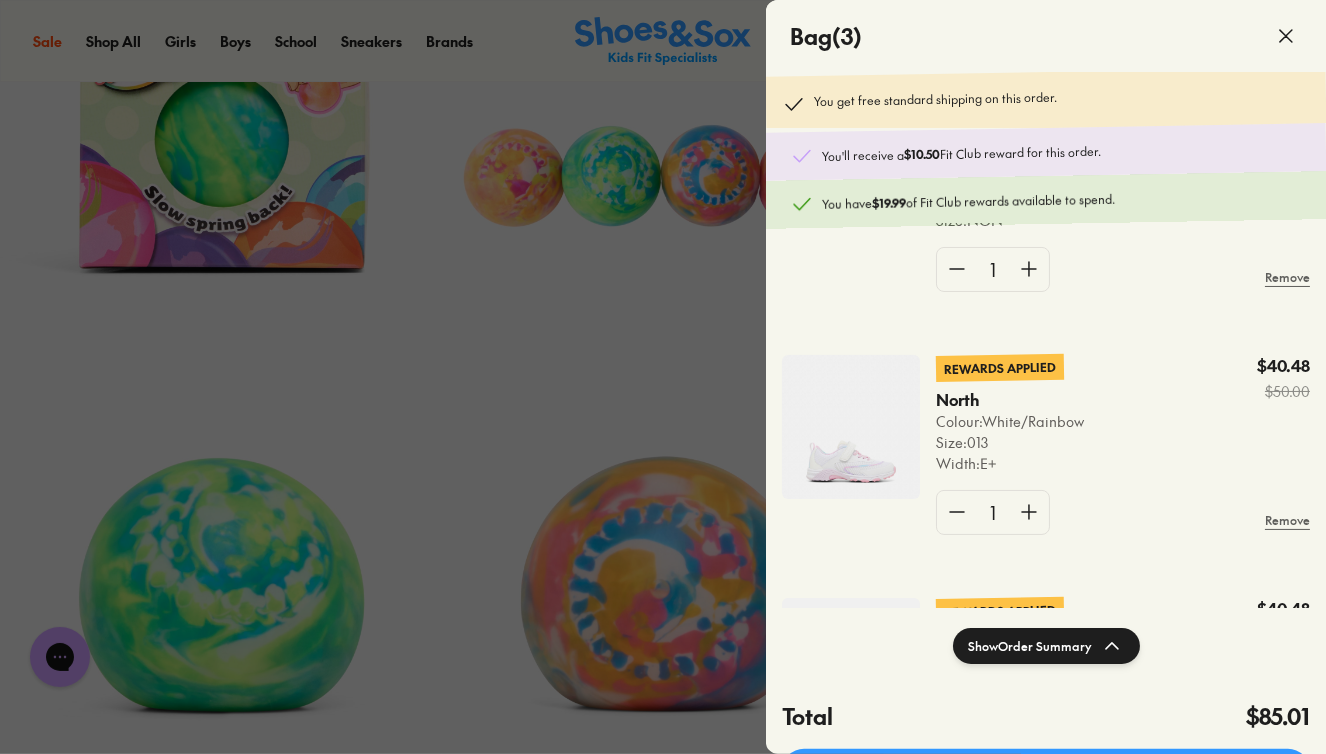 scroll, scrollTop: 406, scrollLeft: 0, axis: vertical 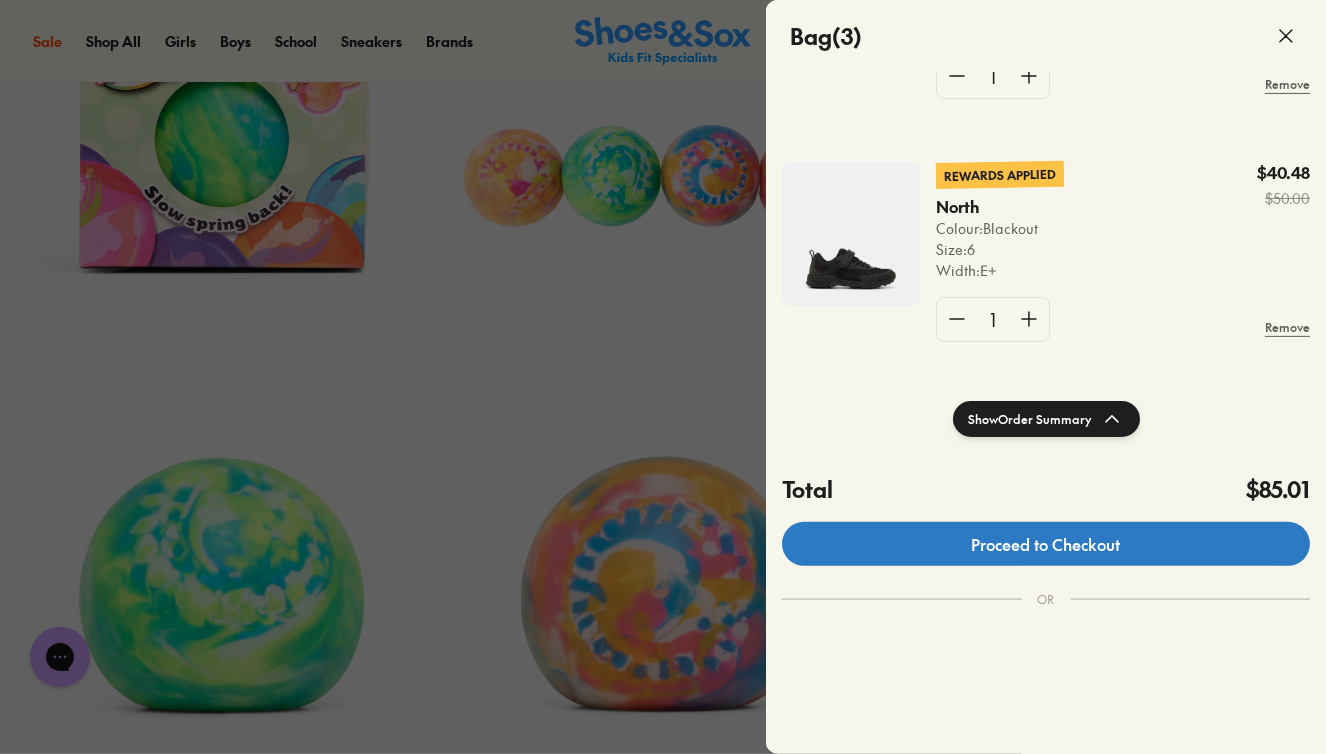 click on "Proceed to Checkout" 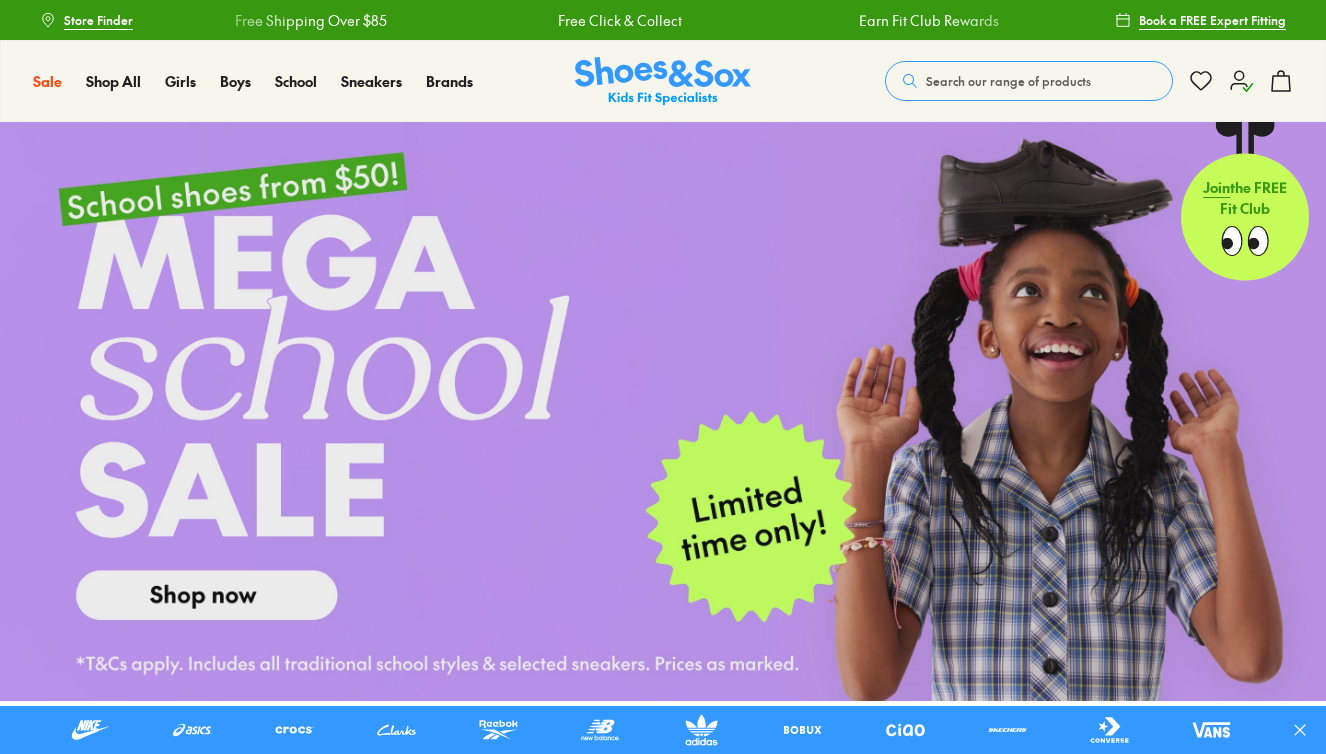 scroll, scrollTop: 0, scrollLeft: 0, axis: both 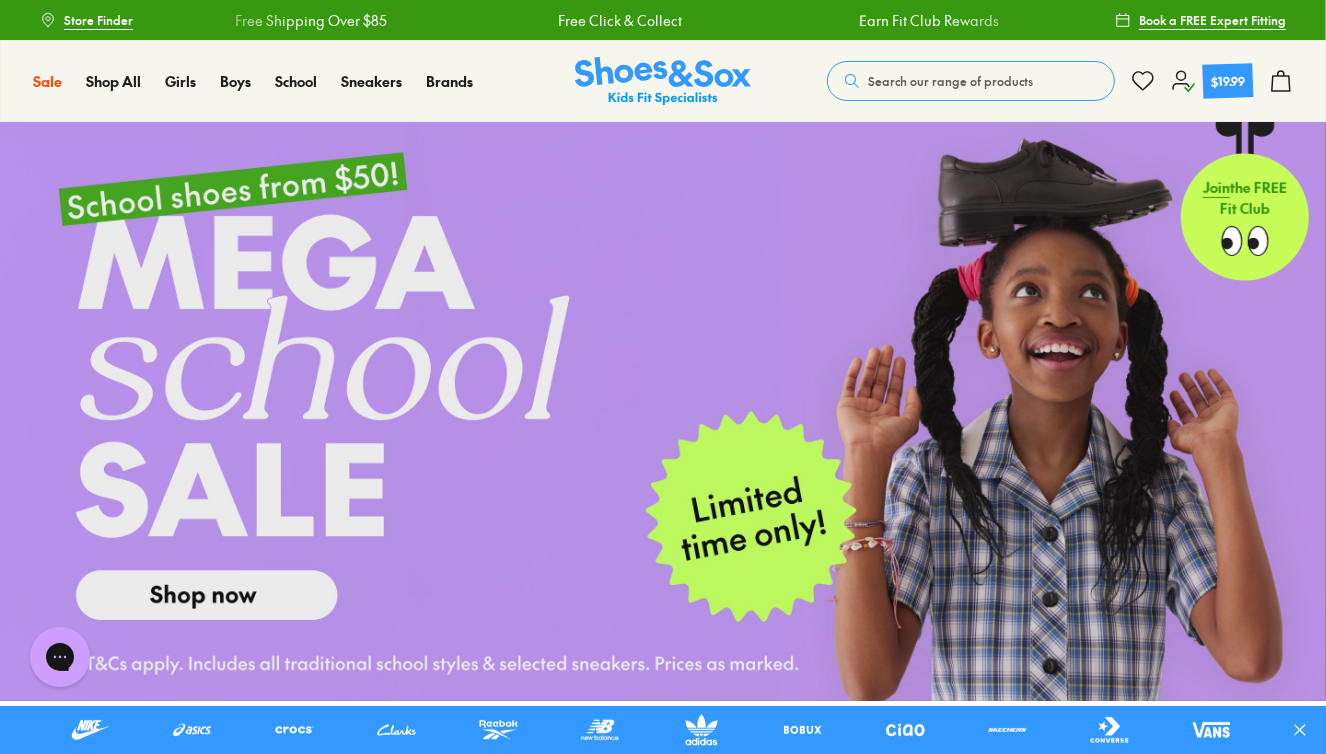click 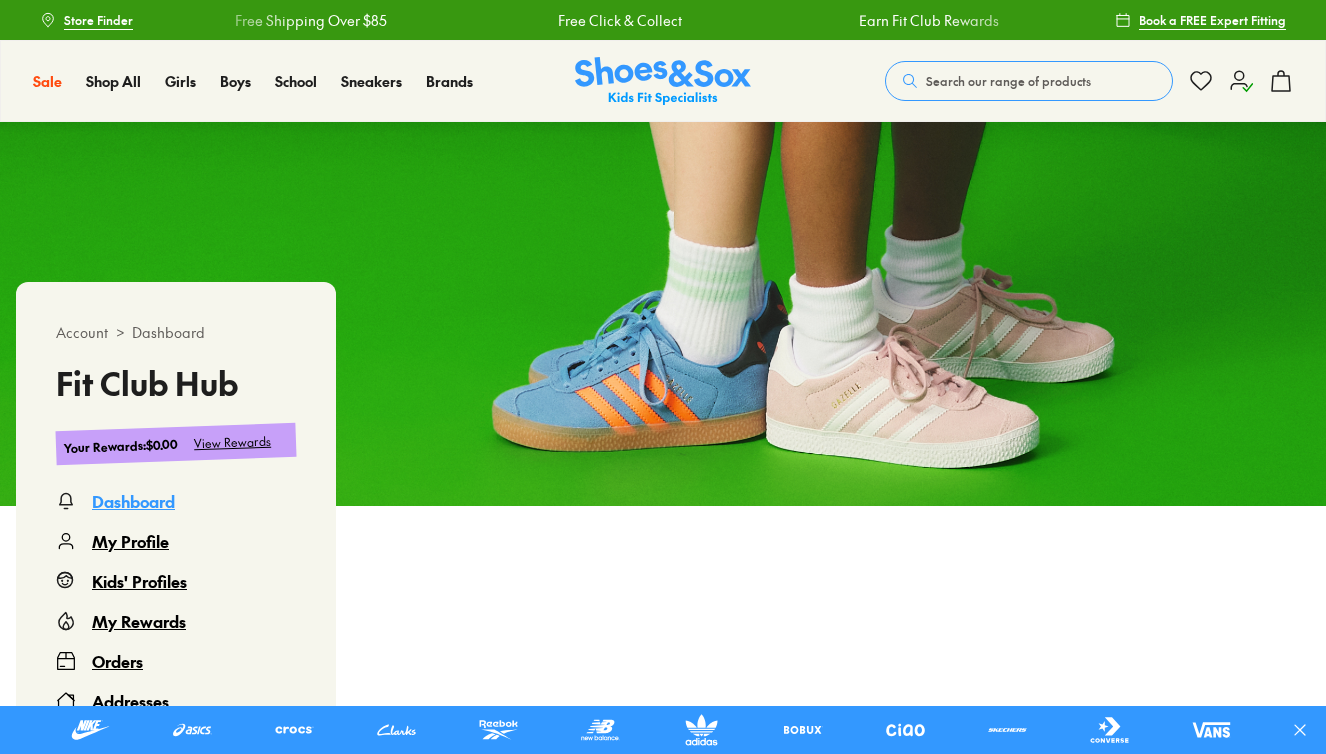 scroll, scrollTop: 0, scrollLeft: 0, axis: both 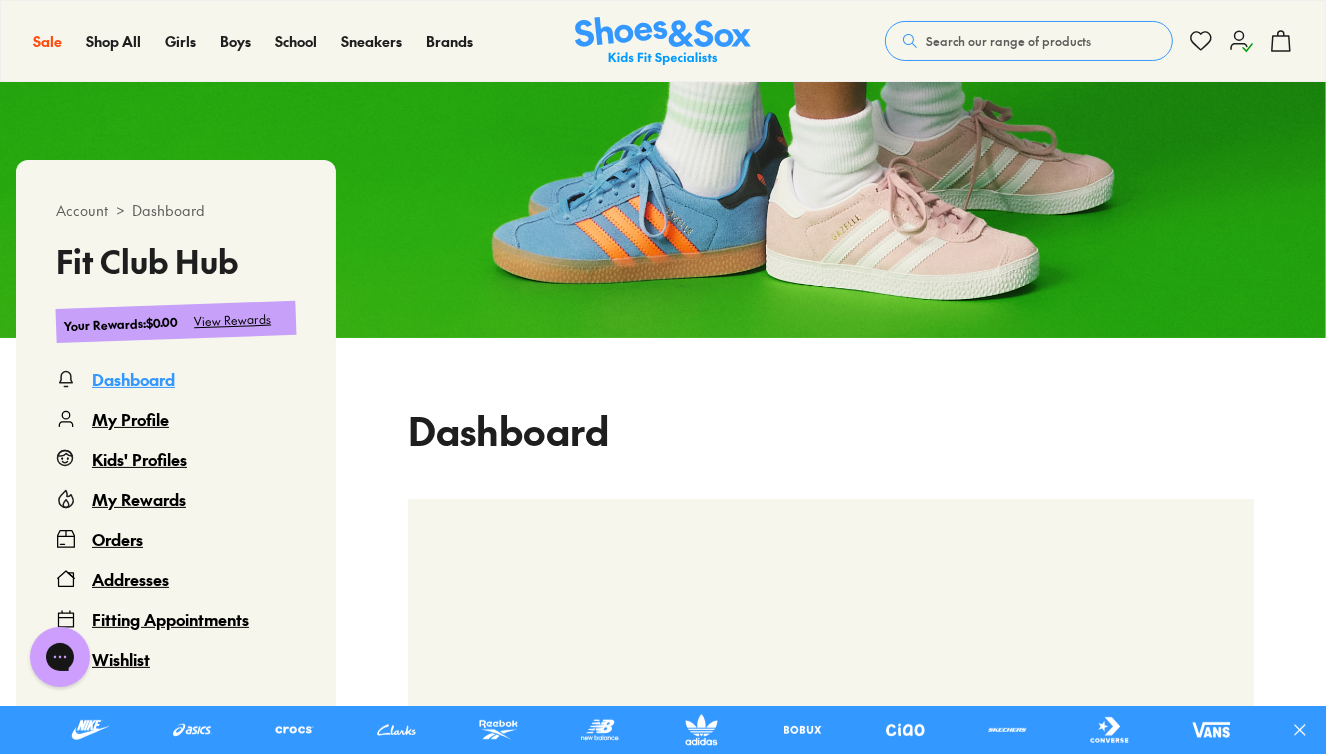 click on "Orders" at bounding box center [117, 539] 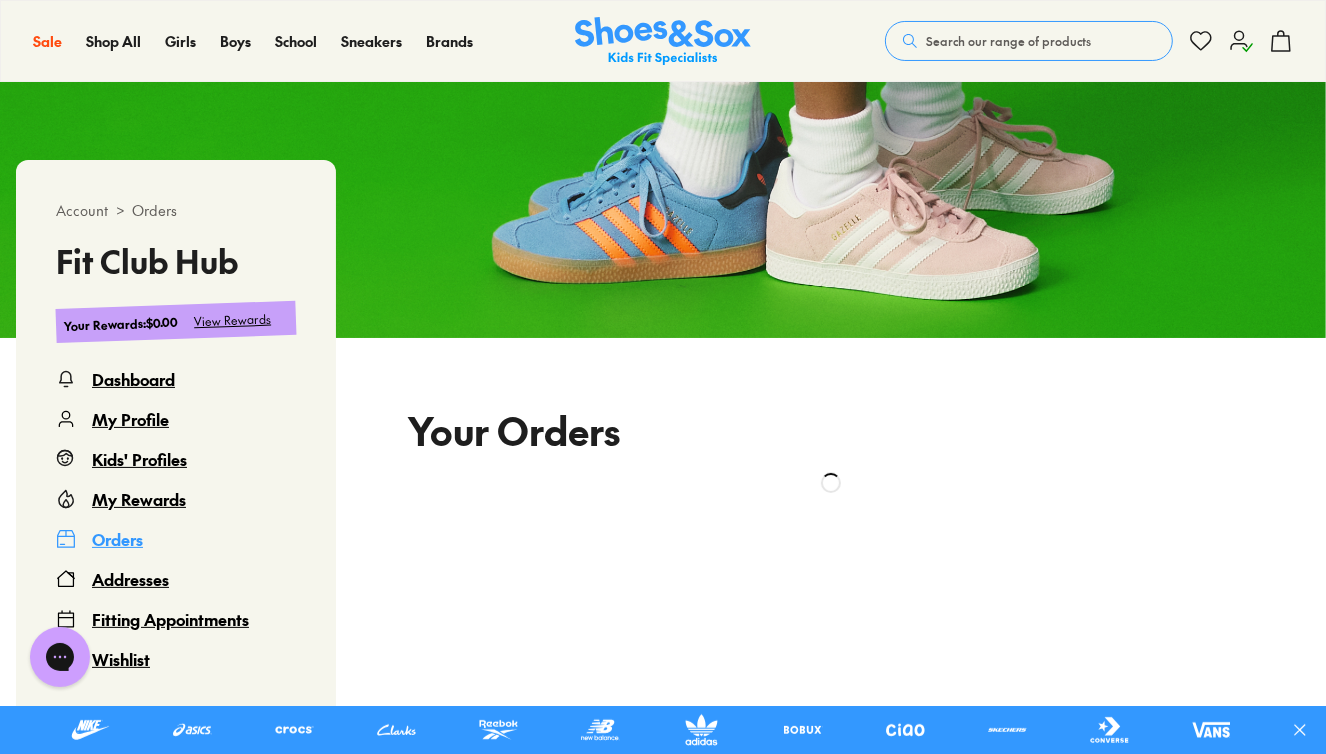scroll, scrollTop: 122, scrollLeft: 0, axis: vertical 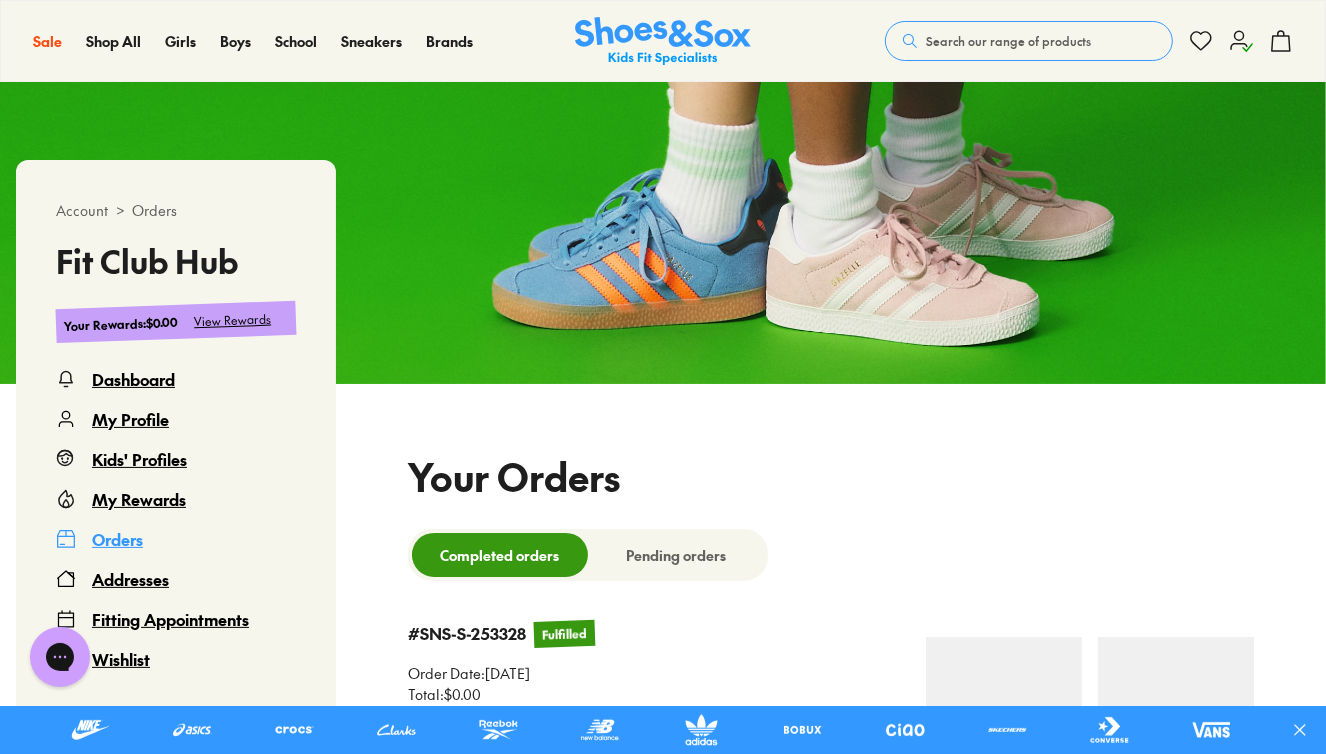 select 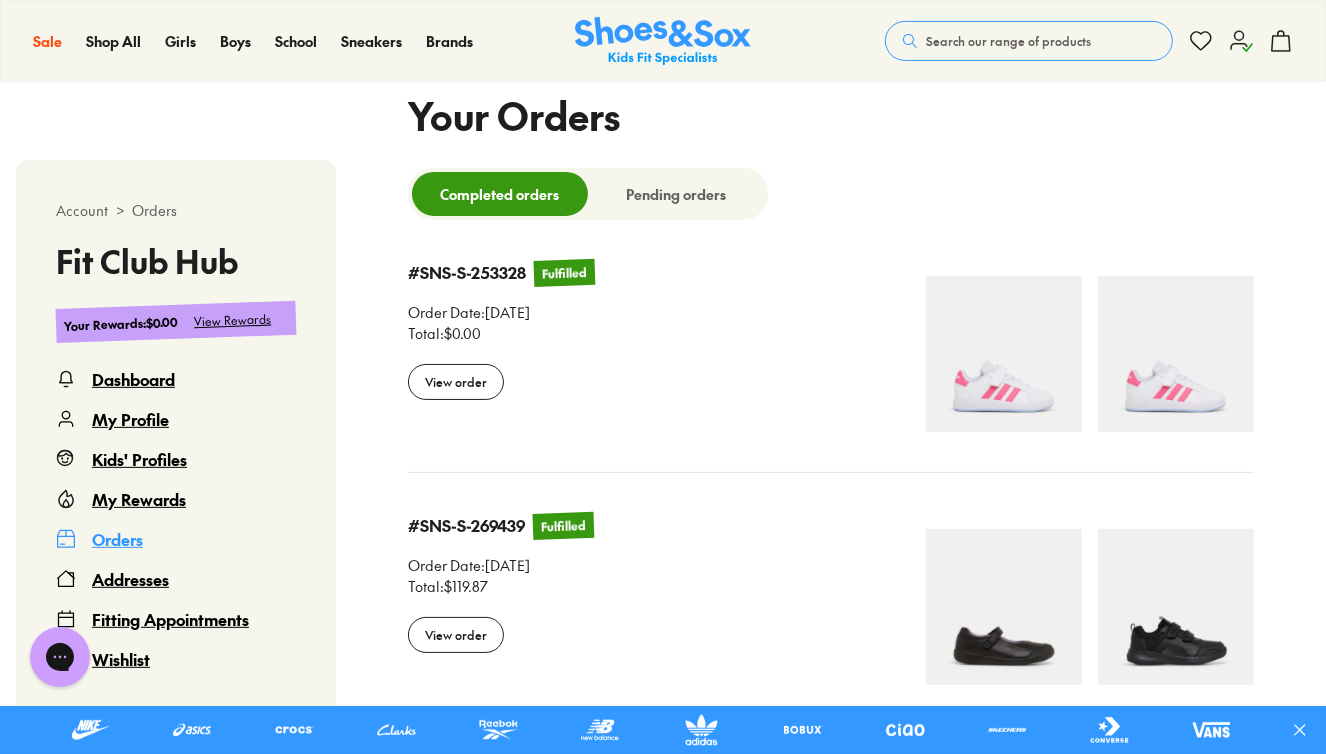 scroll, scrollTop: 484, scrollLeft: 0, axis: vertical 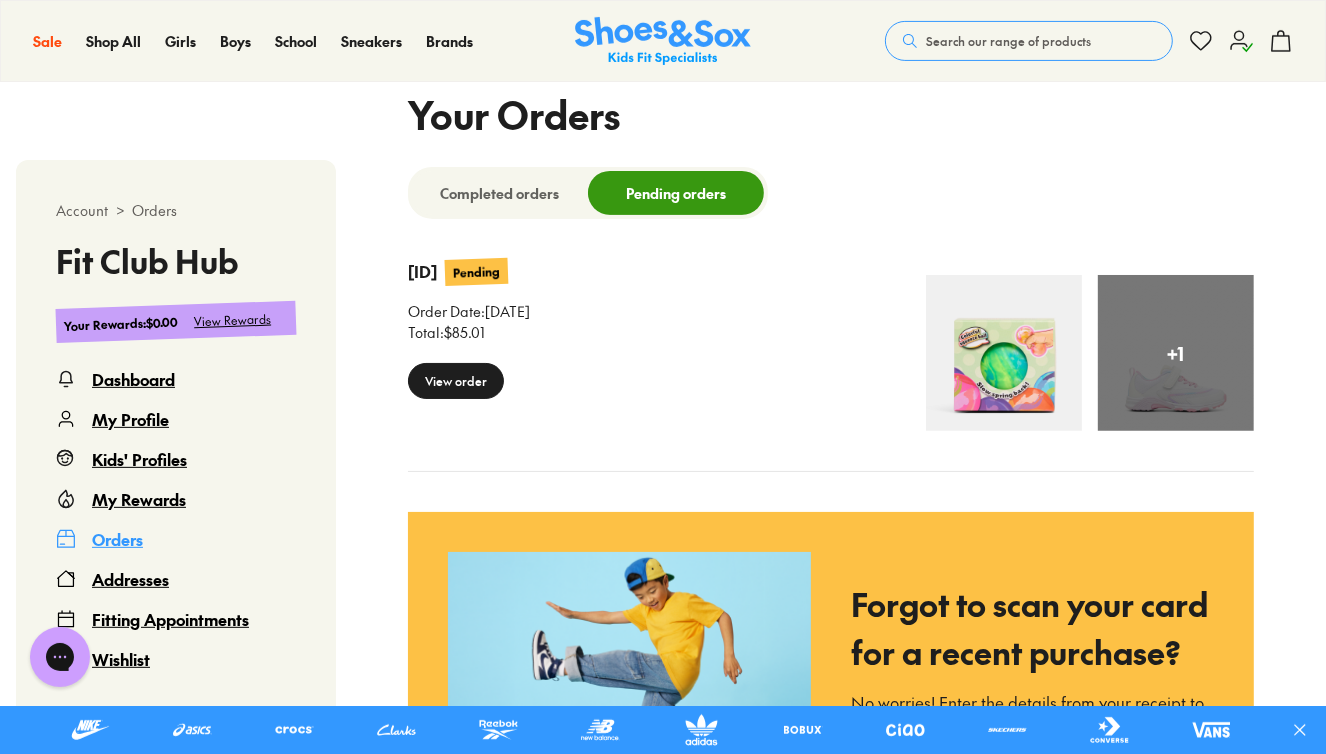 click on "View order" at bounding box center [456, 381] 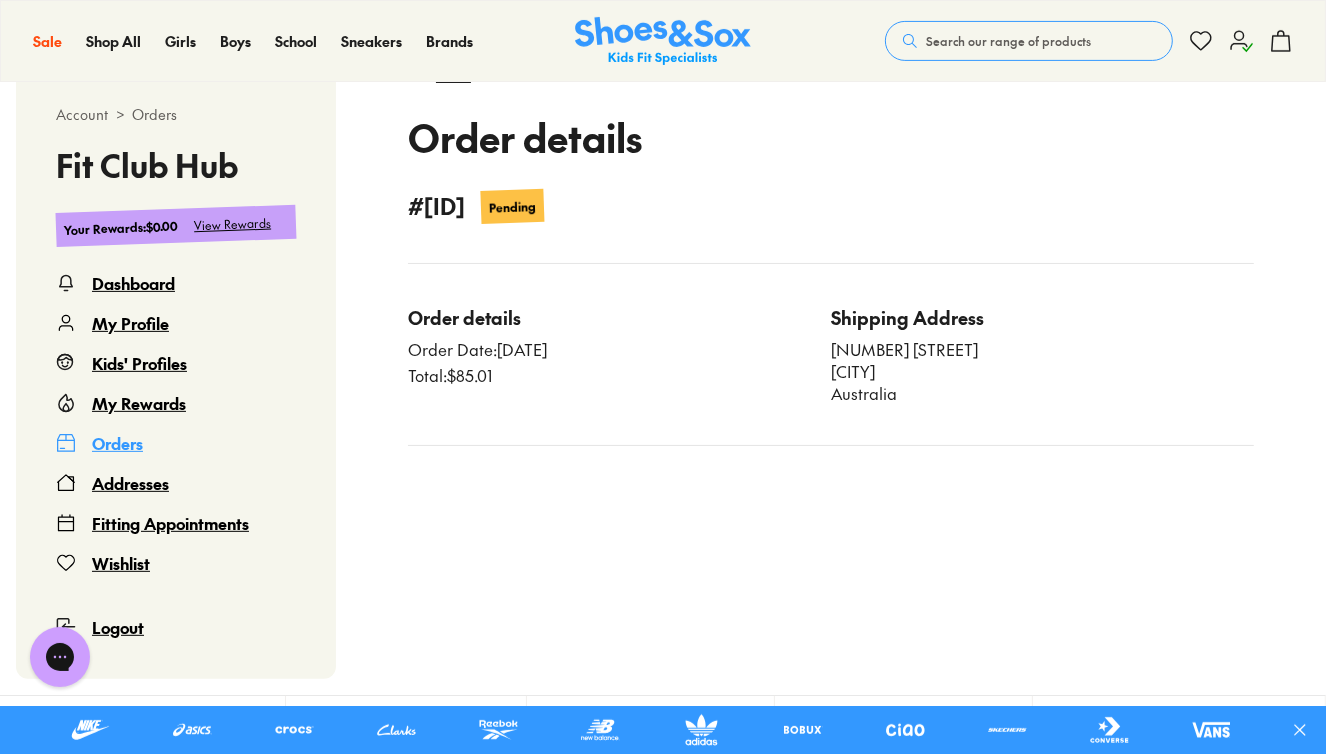 scroll, scrollTop: 505, scrollLeft: 0, axis: vertical 